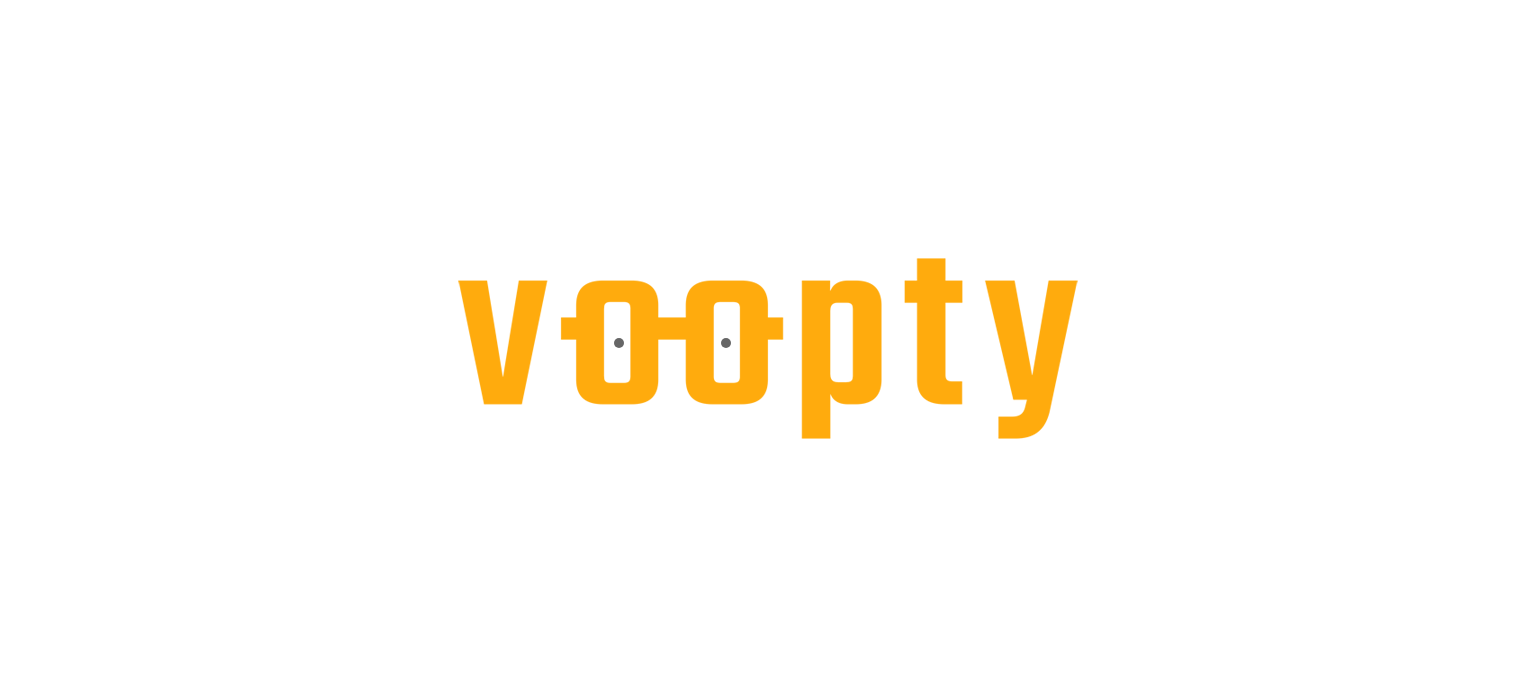 scroll, scrollTop: 0, scrollLeft: 0, axis: both 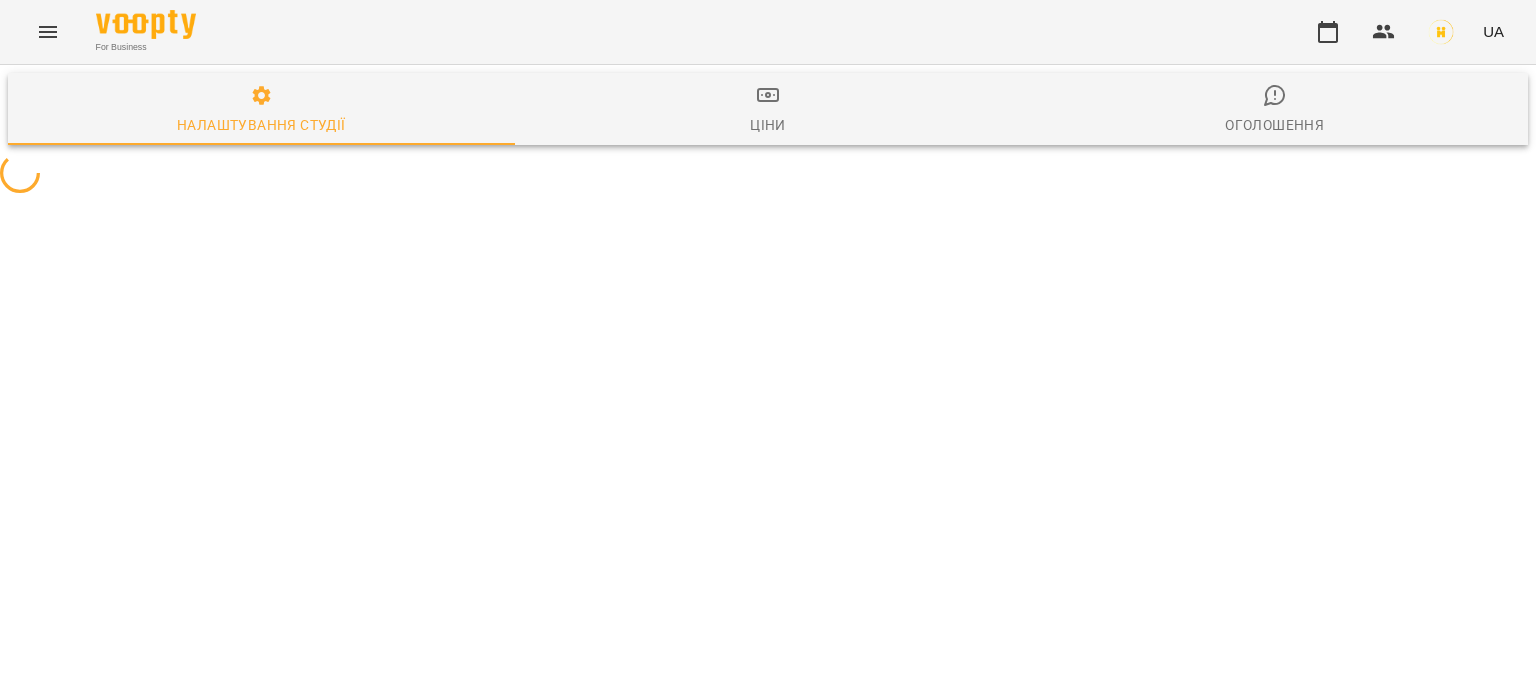 select on "**" 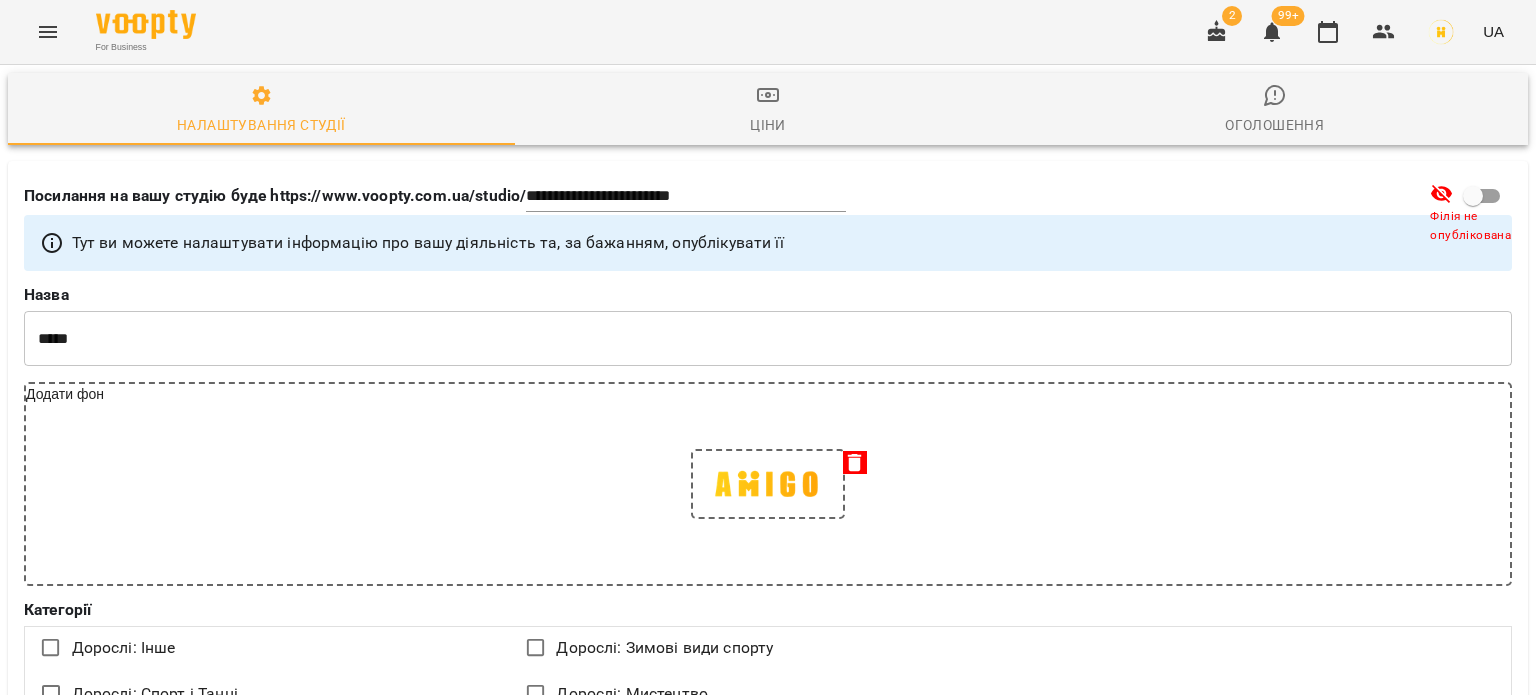 scroll, scrollTop: 0, scrollLeft: 0, axis: both 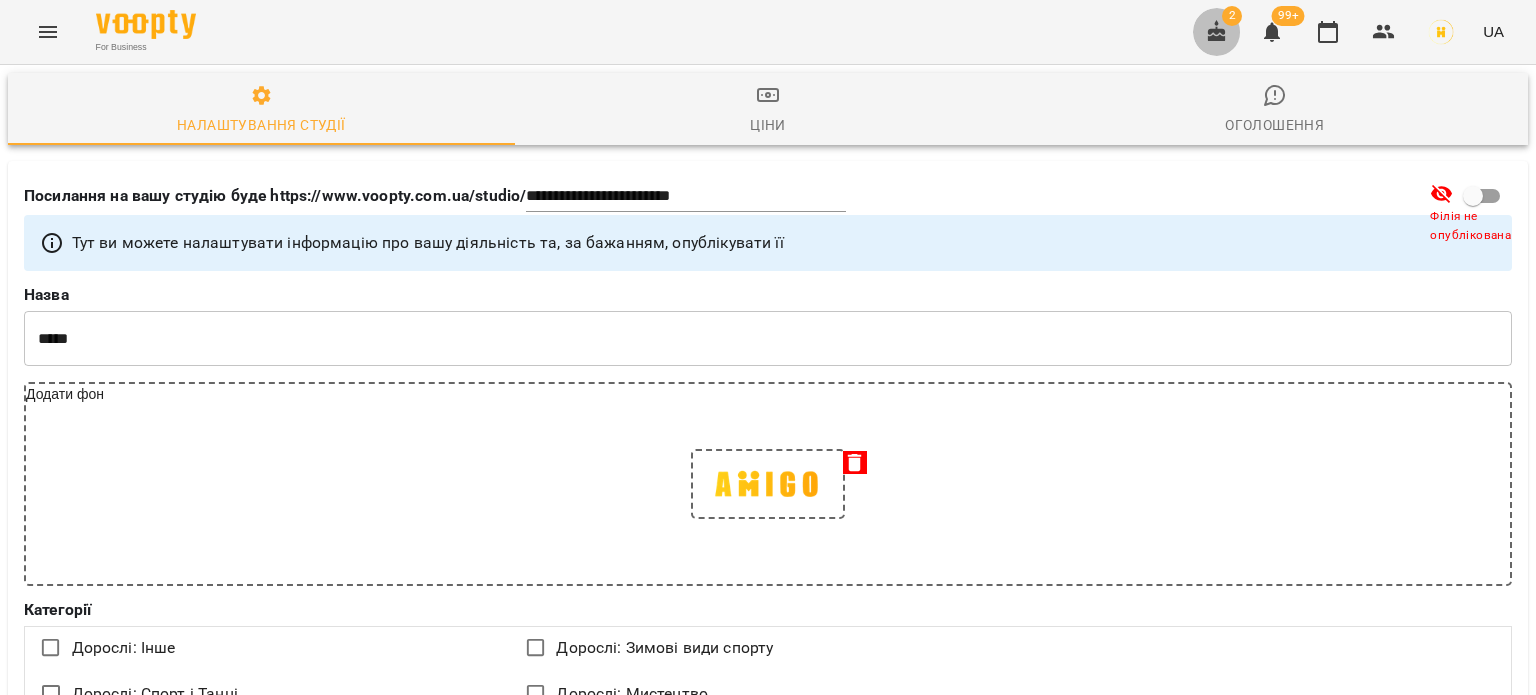 click 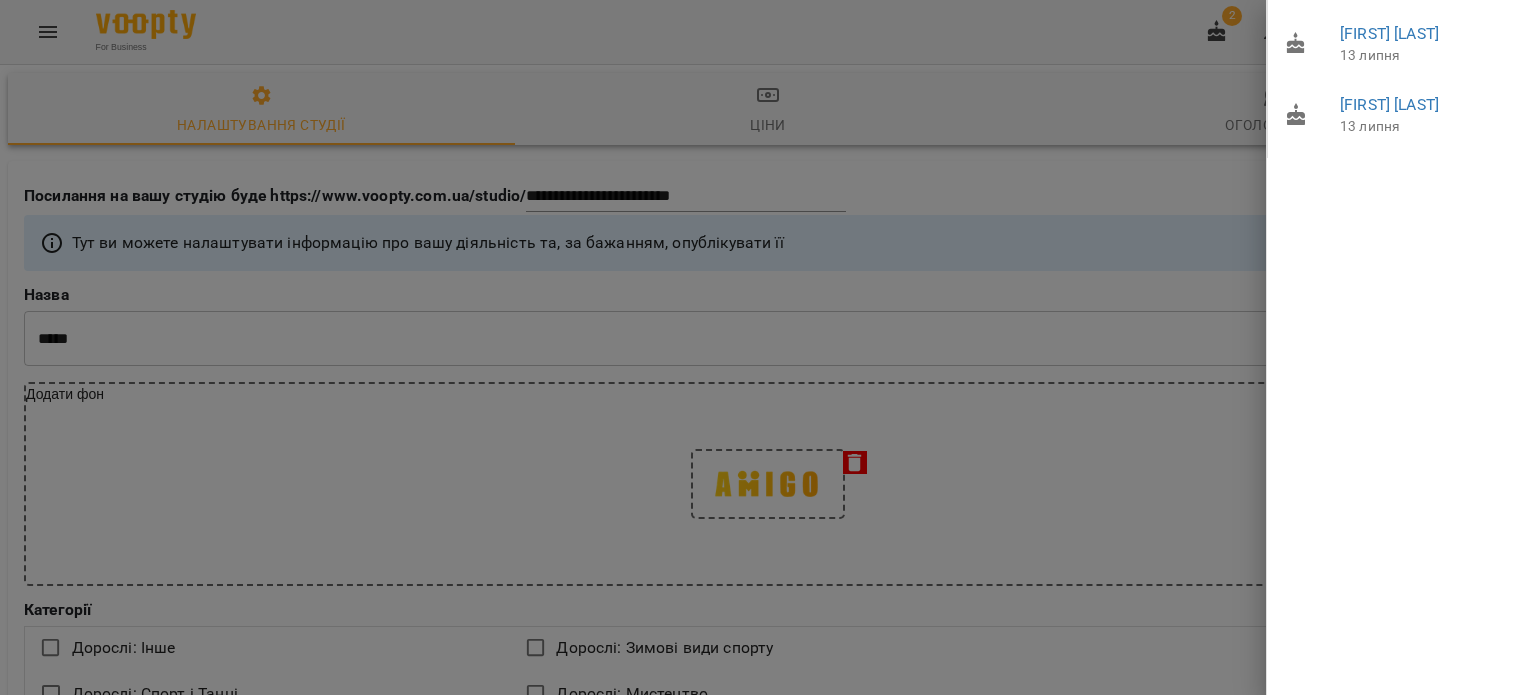 click at bounding box center (768, 347) 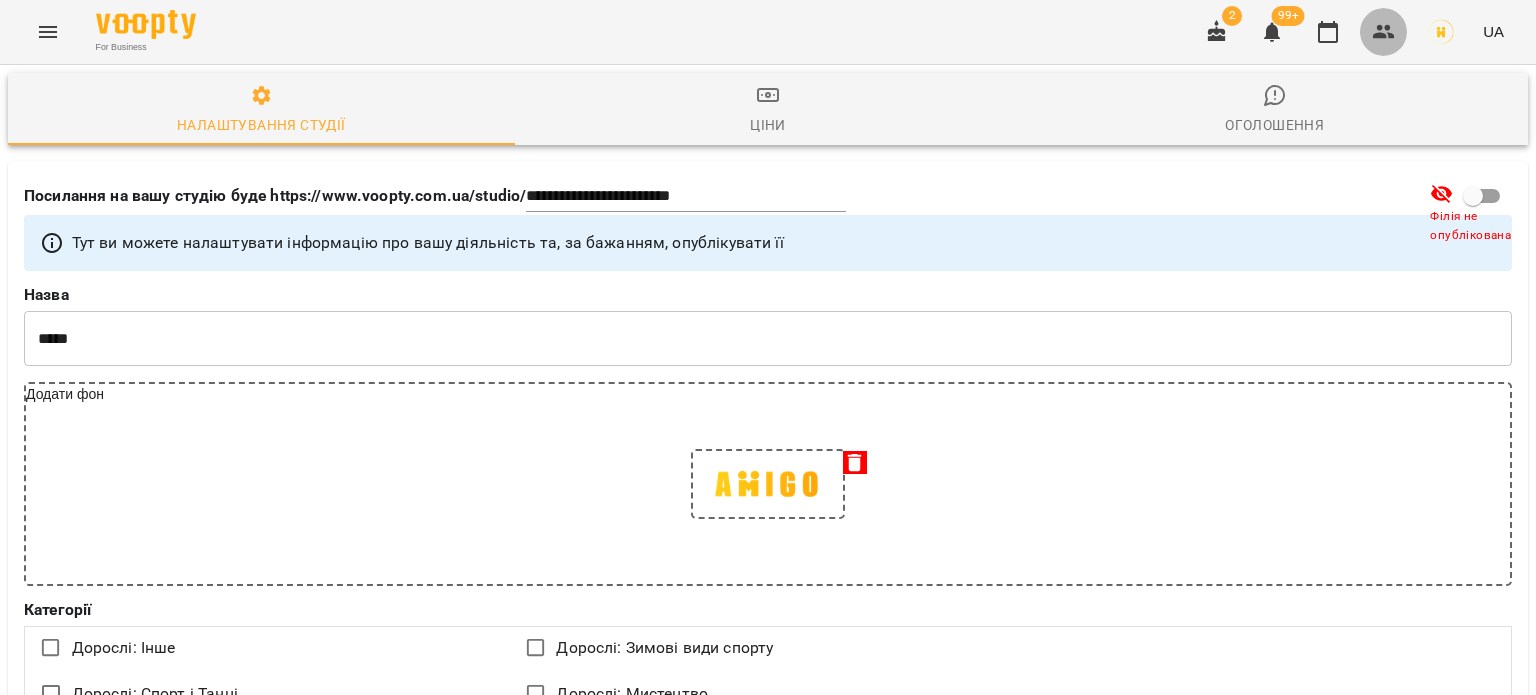 click 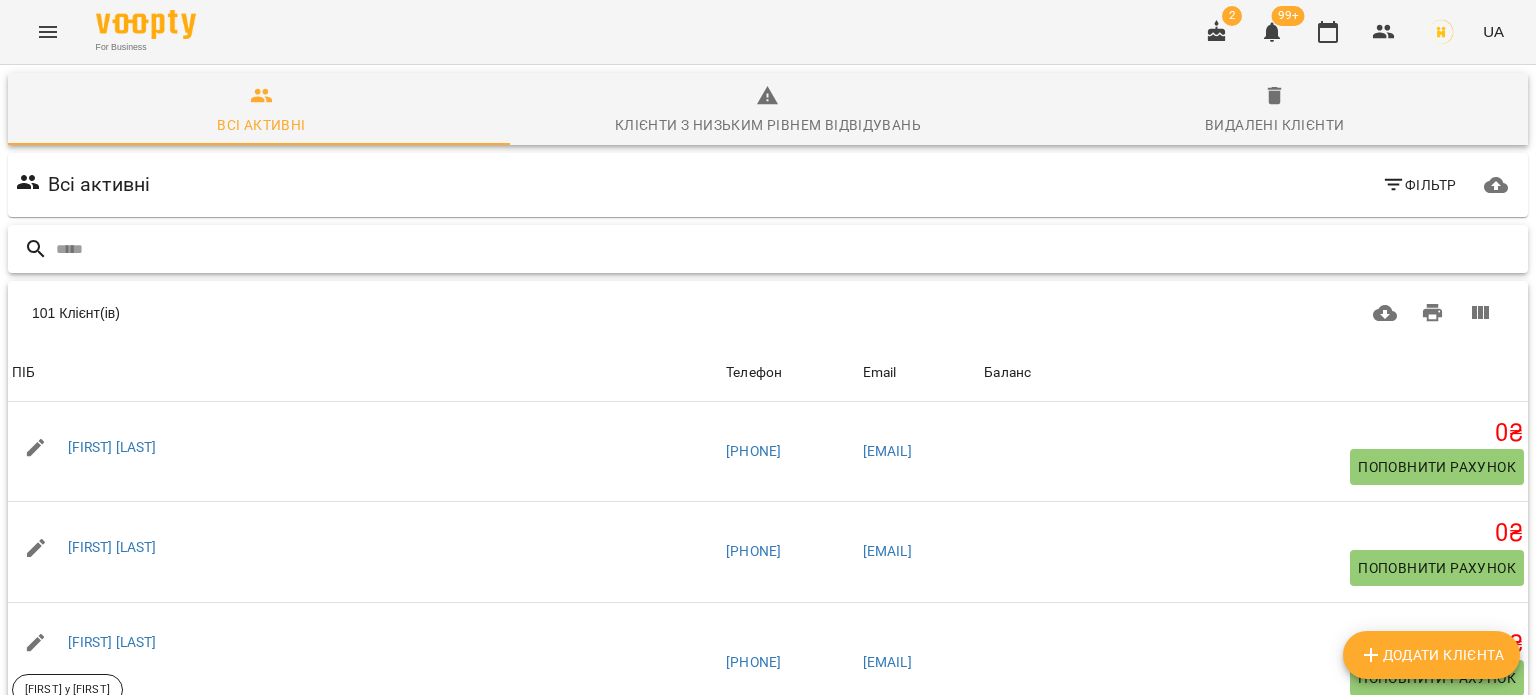 drag, startPoint x: 906, startPoint y: 244, endPoint x: 895, endPoint y: 245, distance: 11.045361 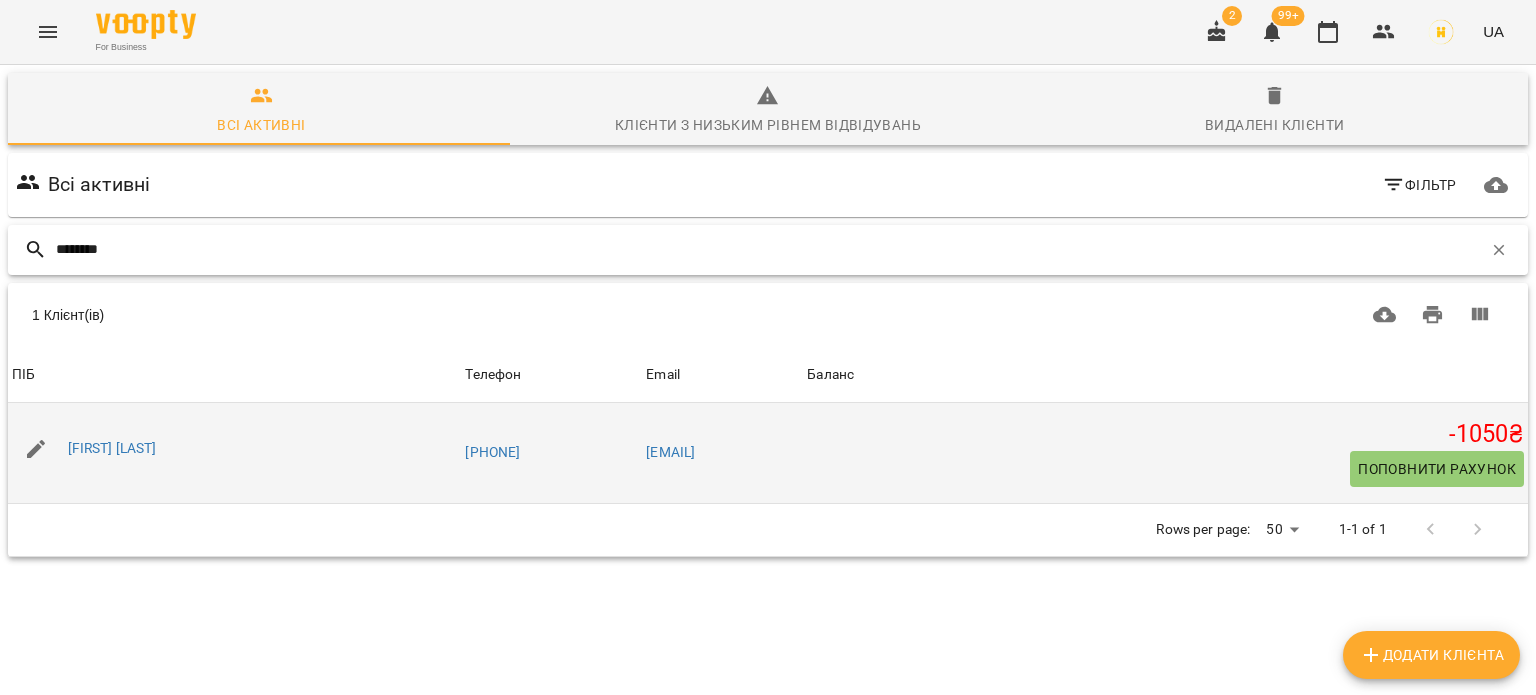 type on "********" 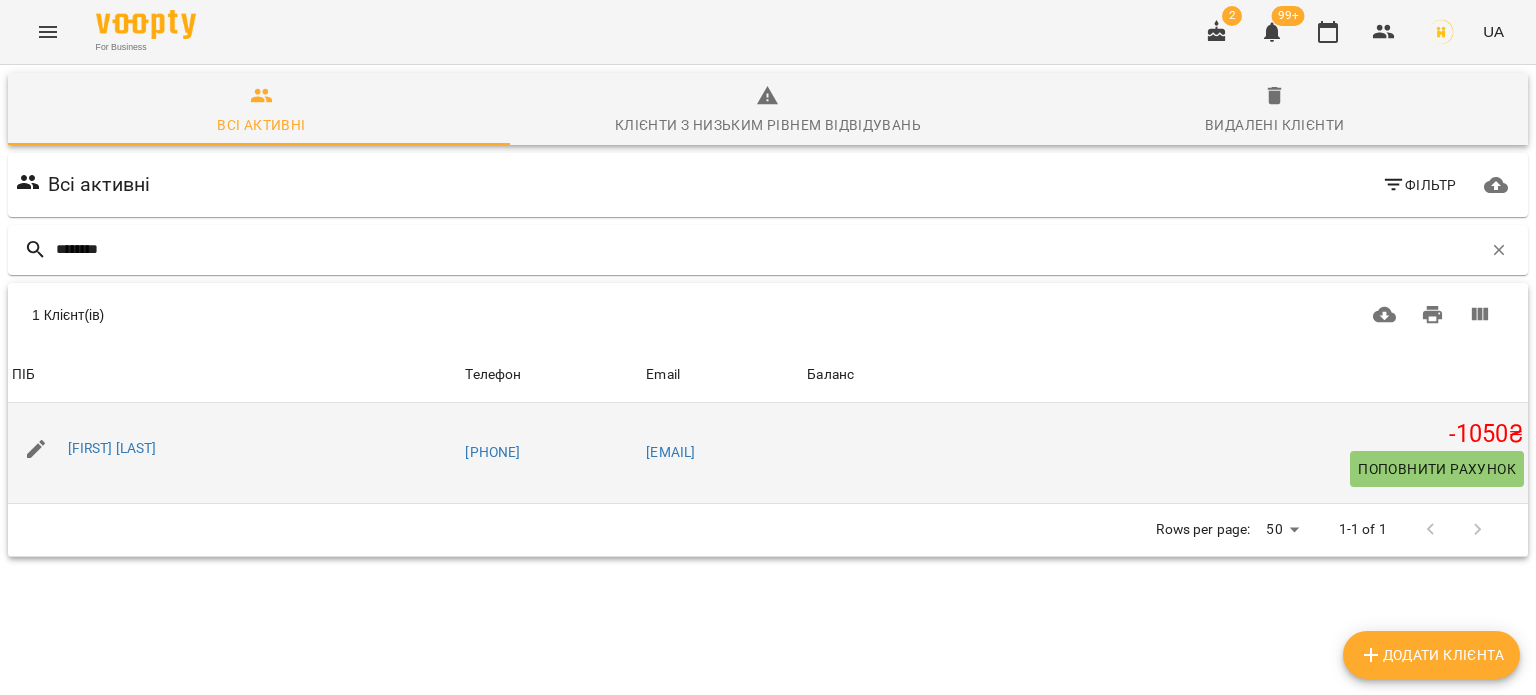 click on "[FIRST] [LAST]" at bounding box center [112, 449] 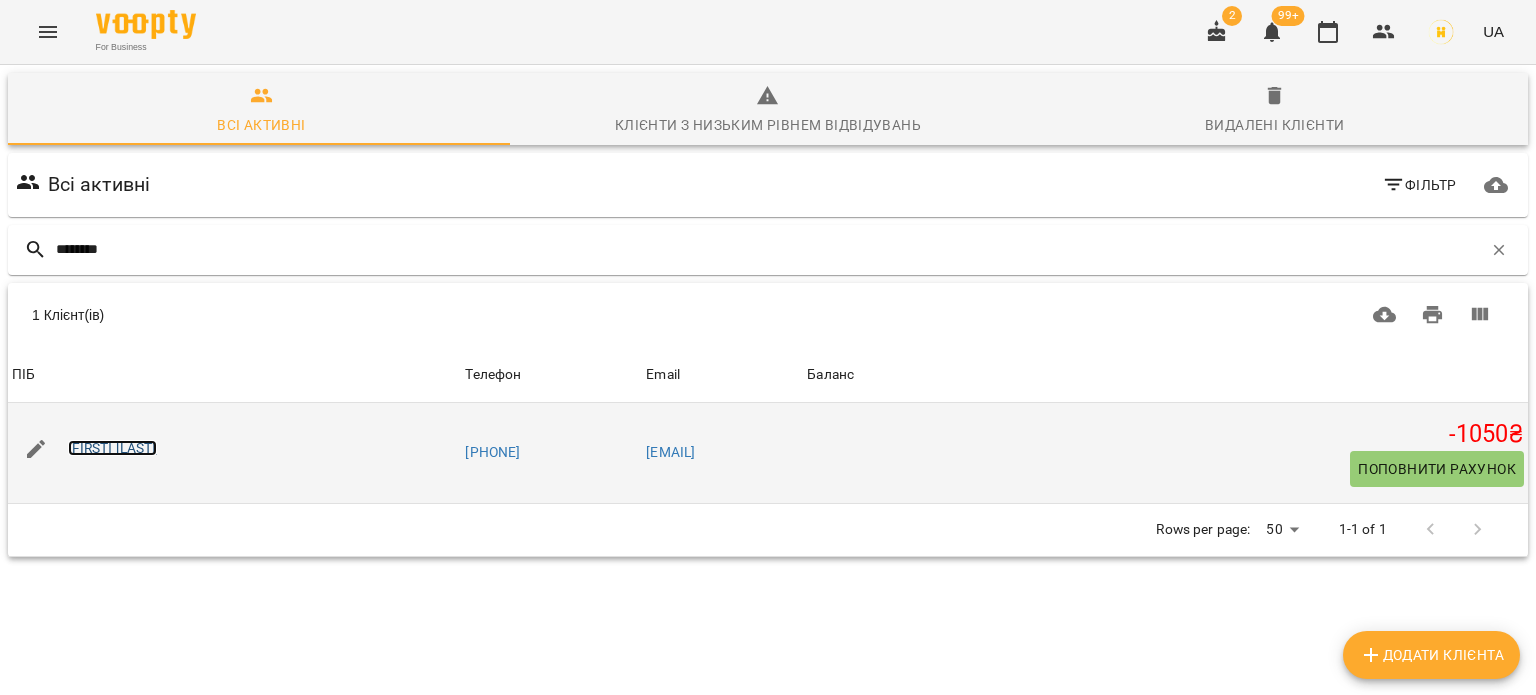 click on "[FIRST] [LAST]" at bounding box center (112, 448) 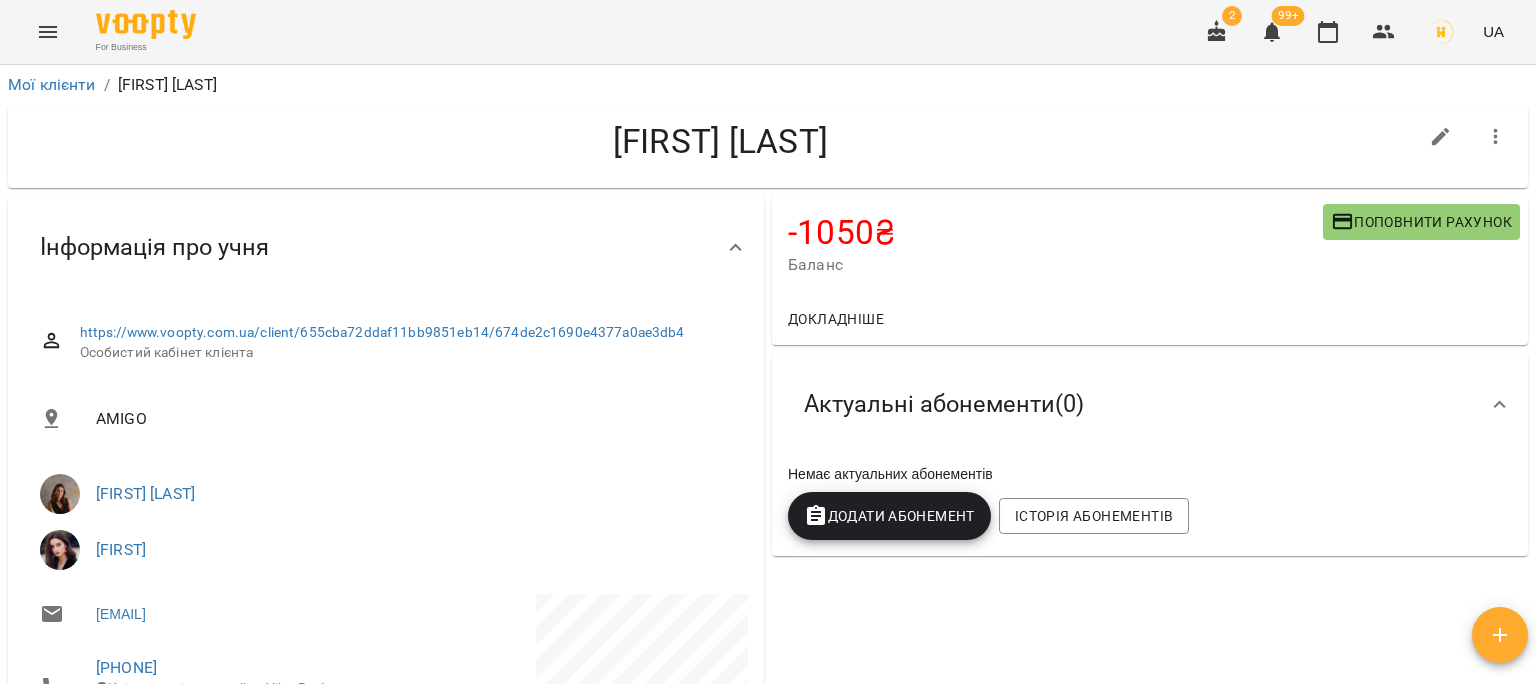 click on "Додати Абонемент" at bounding box center (889, 516) 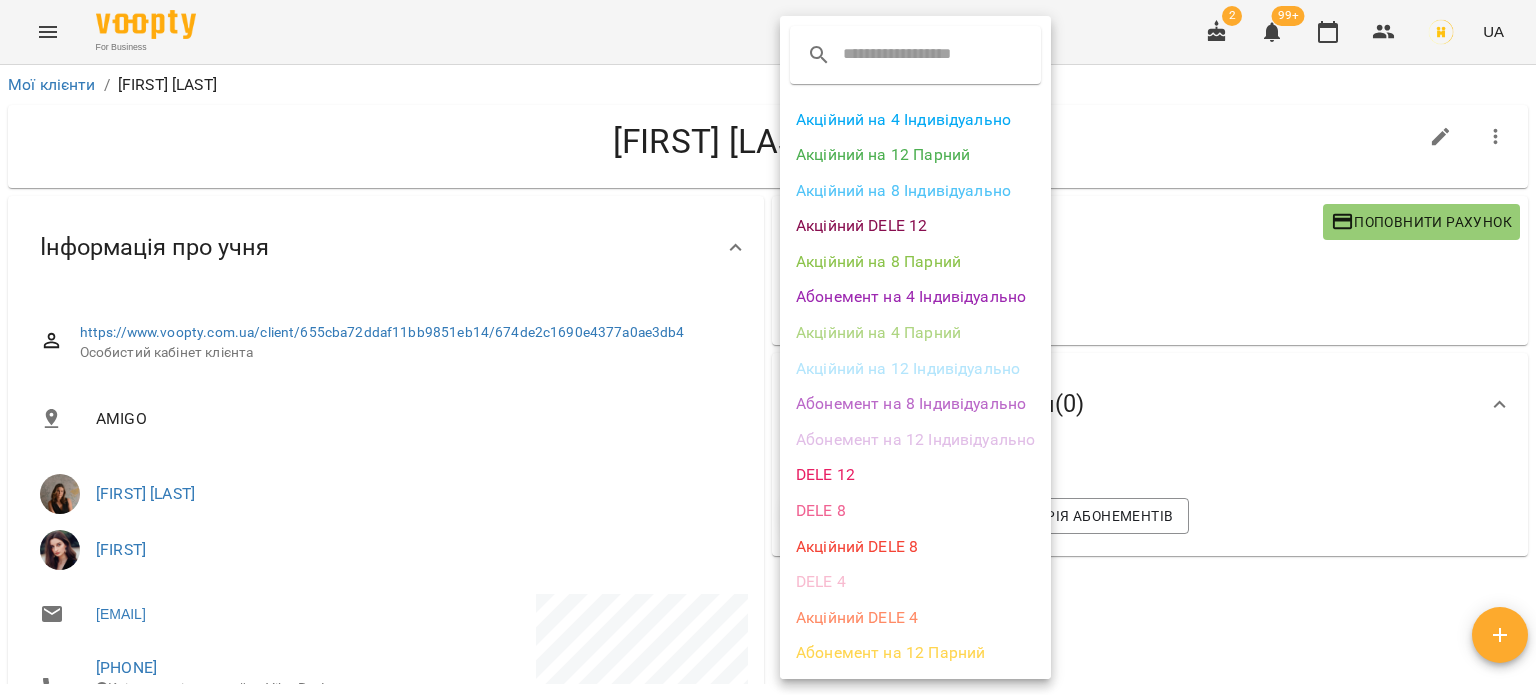 click on "Акційний на 12 Індивідуально" at bounding box center [915, 369] 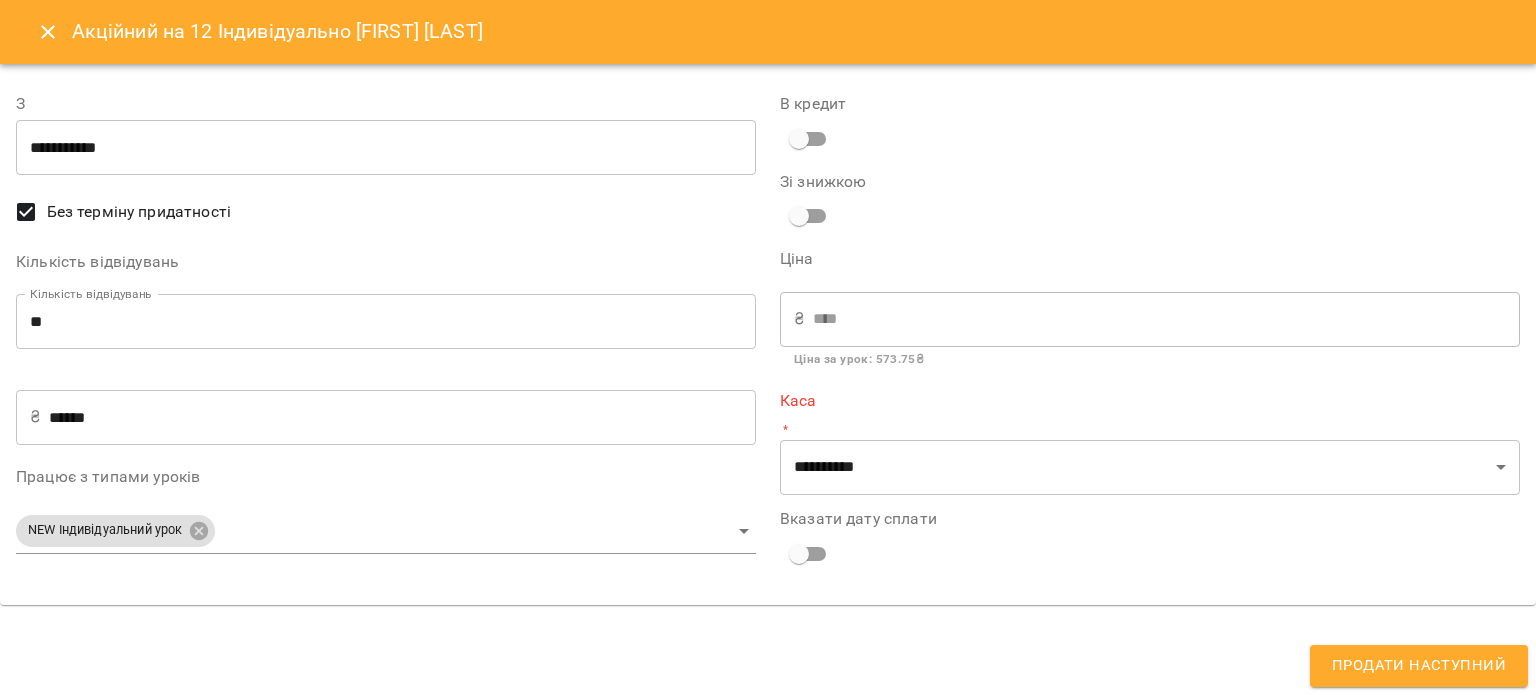 click 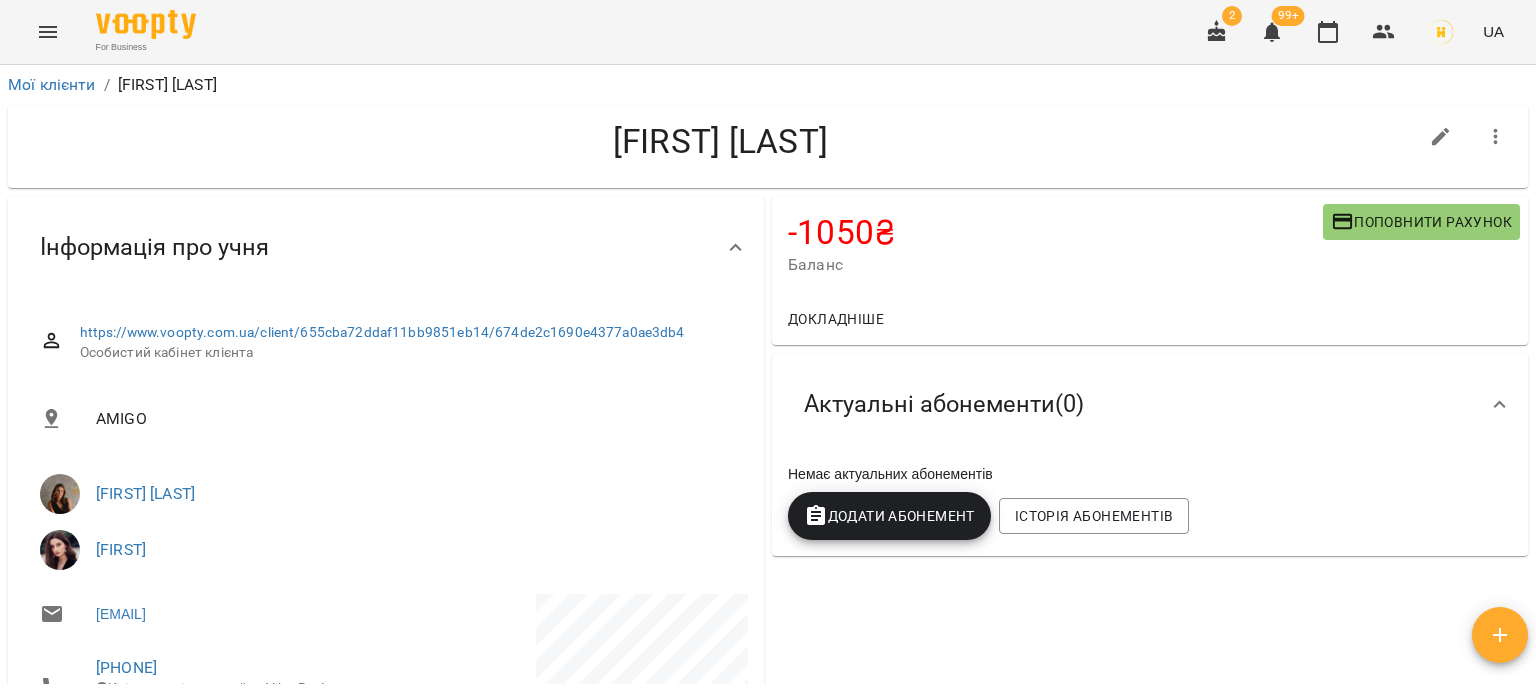 click on "Додати Абонемент" at bounding box center (889, 516) 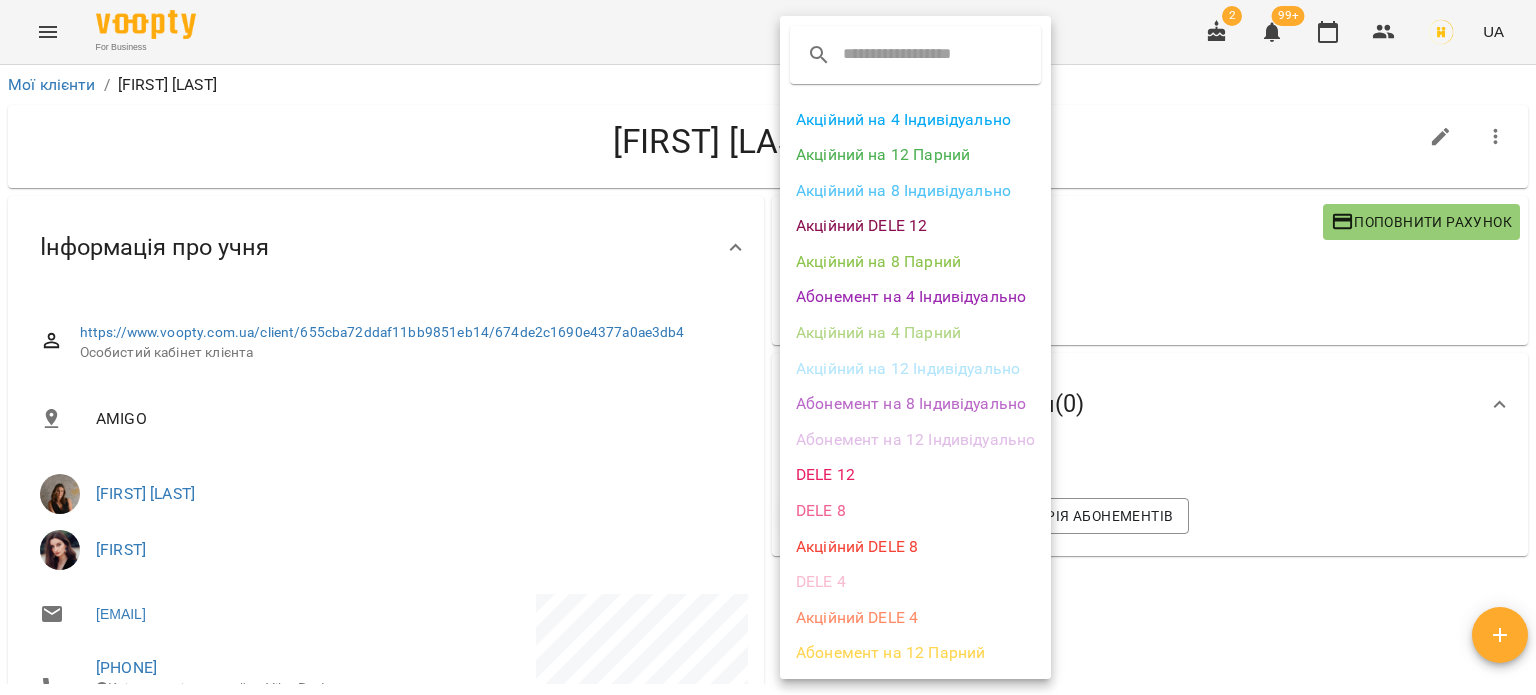 click on "Абонемент на 12 Індивідуально" at bounding box center (915, 440) 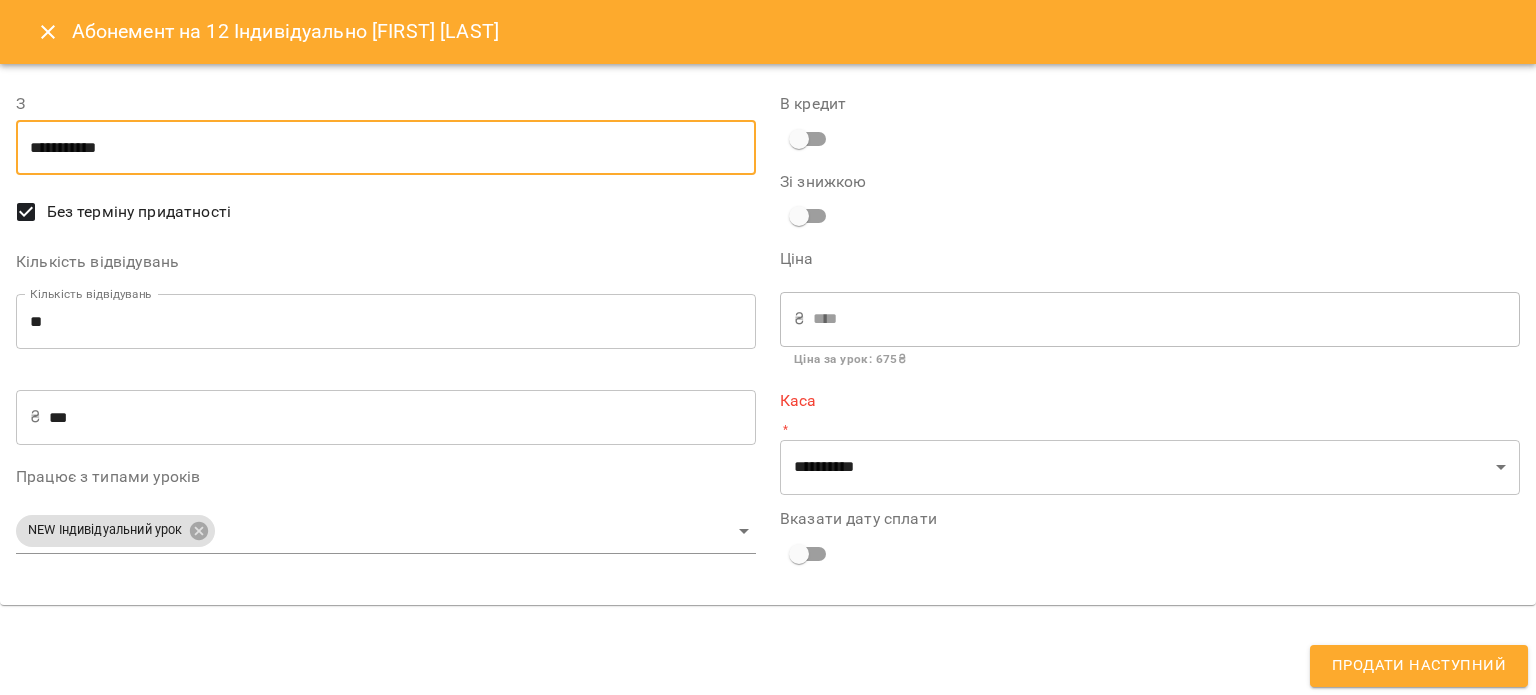 click on "**********" at bounding box center (386, 148) 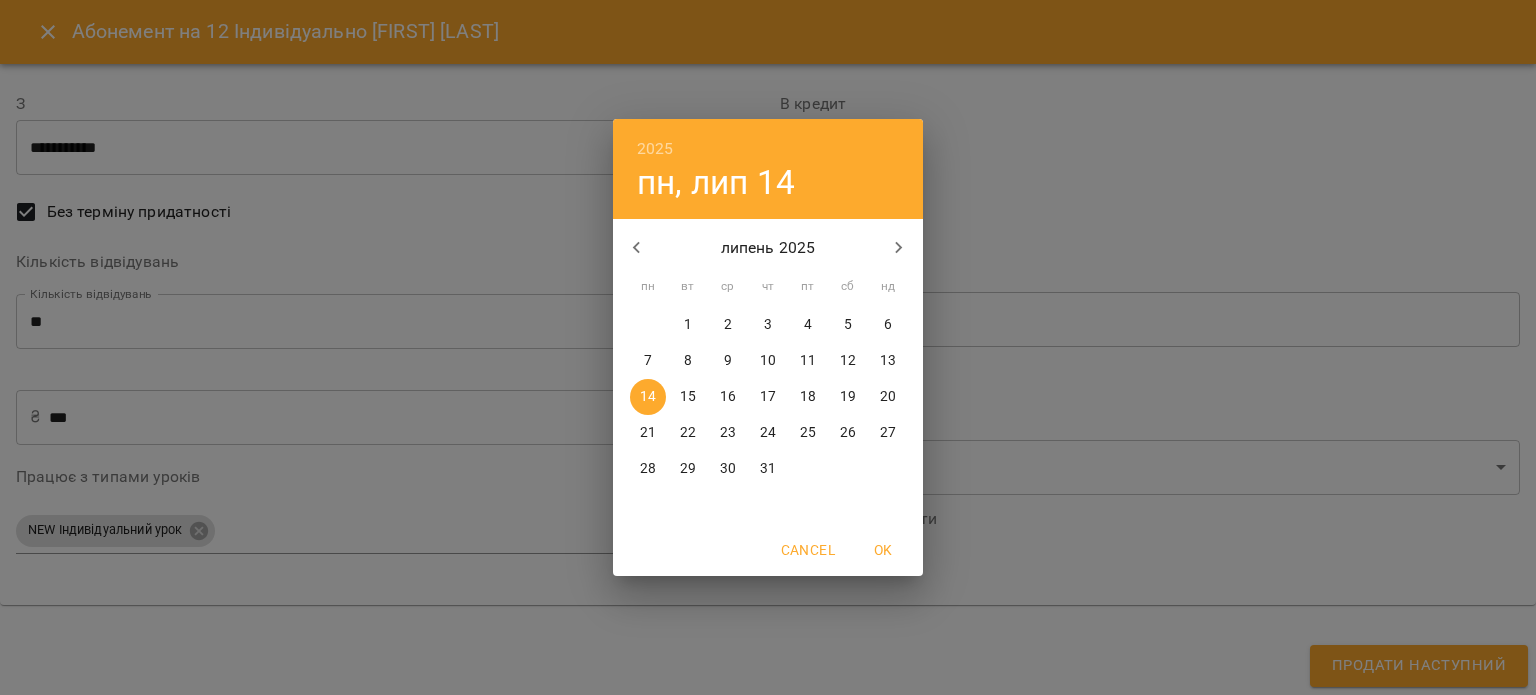 click on "1" at bounding box center [688, 325] 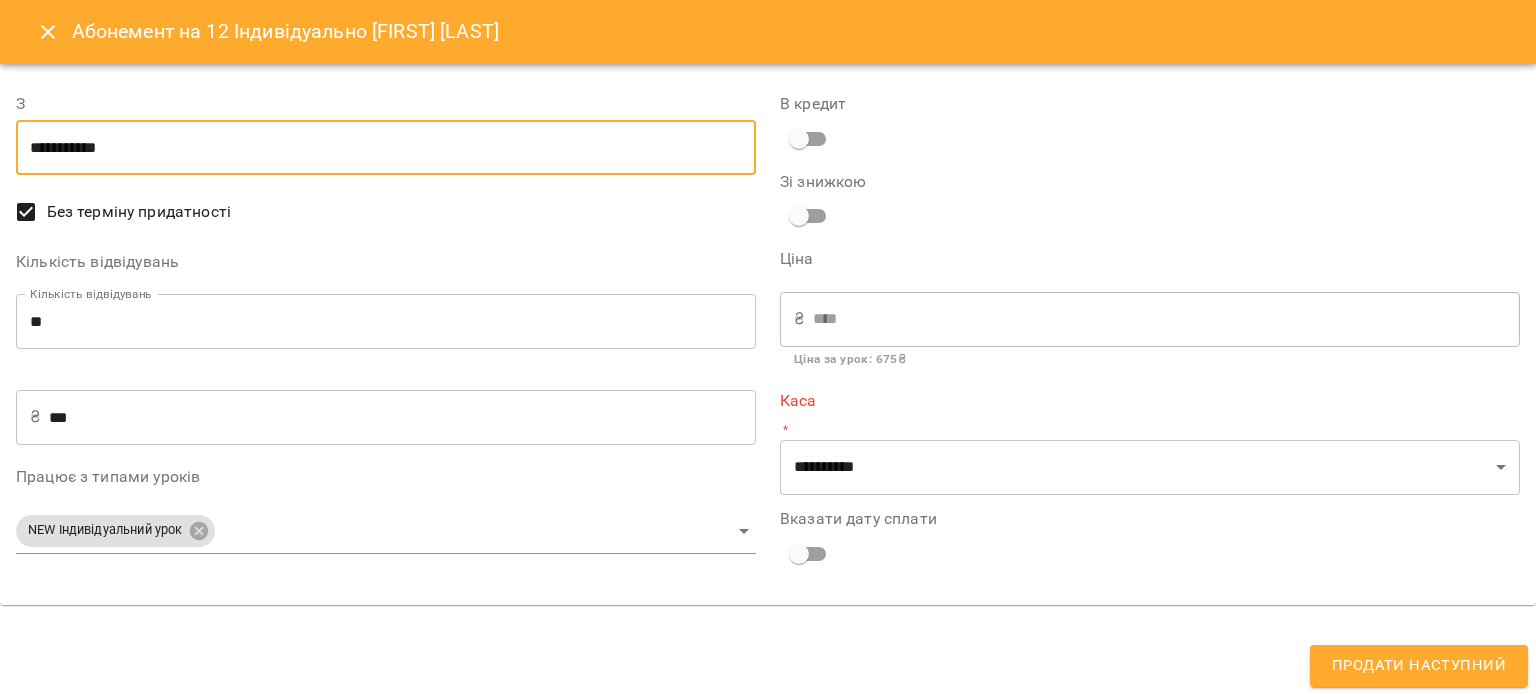 click on "For Business 2 99+ UA Мої клієнти / [FIRST] [LAST]  [FIRST] [LAST]  -1050 ₴ Баланс Поповнити рахунок Докладніше -1050   ₴ Разові Відвідування 1550 ₴   NEW Індивідуальний урок -2600 ₴   Індивідуальний урок Актуальні абонементи ( 0 ) Немає актуальних абонементів Додати Абонемент Історія абонементів Інформація про учня https://www.voopty.com.ua/client/[ID]/[ID] Особистий кабінет клієнта AMIGO [NAME] [NAME] [EMAIL] [PHONE] Клієнт не підписаний на  ViberBot! Клієнт не підписаний на  VooptyBot ! Дату народження не задано пн, 02 груд 2024 Нотатки AMIGO ," at bounding box center [768, 380] 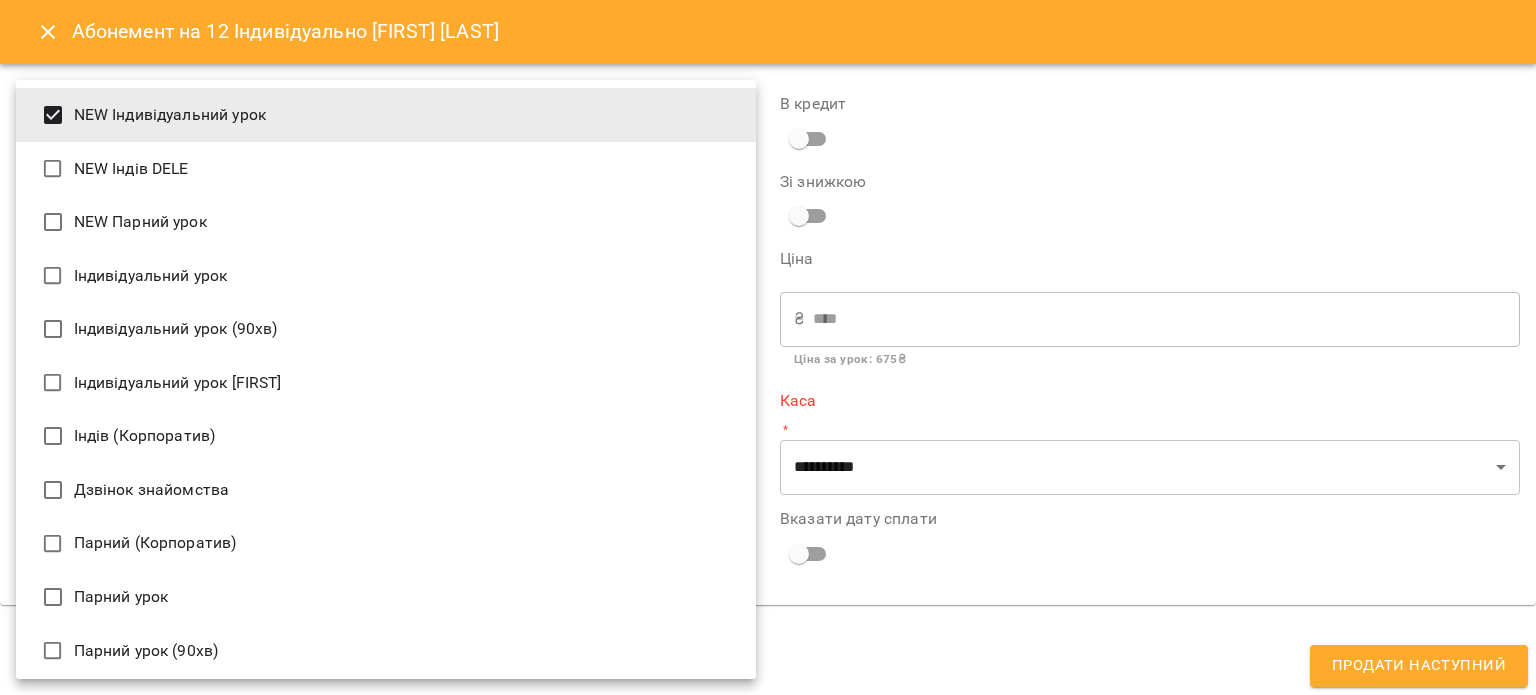 click on "Індивідуальний урок" at bounding box center [386, 276] 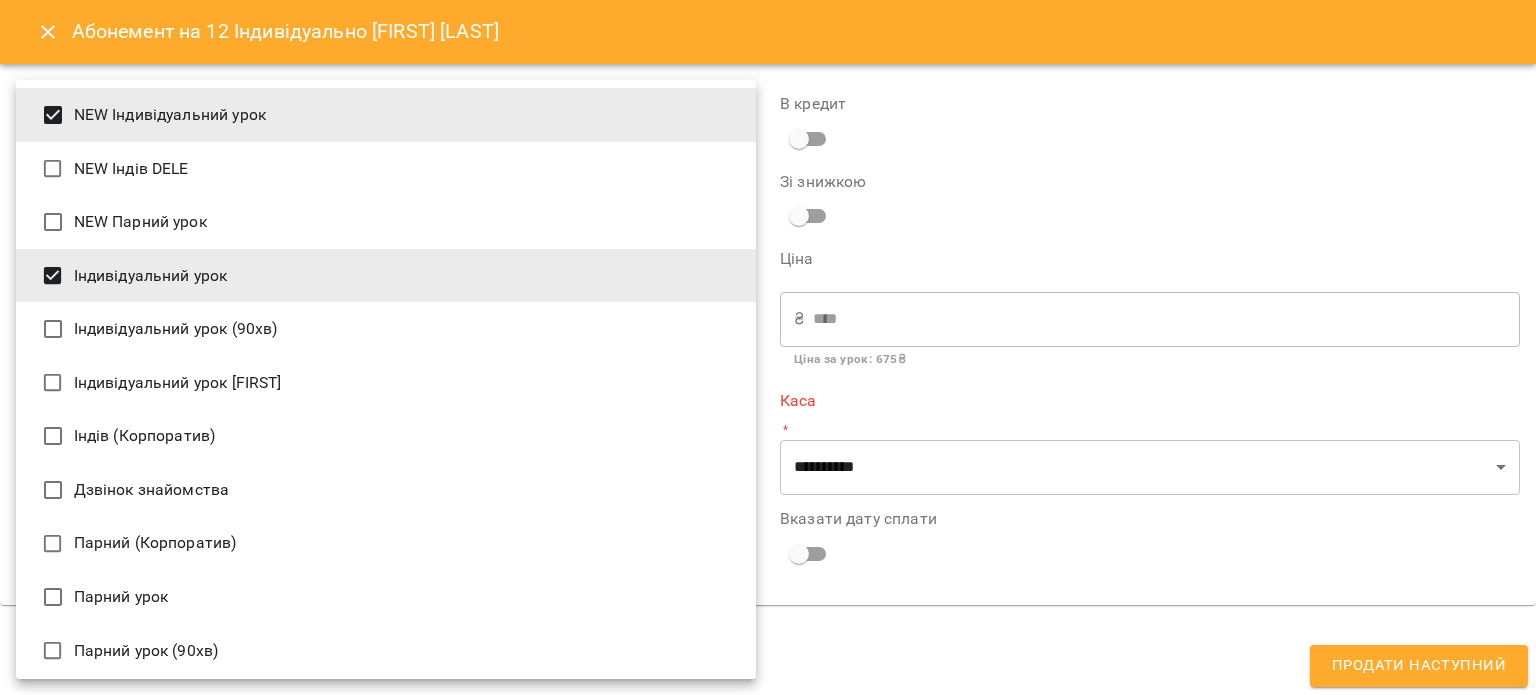 drag, startPoint x: 872, startPoint y: 629, endPoint x: 871, endPoint y: 530, distance: 99.00505 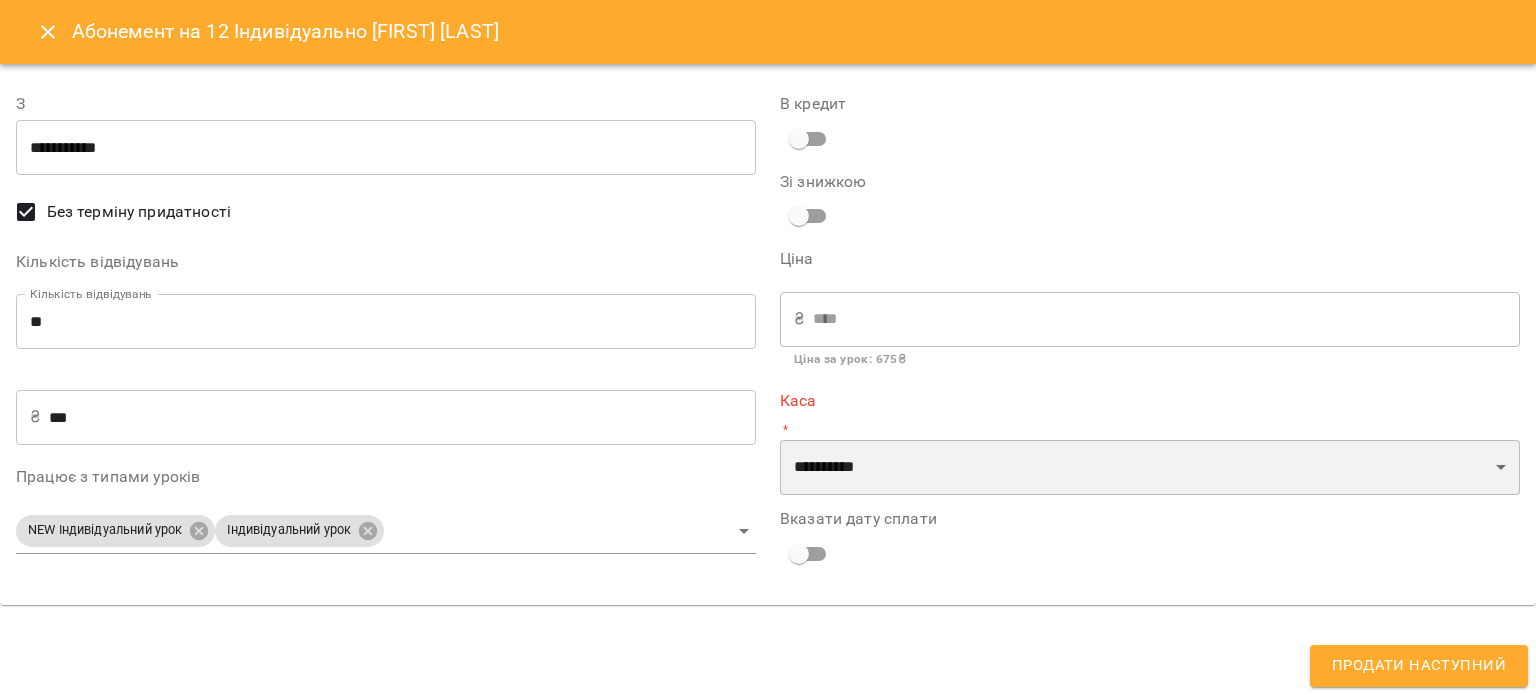 click on "**********" at bounding box center [1150, 468] 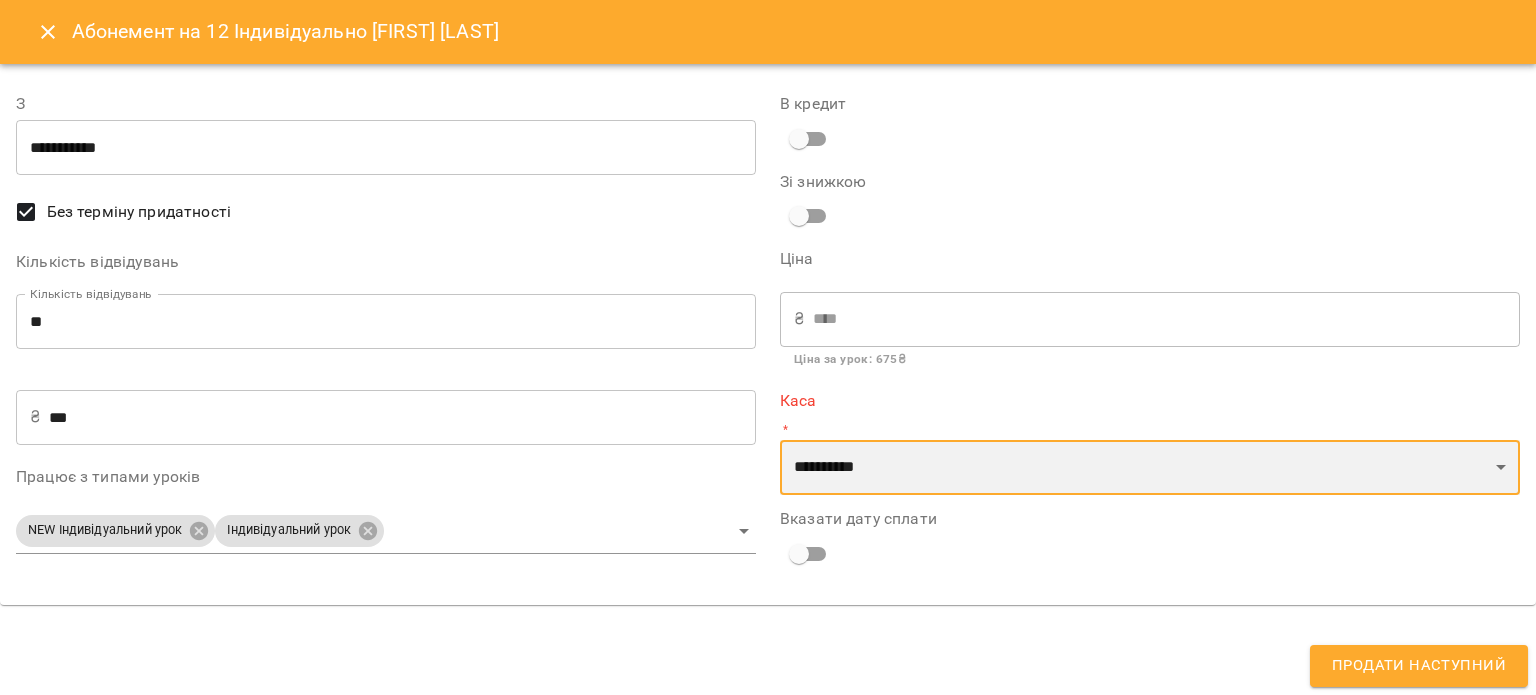 select on "****" 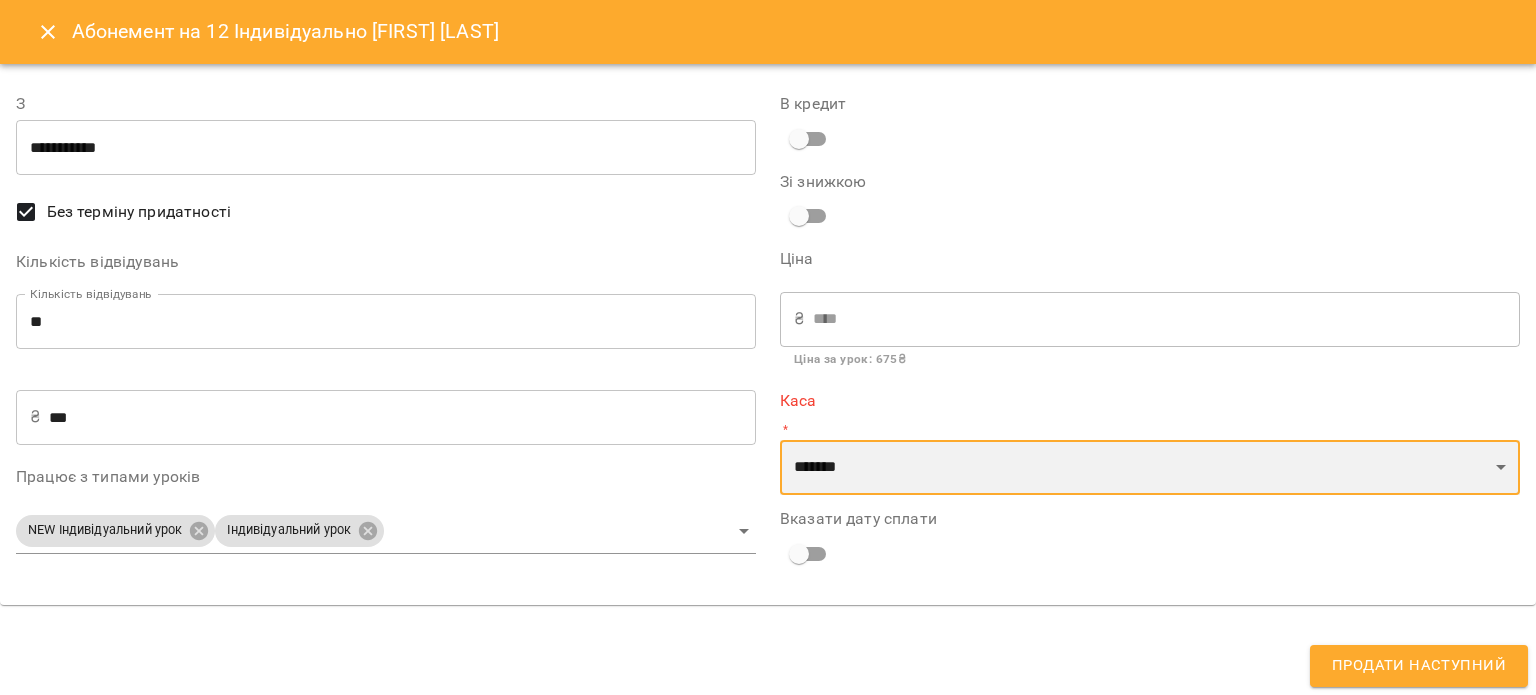 click on "**********" at bounding box center (1150, 468) 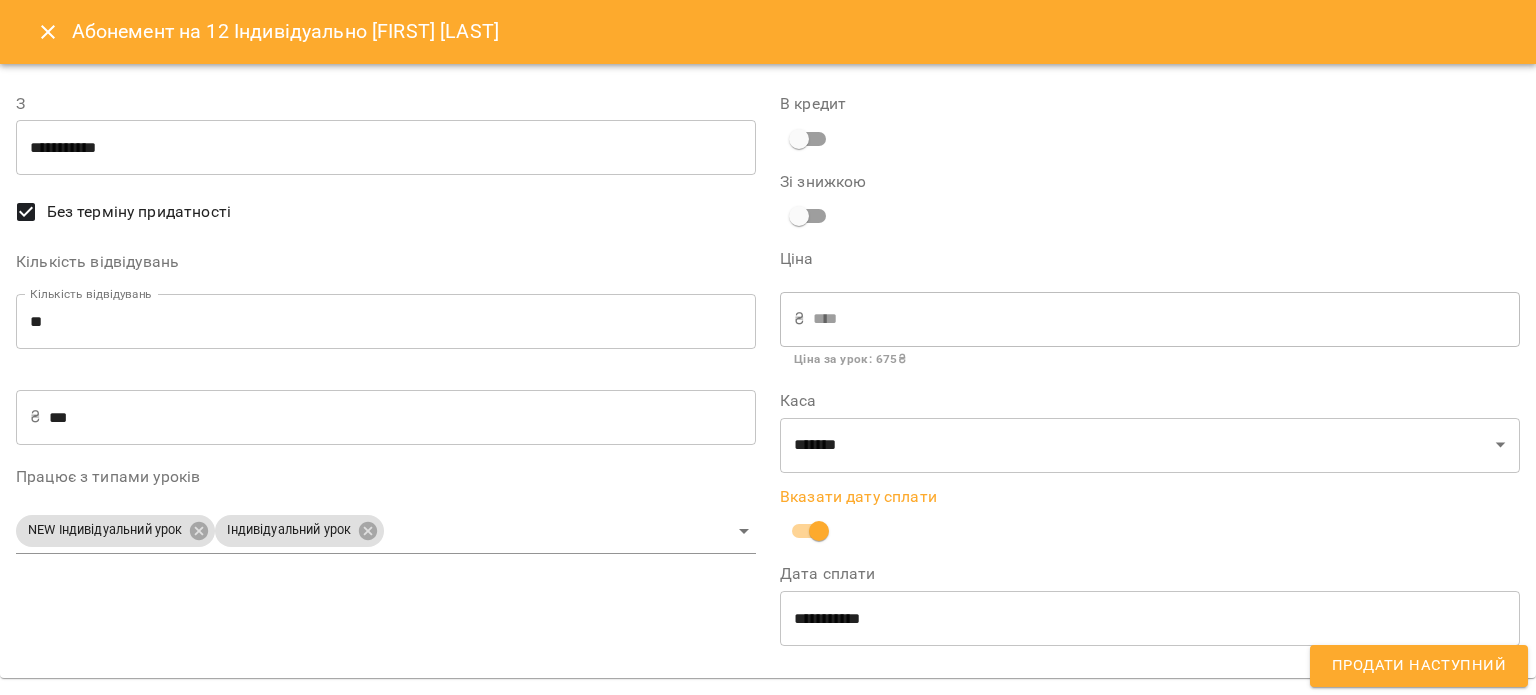 click on "Дата сплати" at bounding box center (1150, 574) 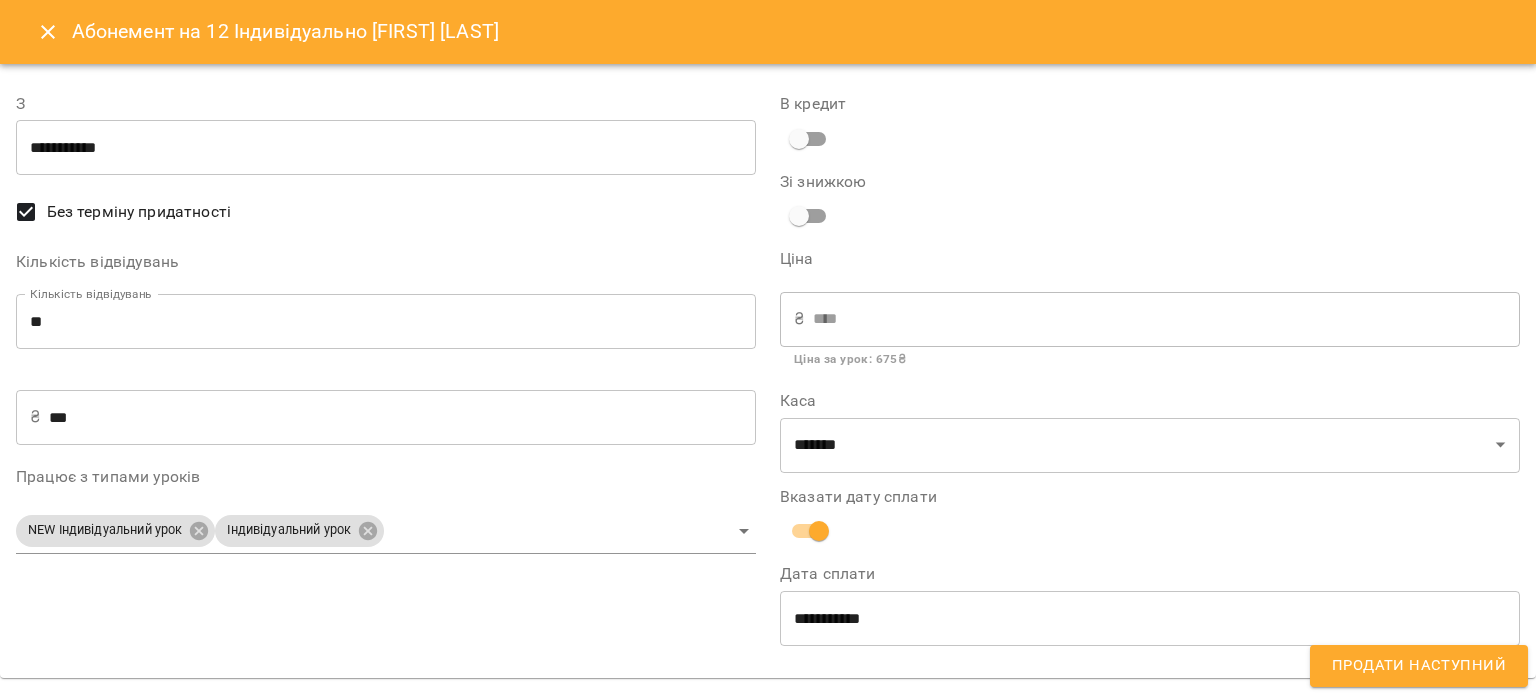 click on "**********" at bounding box center [1150, 618] 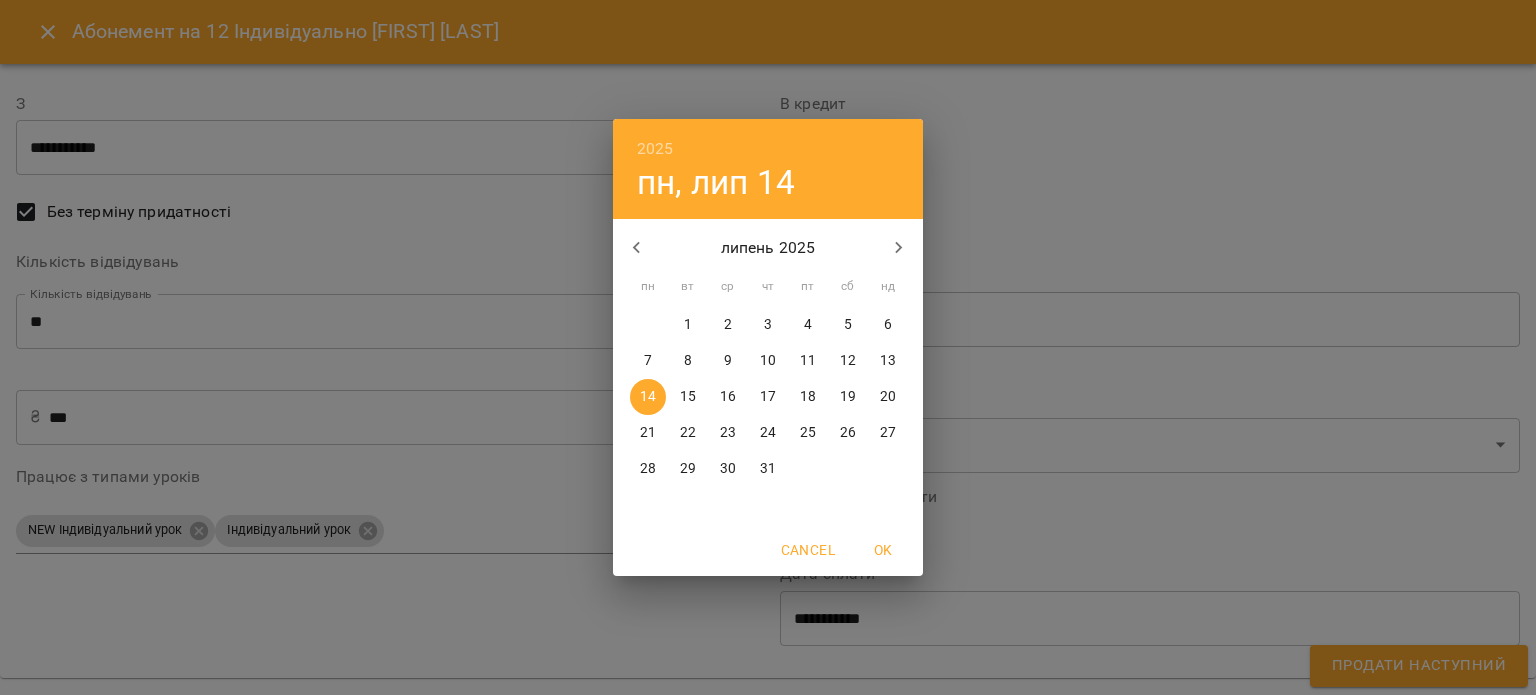 click on "11" at bounding box center [808, 361] 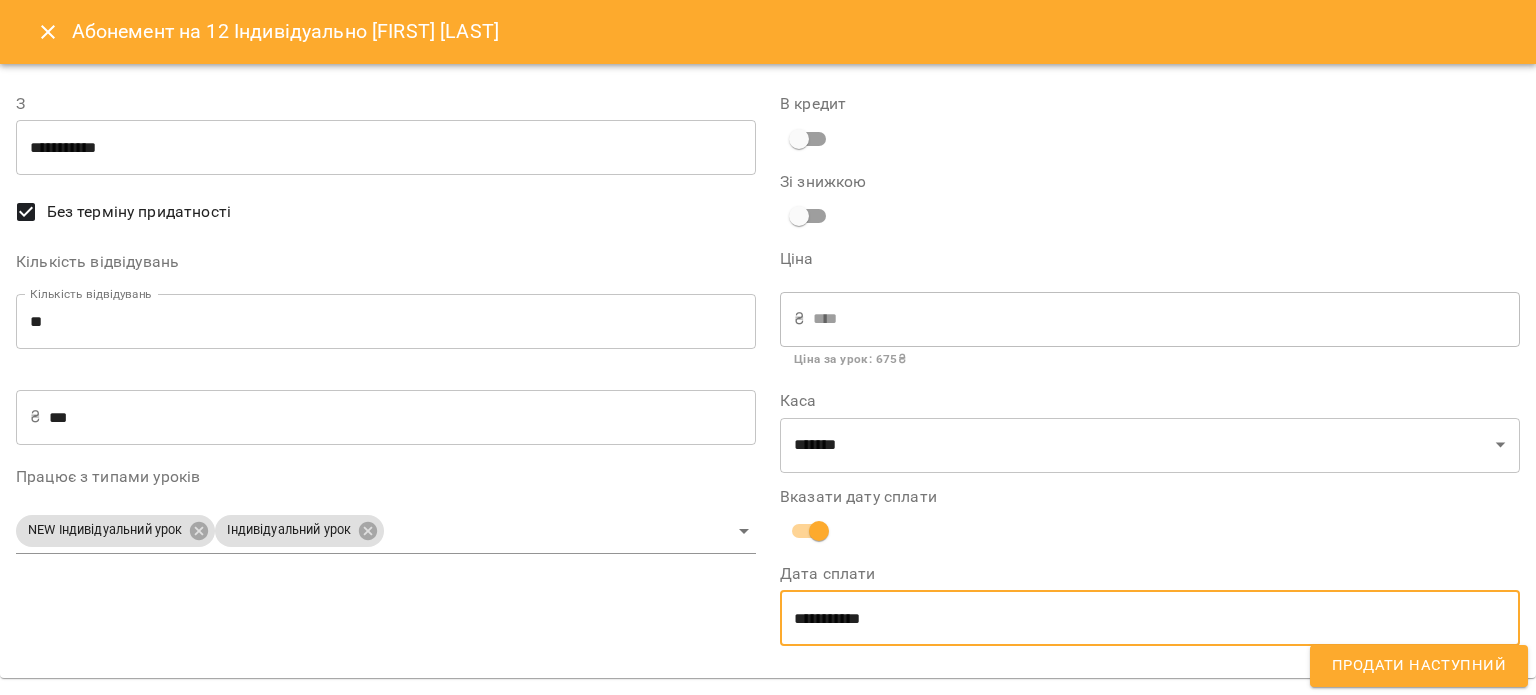 drag, startPoint x: 1387, startPoint y: 668, endPoint x: 1374, endPoint y: 651, distance: 21.400934 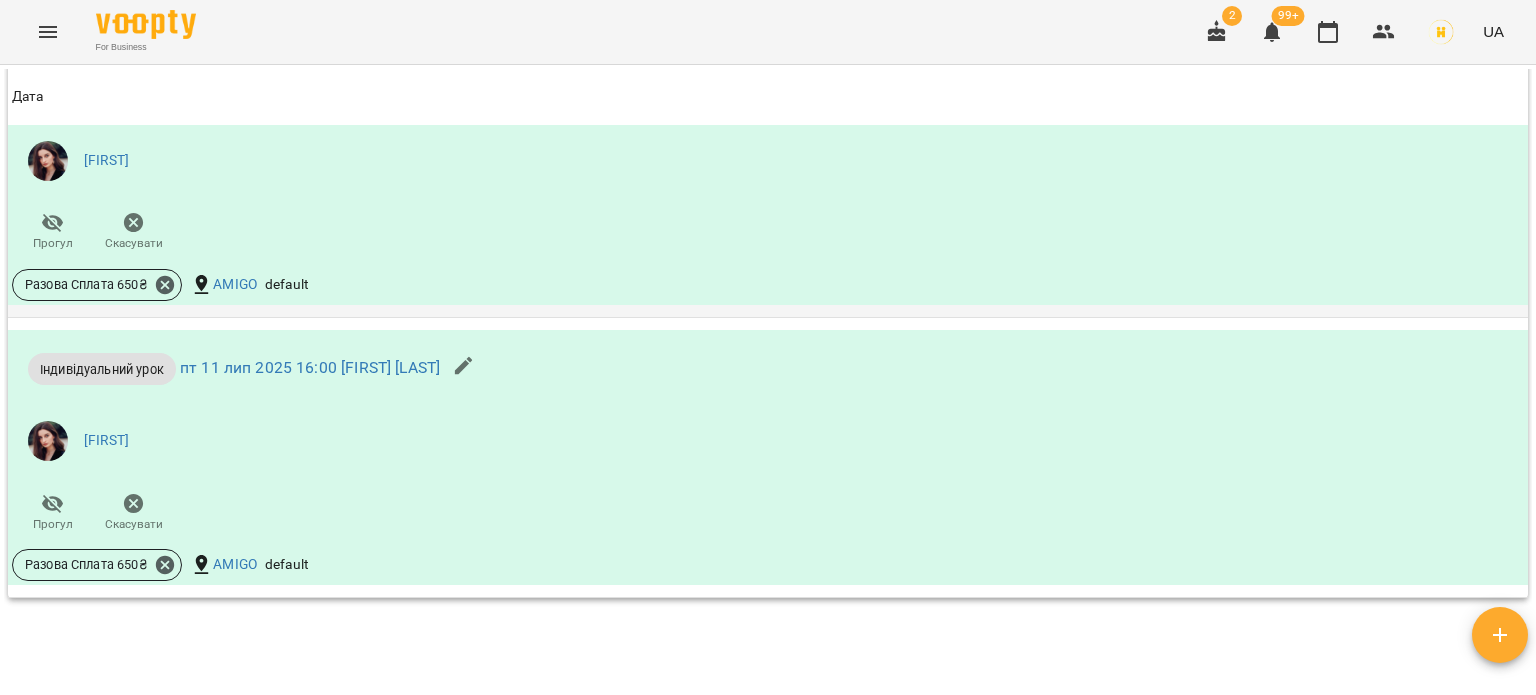 scroll, scrollTop: 2100, scrollLeft: 0, axis: vertical 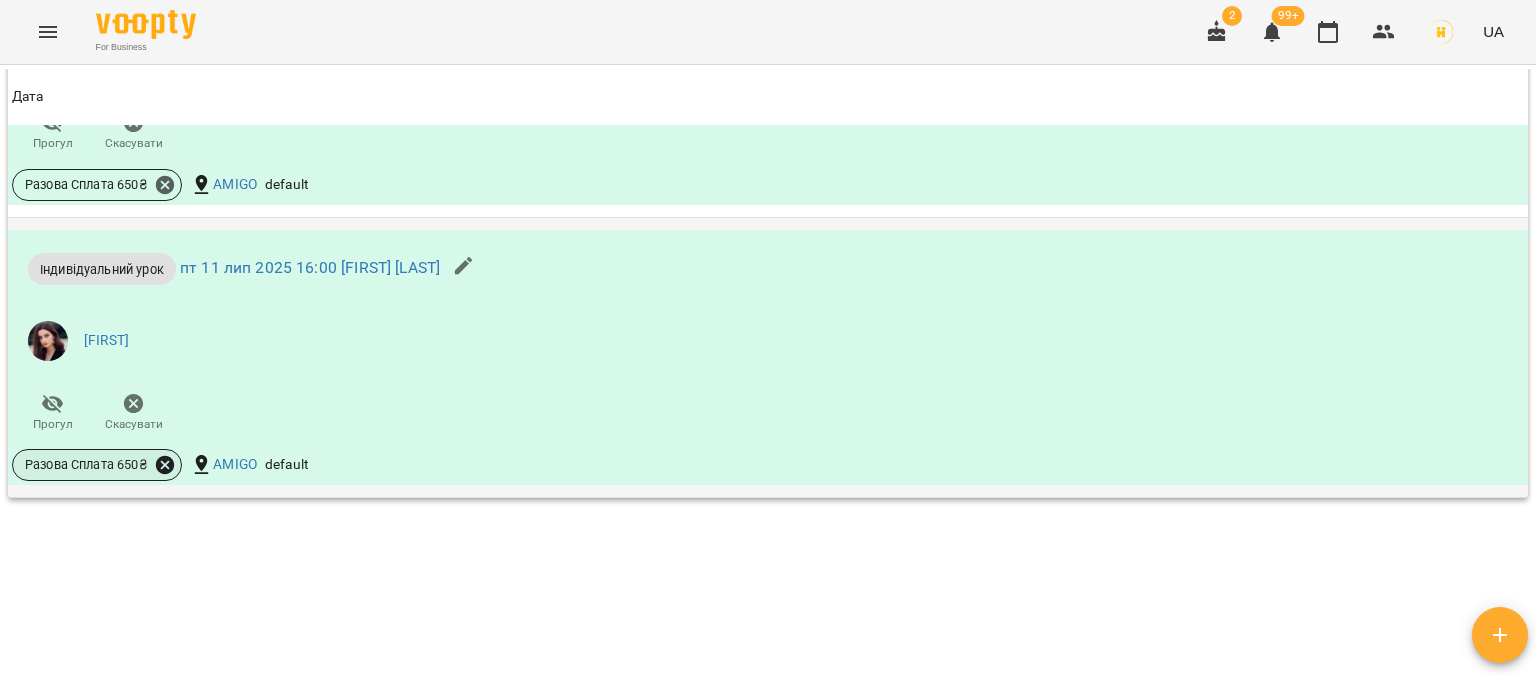click 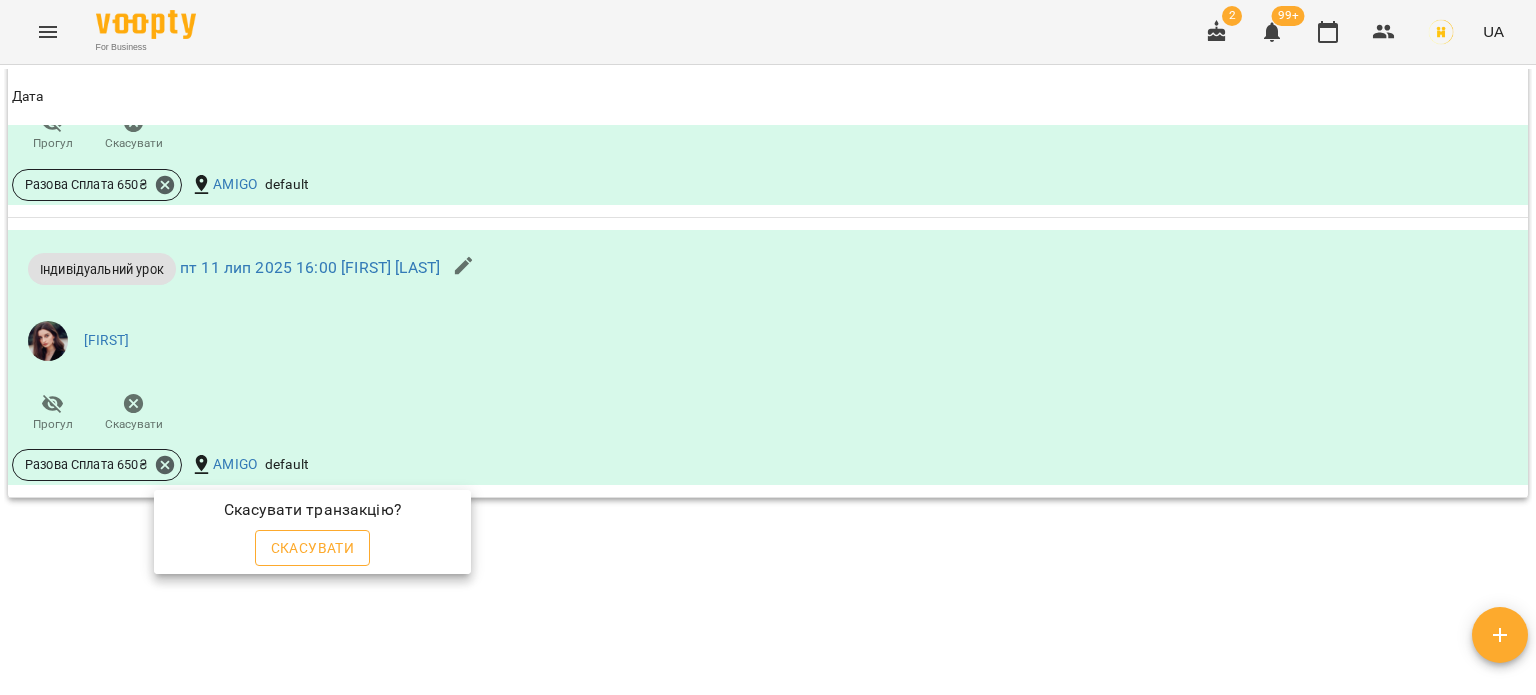 click on "Скасувати" at bounding box center (313, 548) 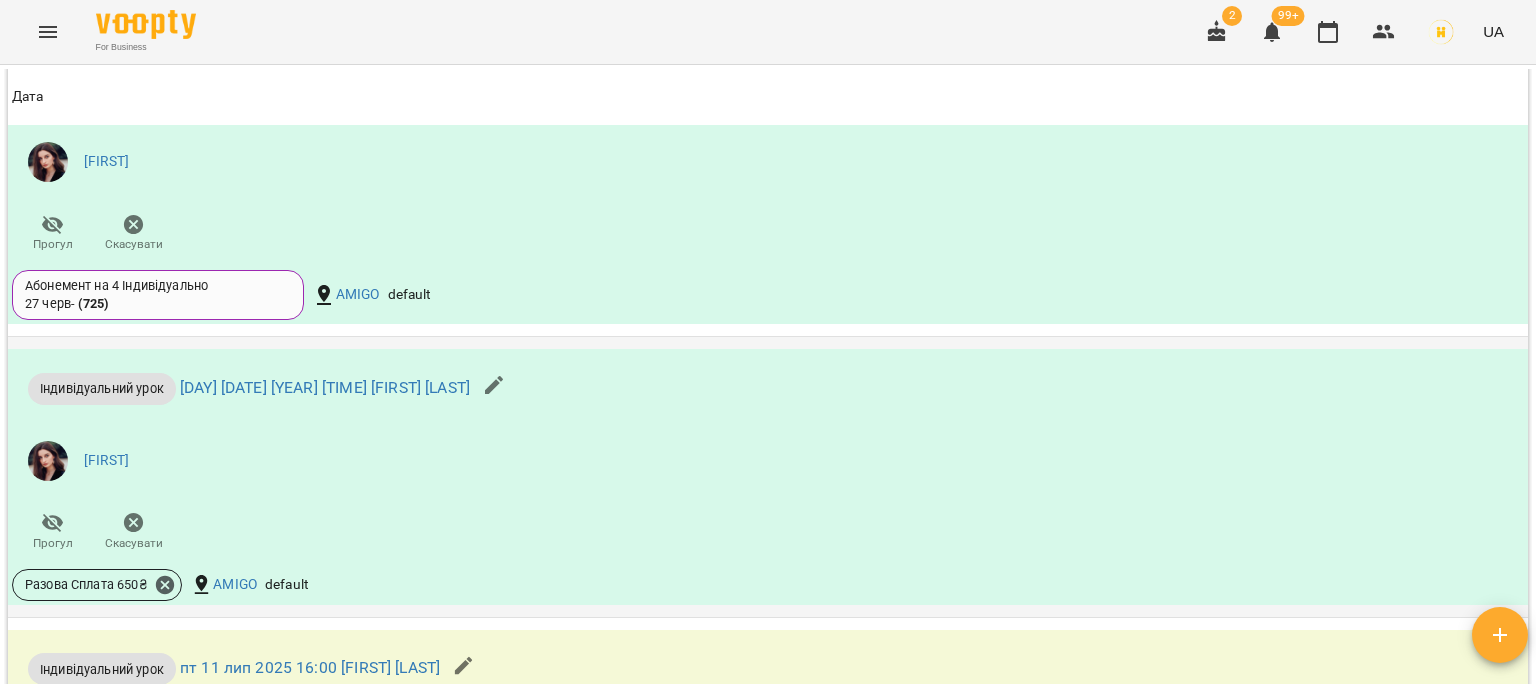 scroll, scrollTop: 2000, scrollLeft: 0, axis: vertical 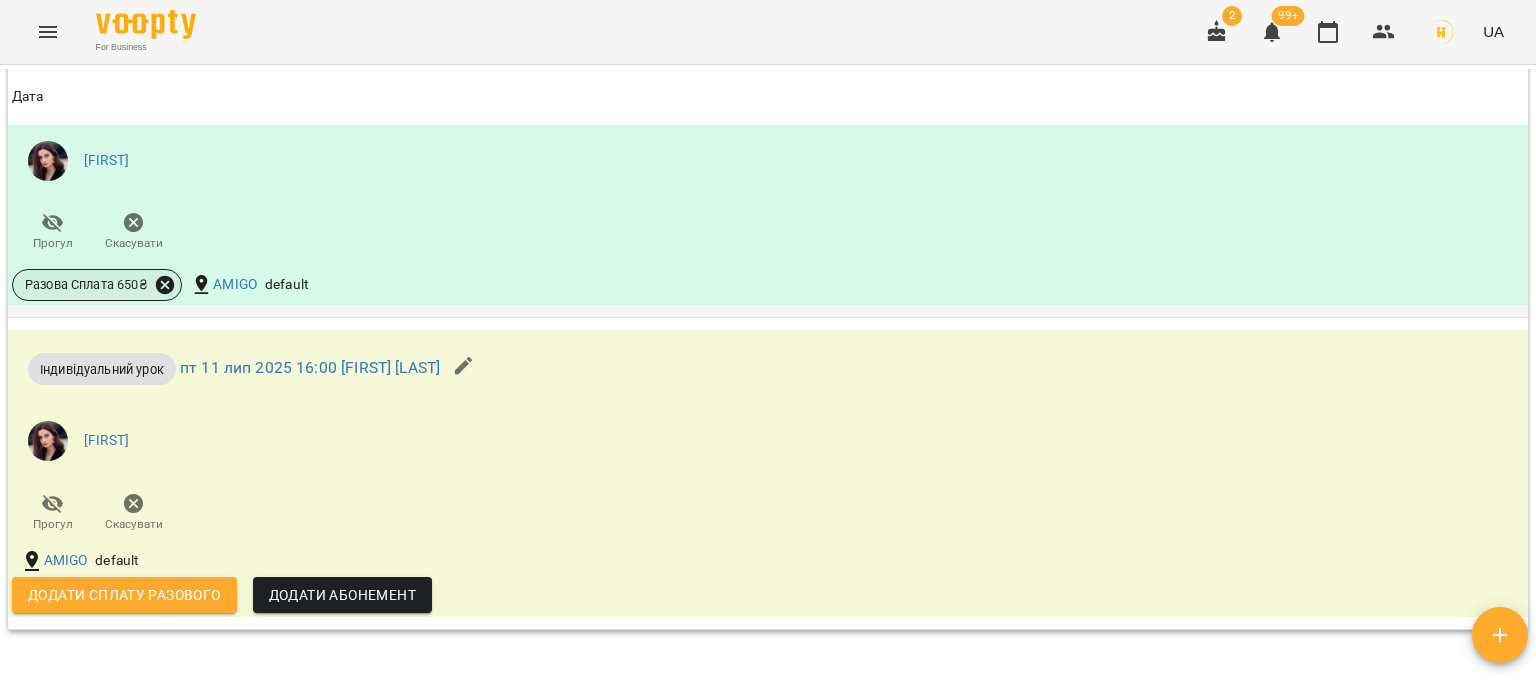 click 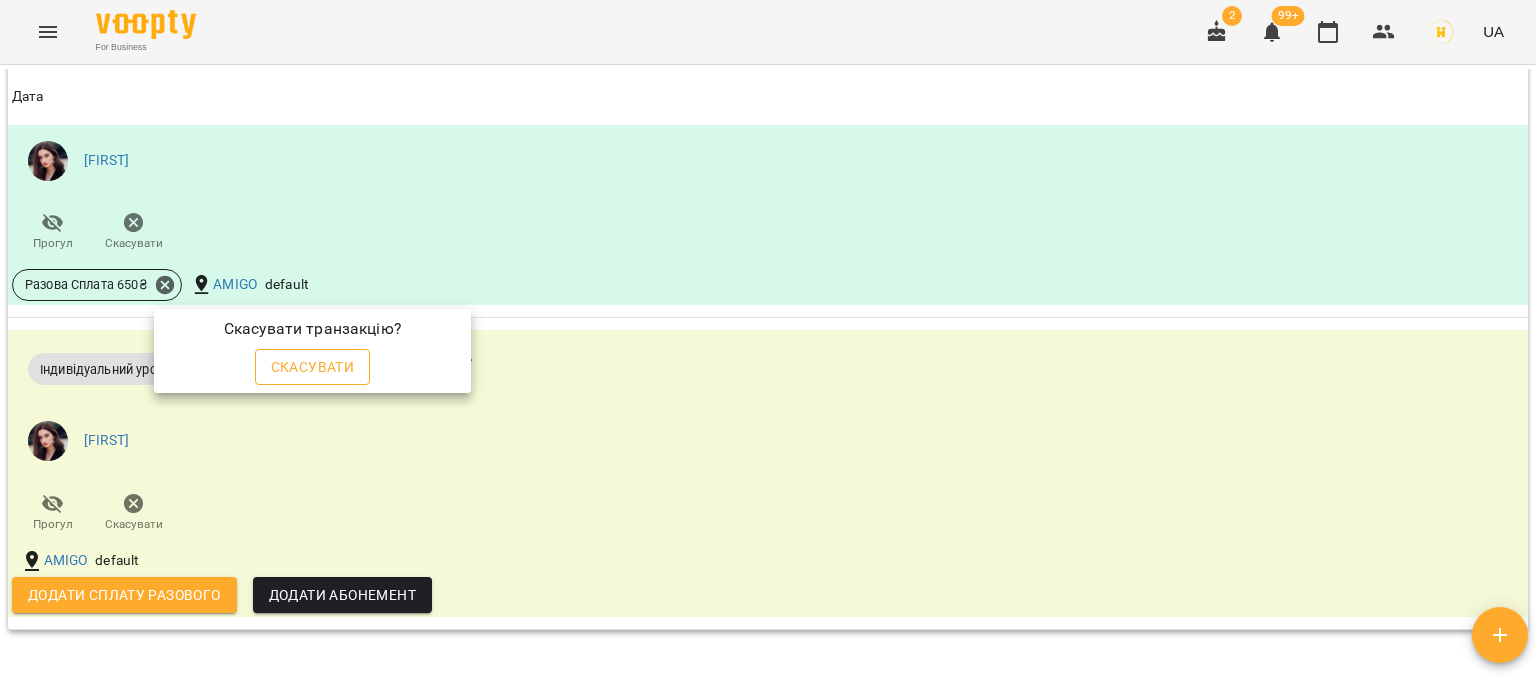 click on "Скасувати" at bounding box center [313, 367] 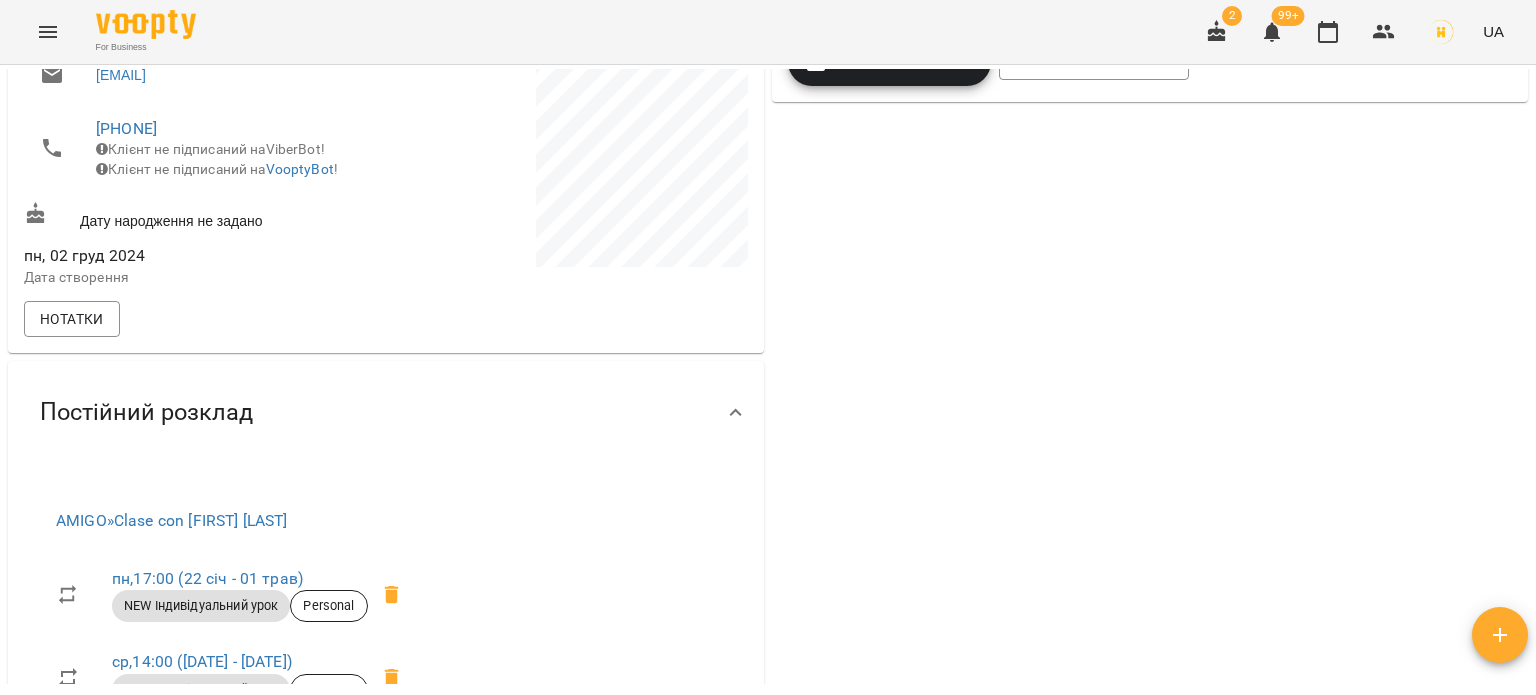 scroll, scrollTop: 0, scrollLeft: 0, axis: both 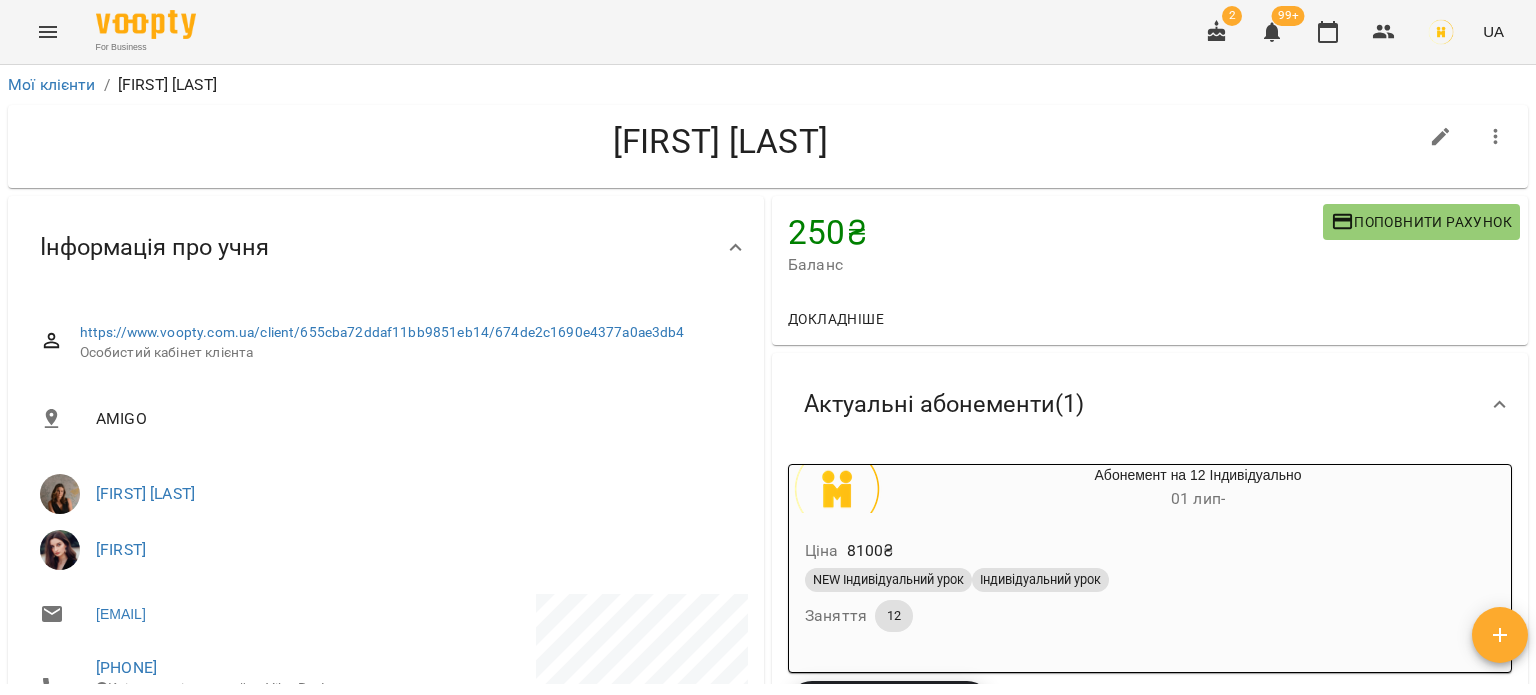 click on "Ціна 8100 ₴ NEW Індивідуальний урок Індивідуальний урок Заняття 12" at bounding box center (1150, 589) 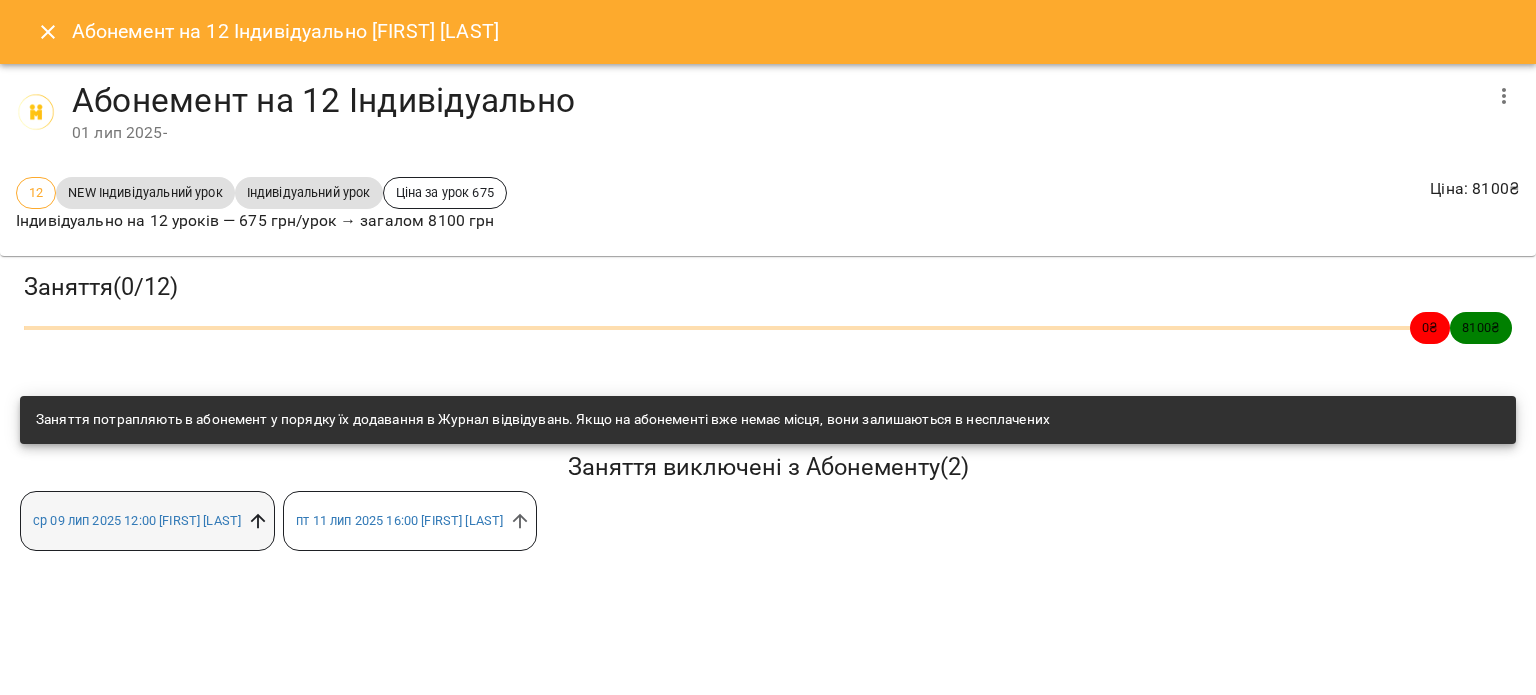 click 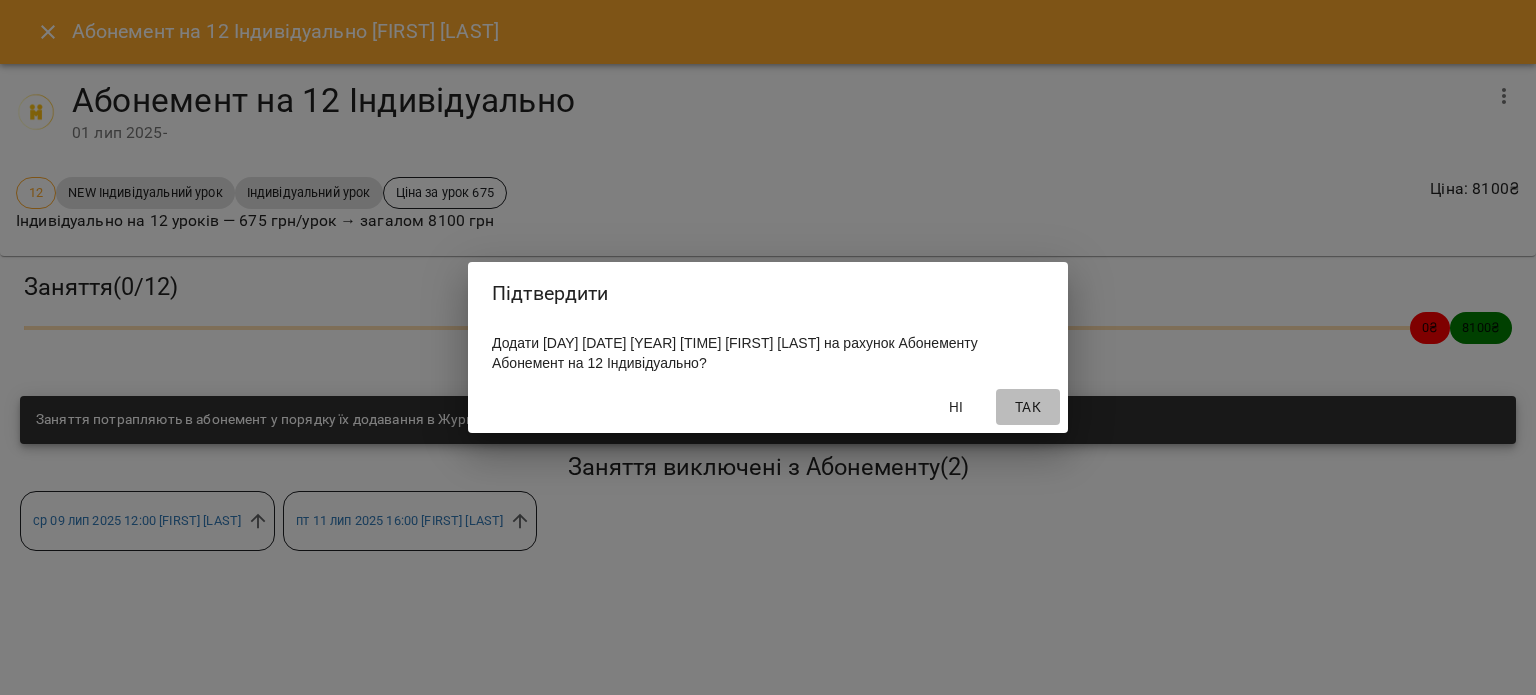 click on "Так" at bounding box center [1028, 407] 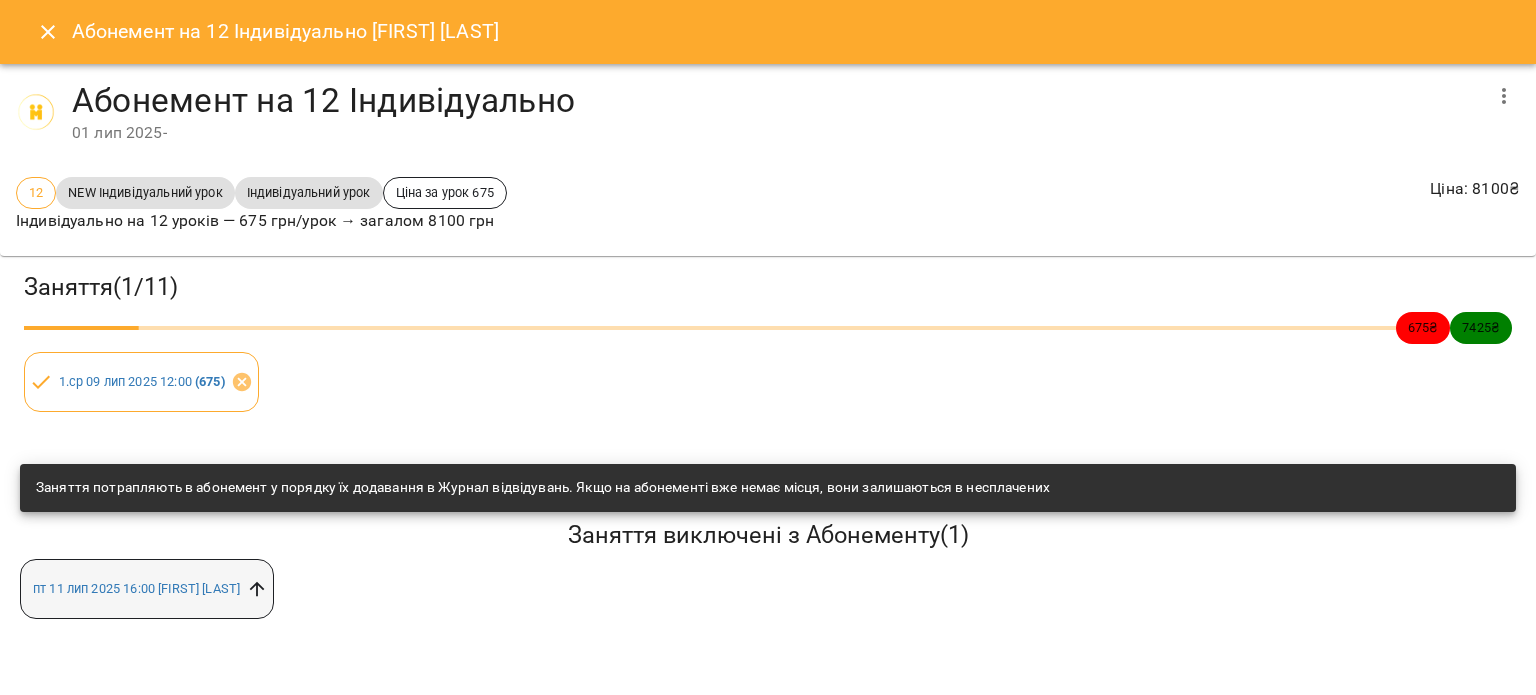 click 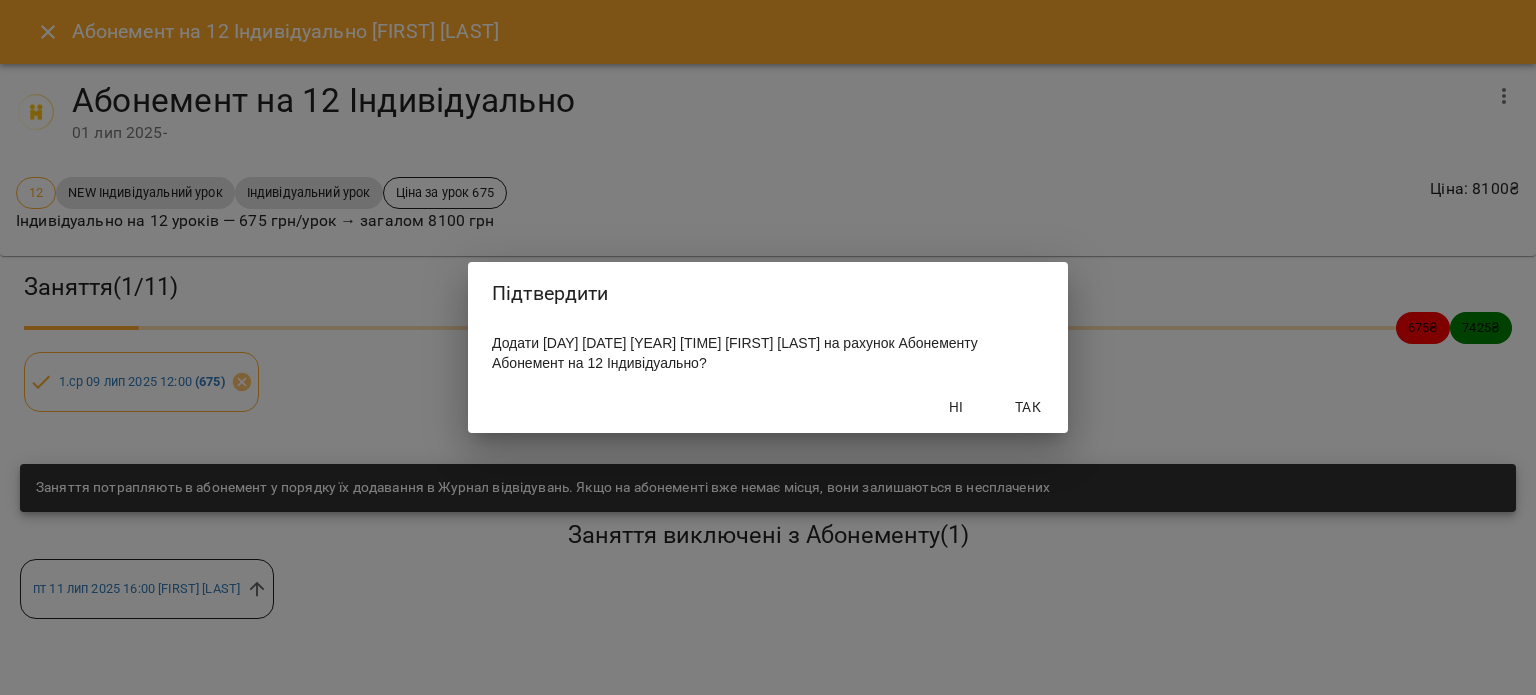 click on "Так" at bounding box center [1028, 407] 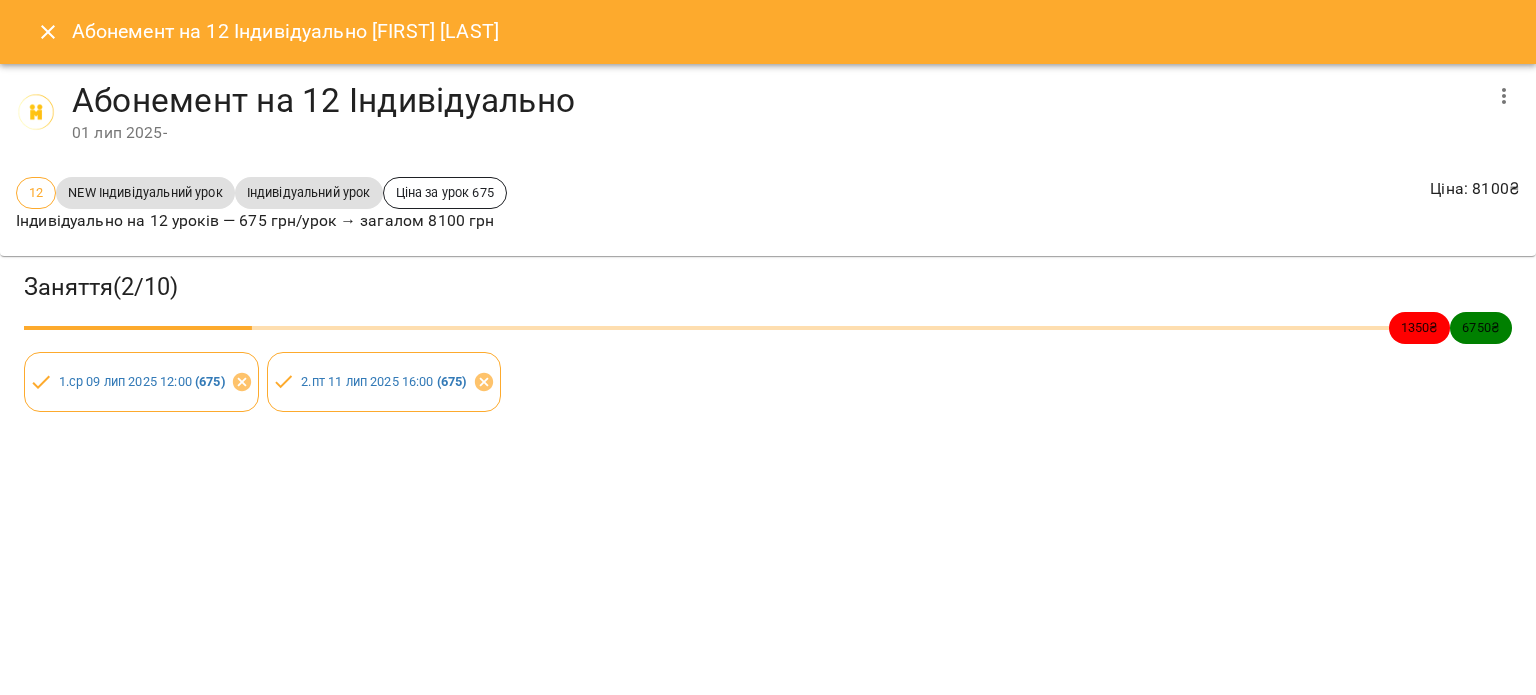 click at bounding box center (48, 32) 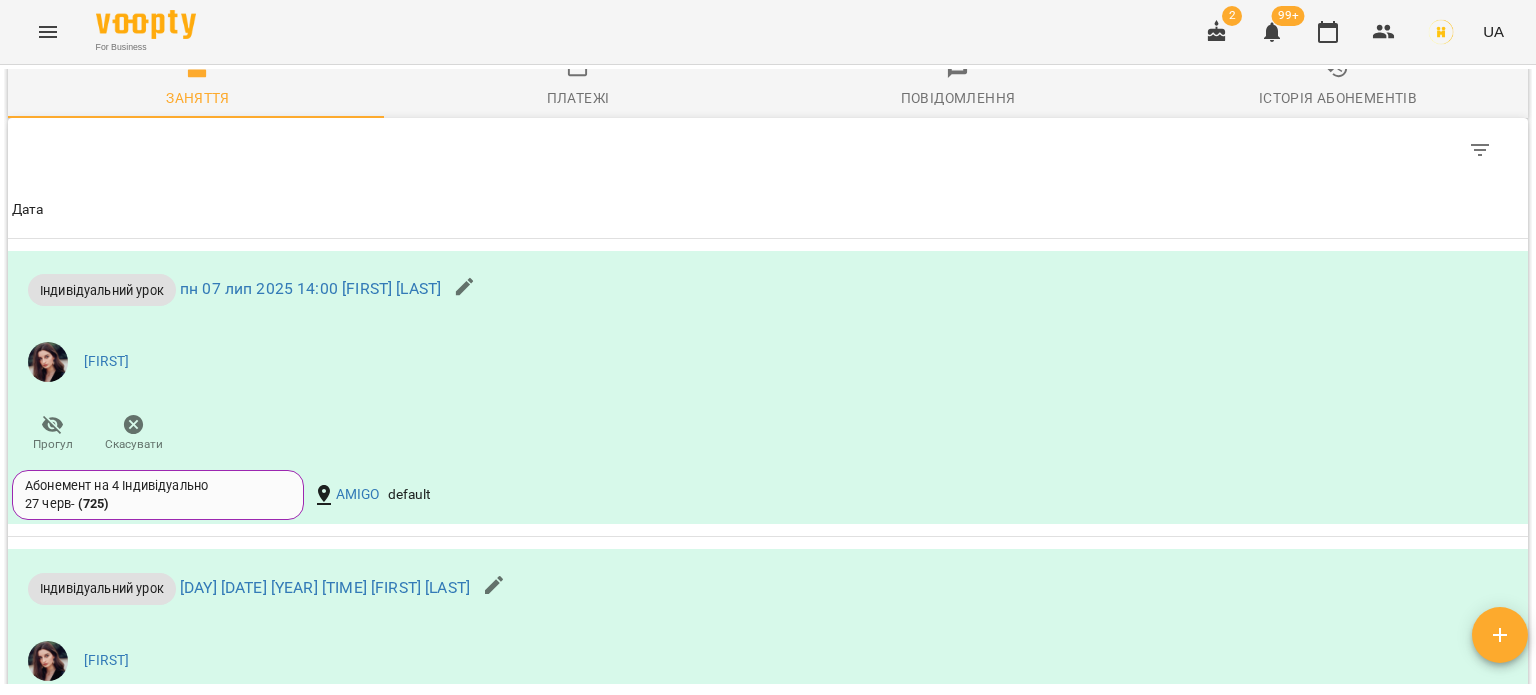 scroll, scrollTop: 1200, scrollLeft: 0, axis: vertical 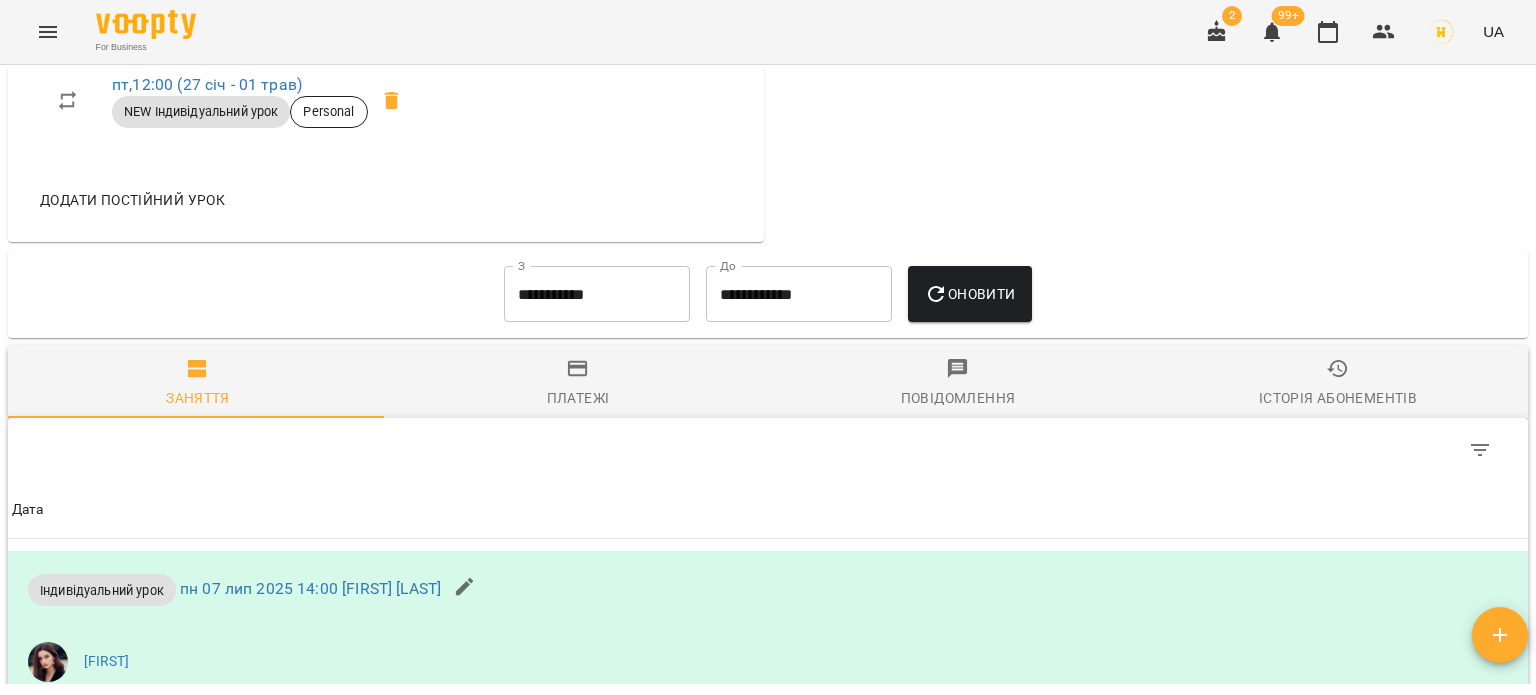 click on "**********" at bounding box center (597, 294) 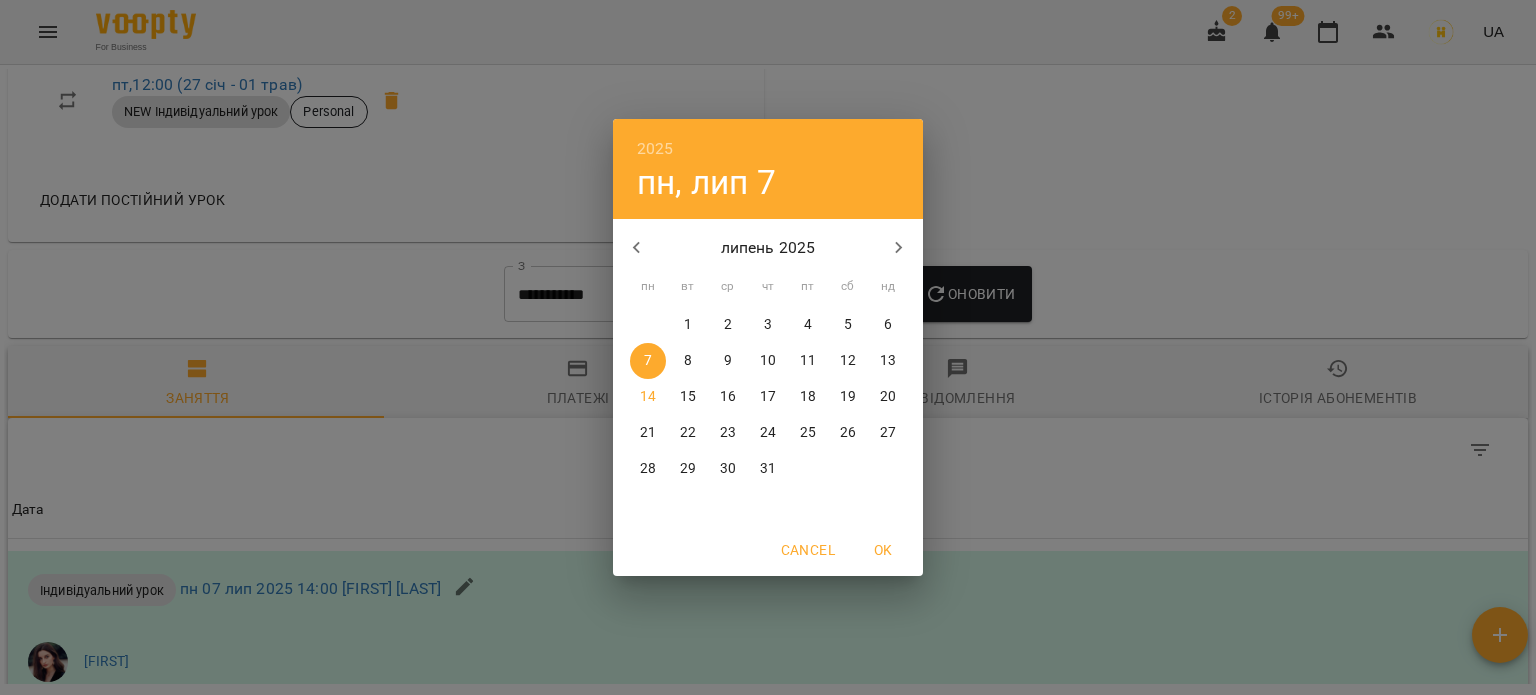 click on "1" at bounding box center [688, 325] 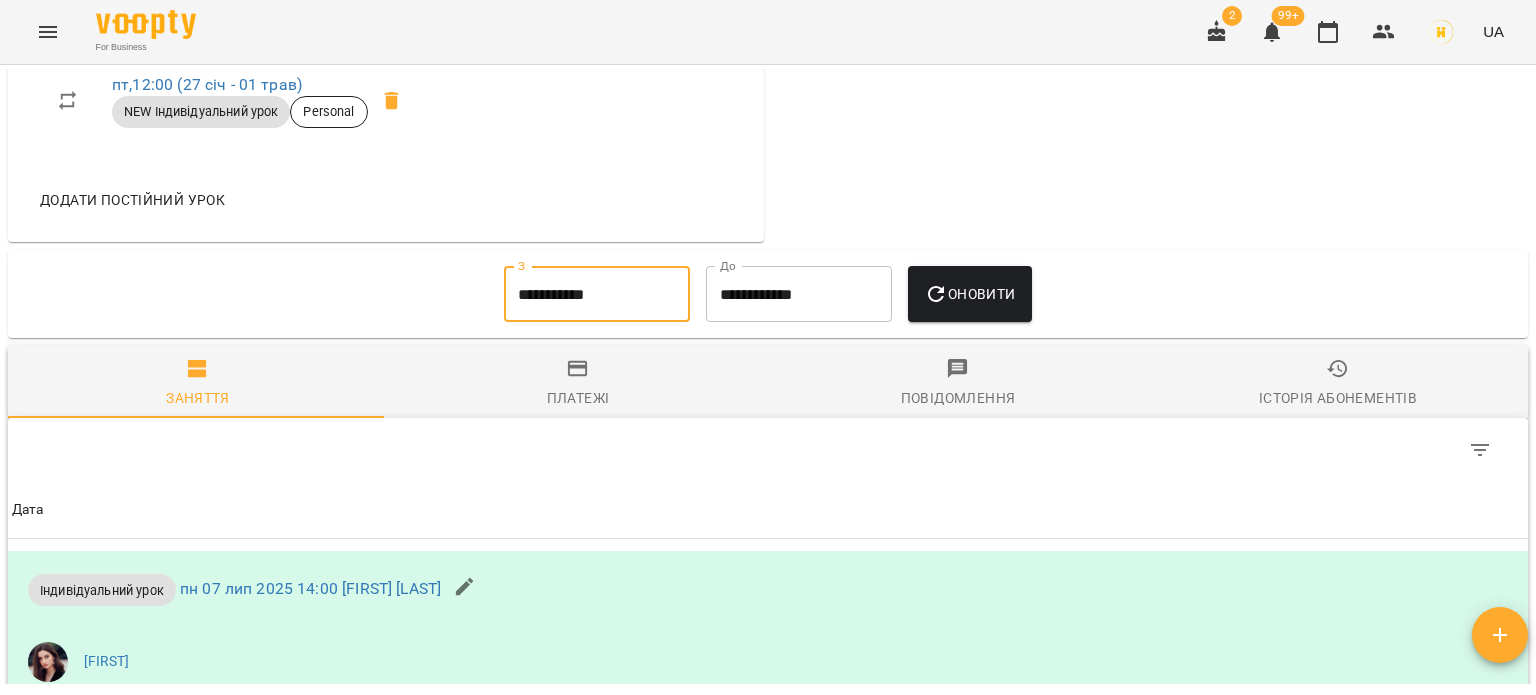 click on "Оновити" at bounding box center [969, 294] 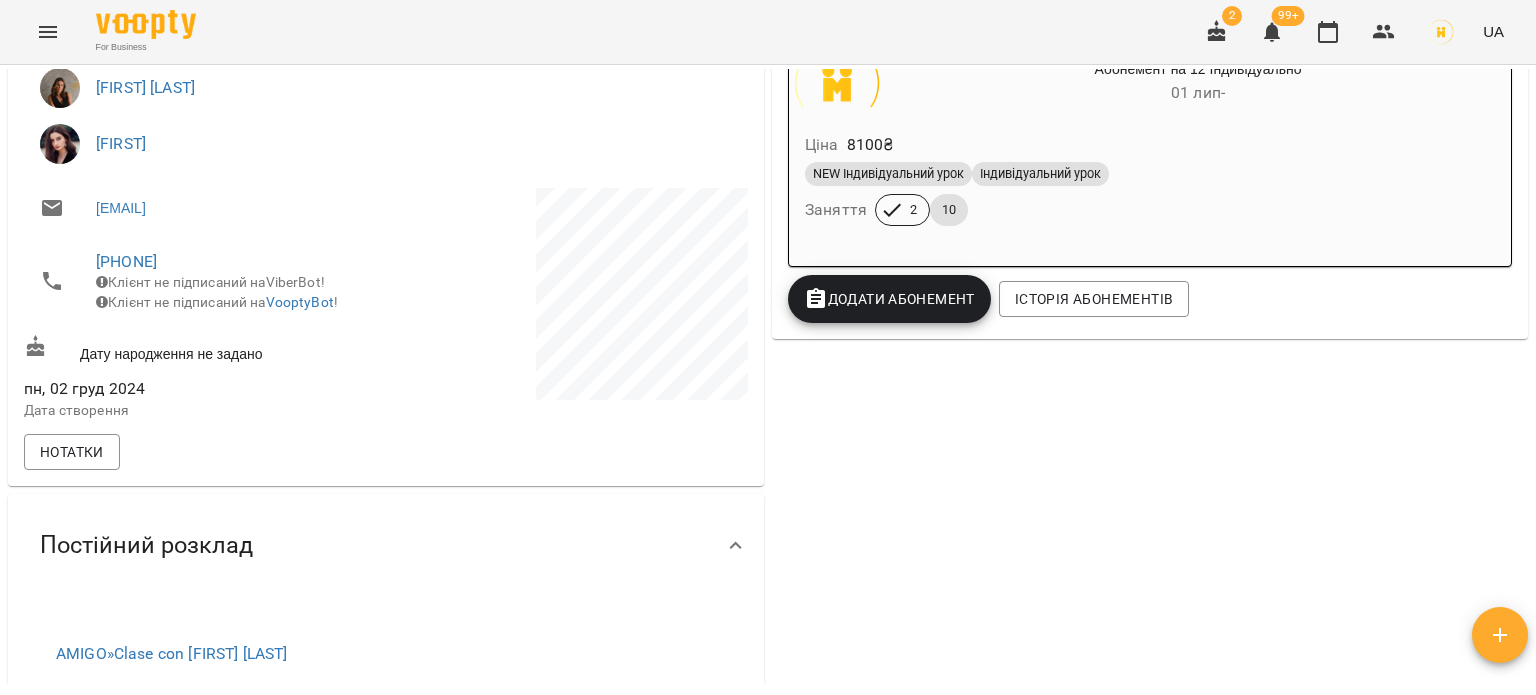 scroll, scrollTop: 0, scrollLeft: 0, axis: both 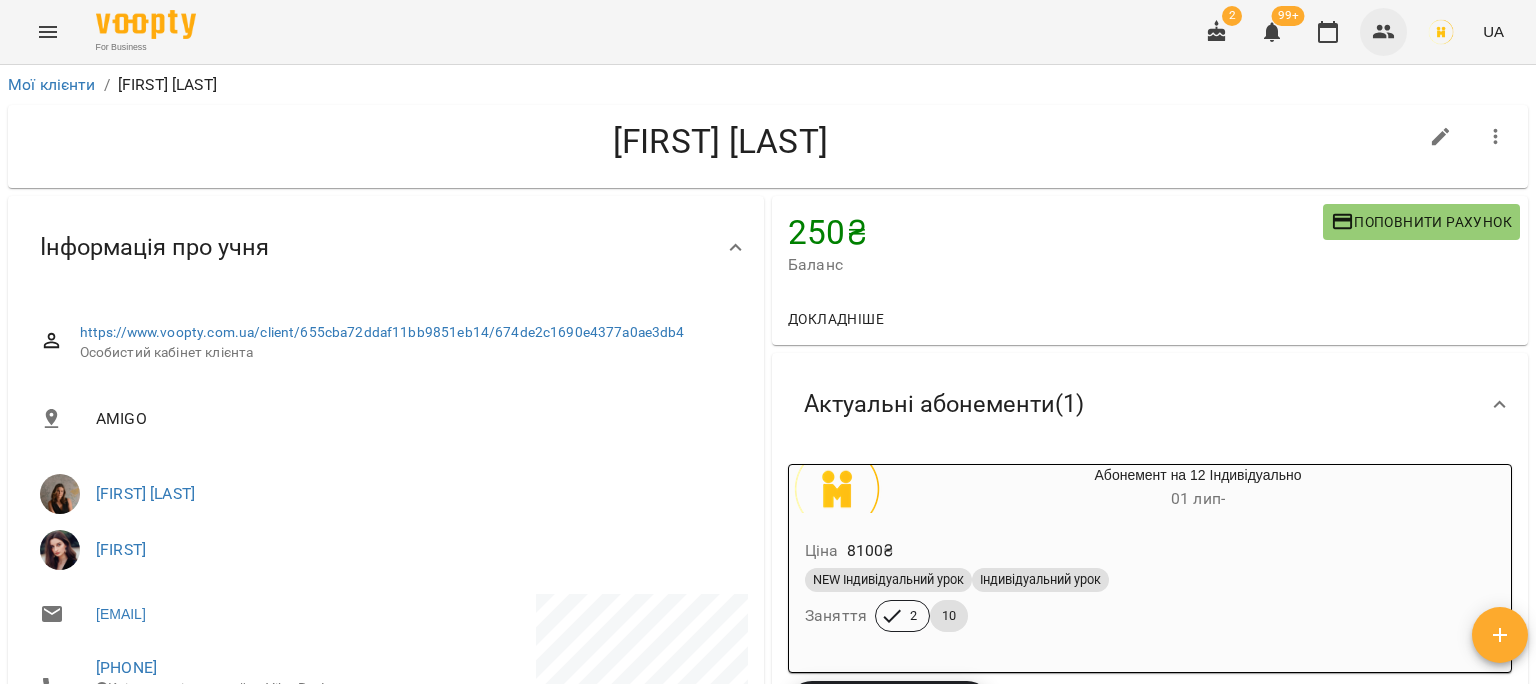 click 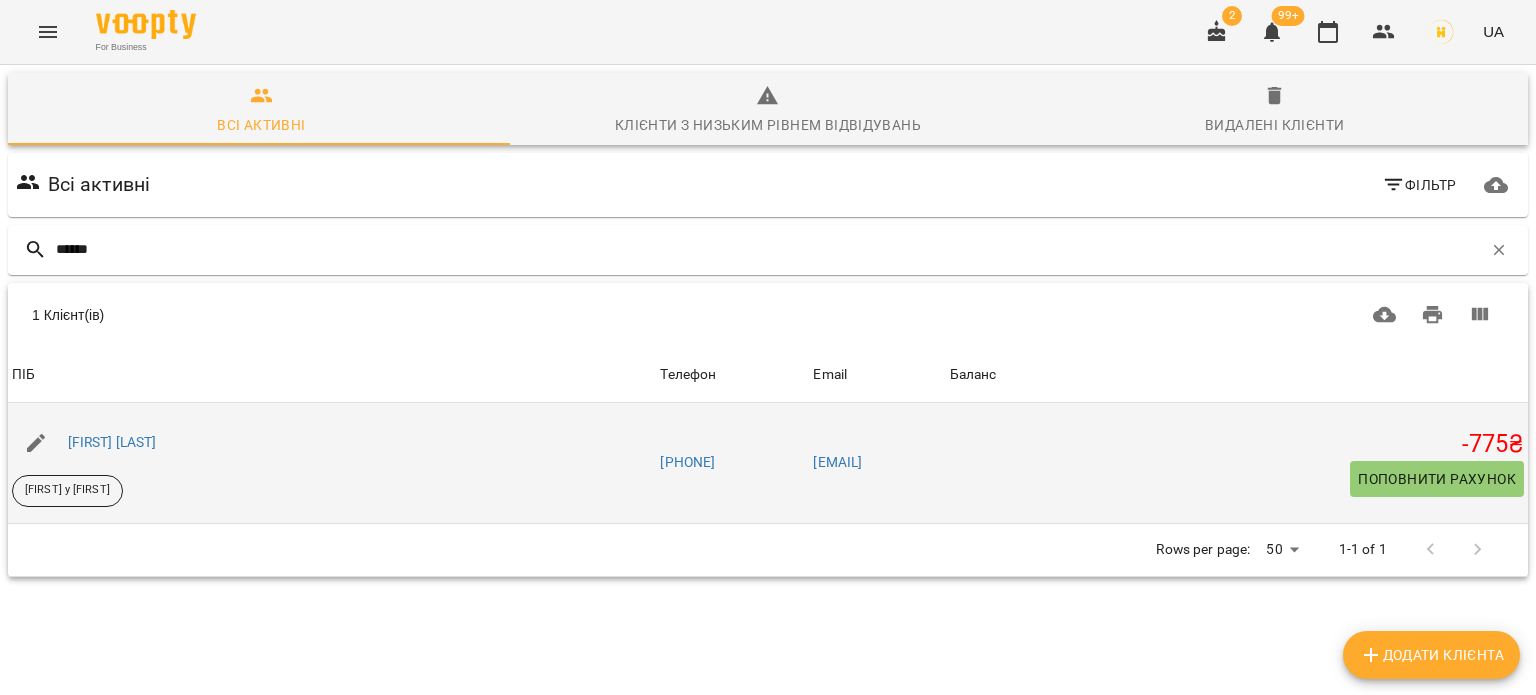 type on "******" 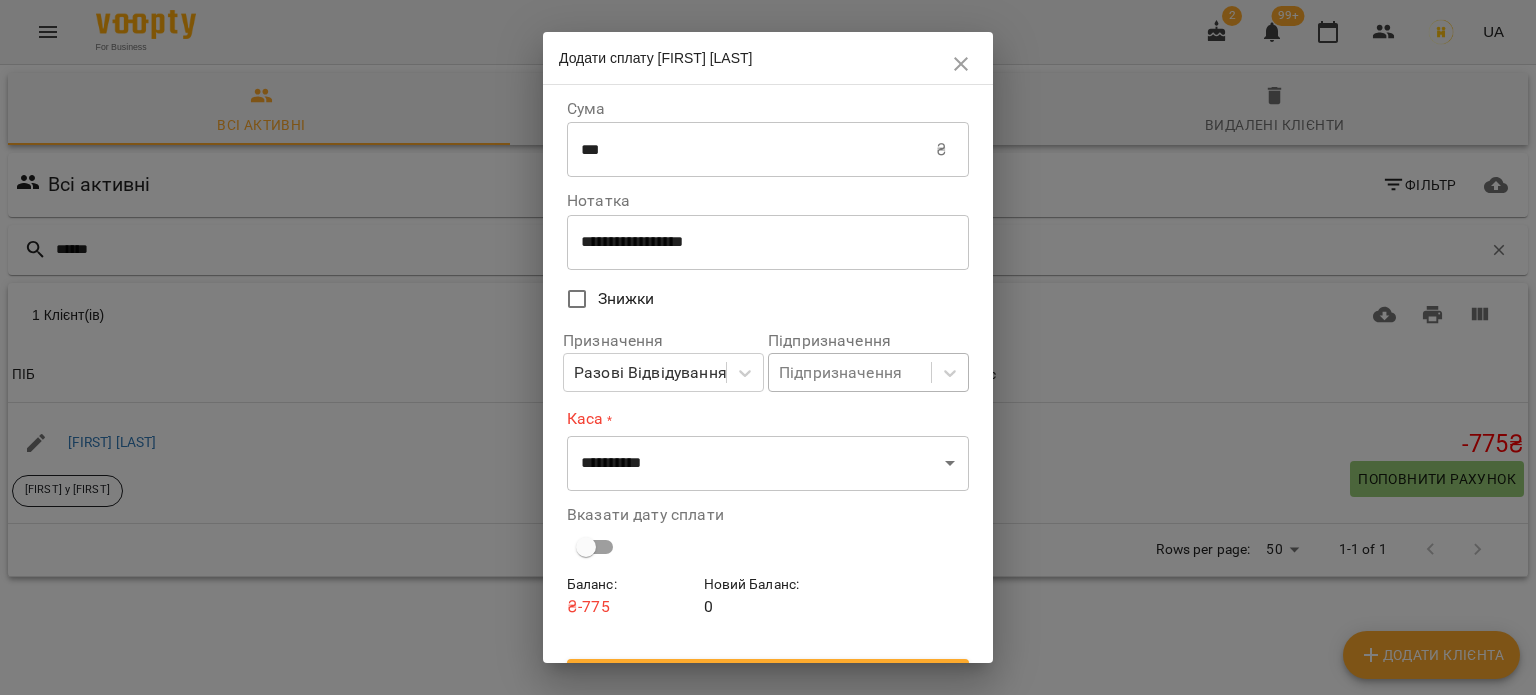 click on "Підпризначення" at bounding box center [840, 373] 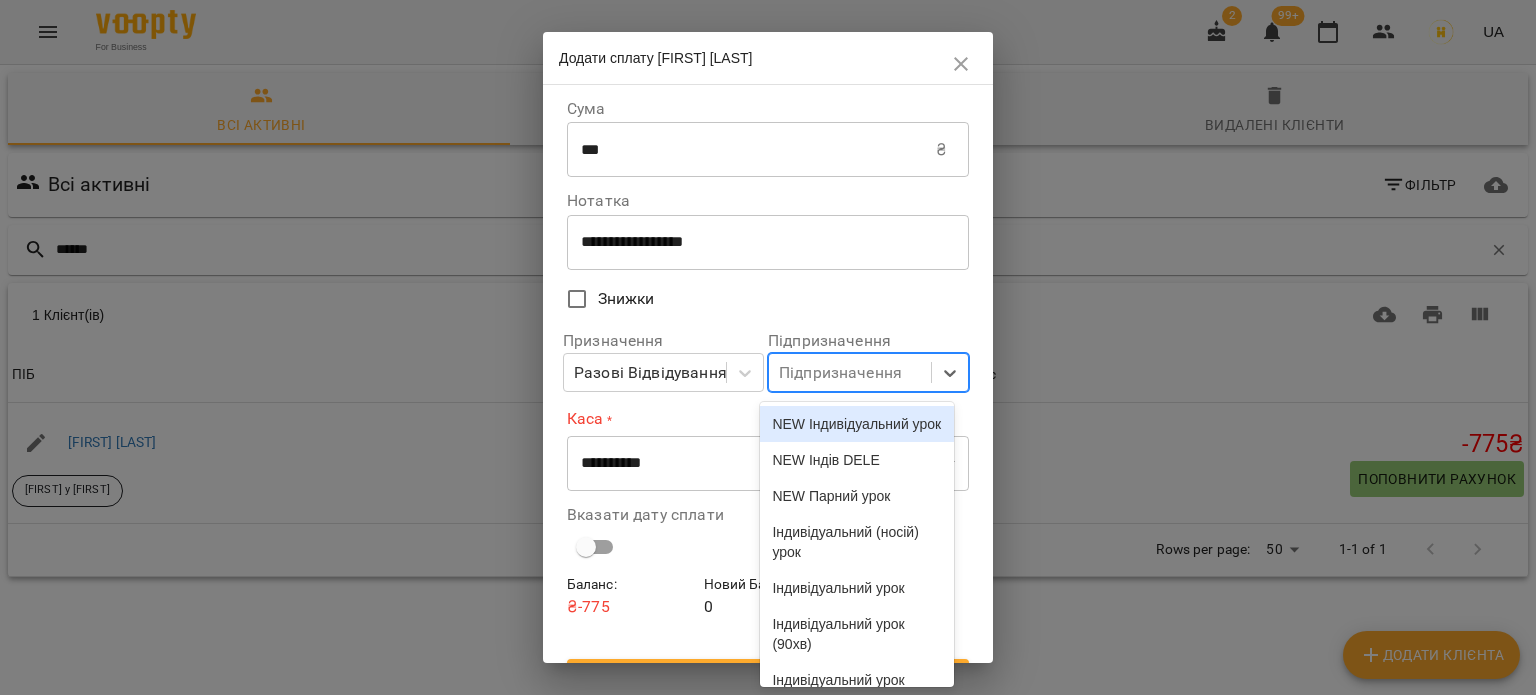 click on "NEW Індивідуальний урок" at bounding box center [856, 424] 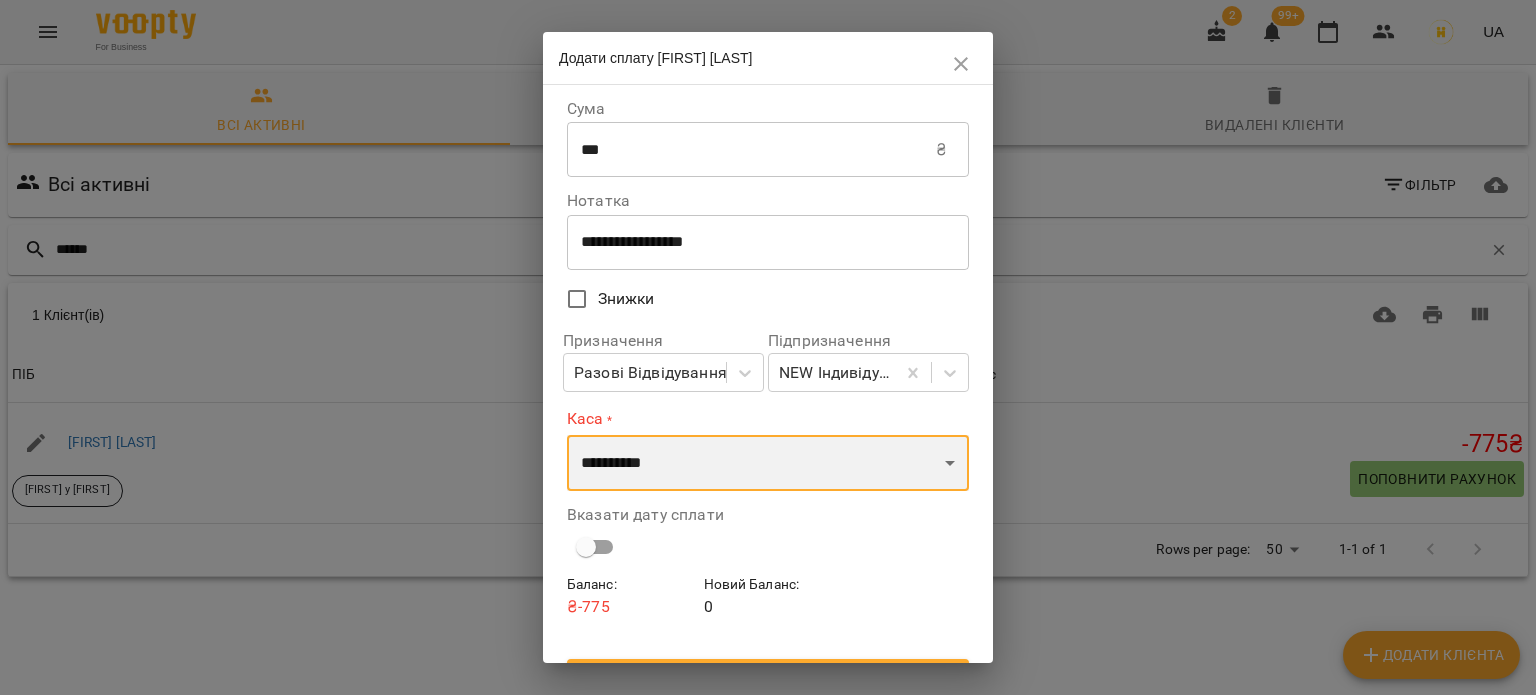 click on "**********" at bounding box center [768, 463] 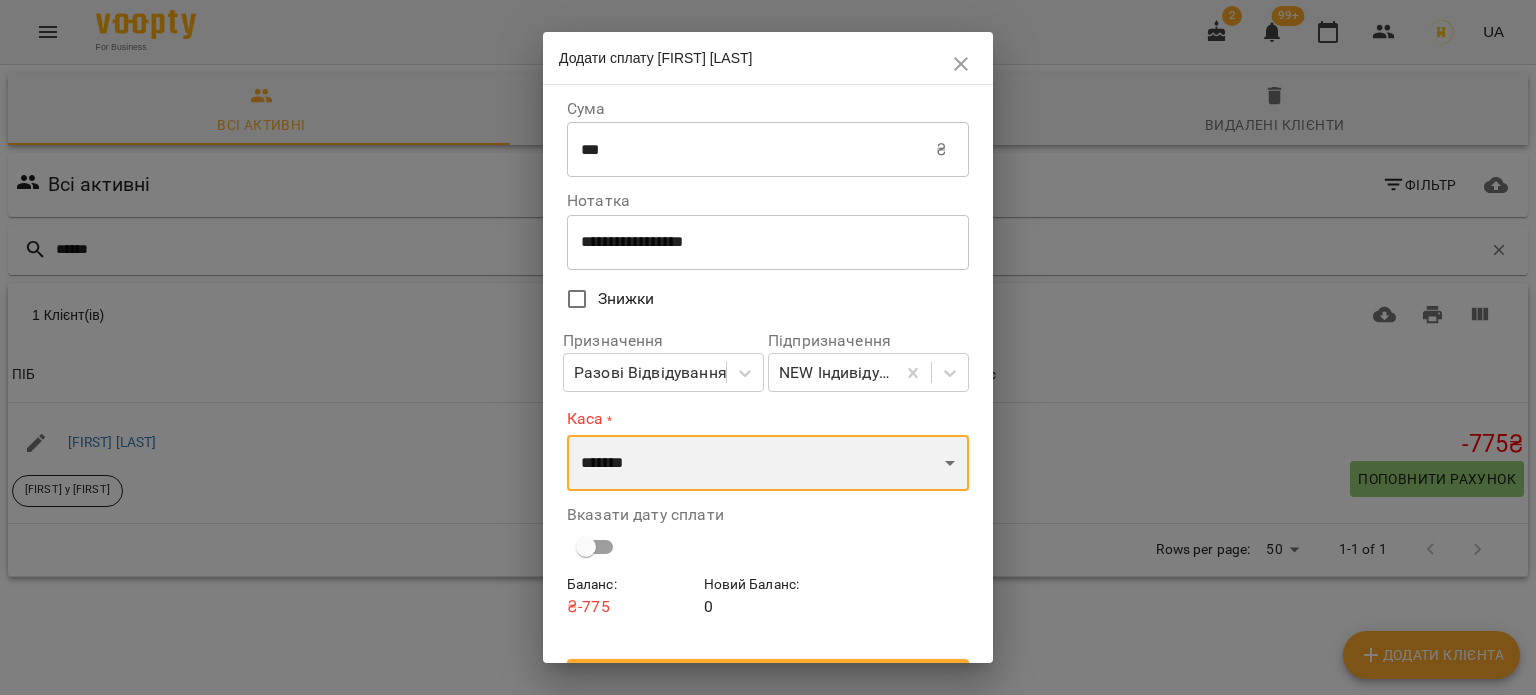 click on "**********" at bounding box center [768, 463] 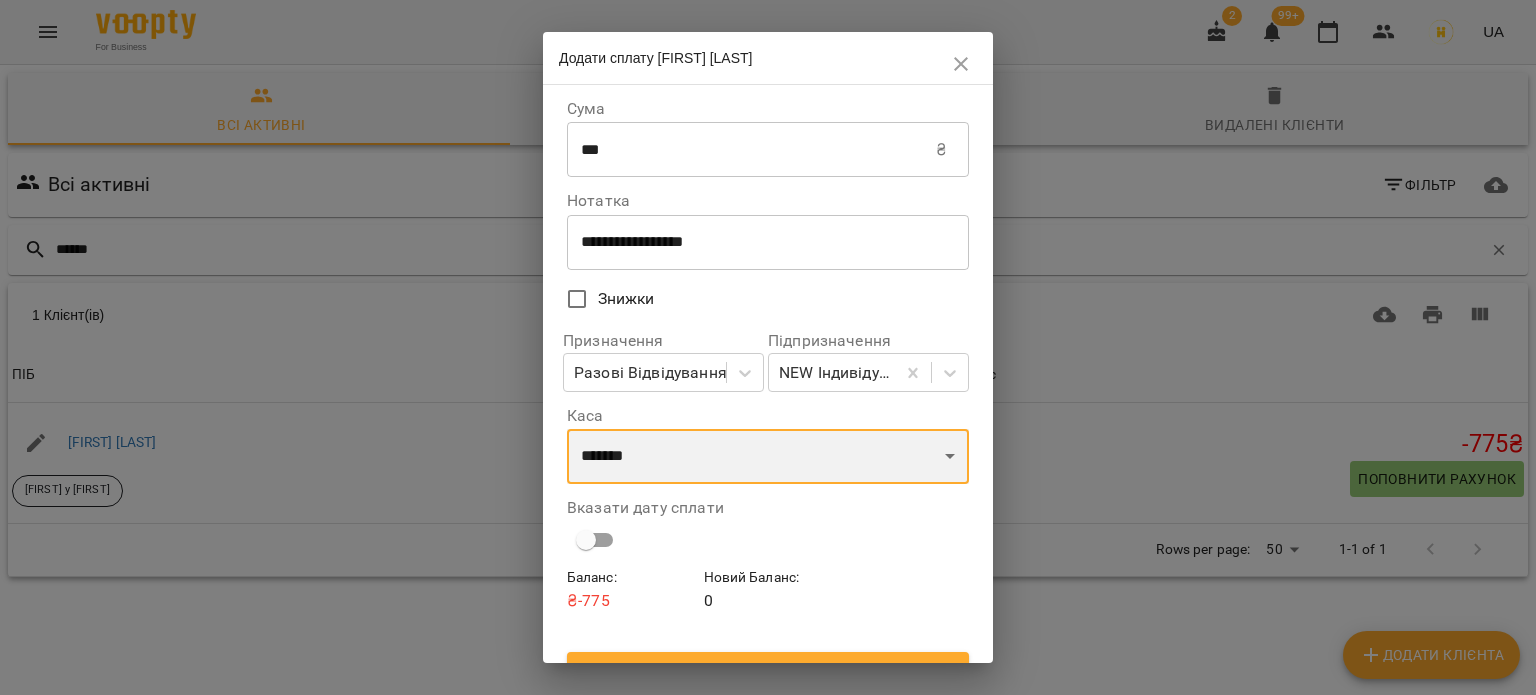 drag, startPoint x: 788, startPoint y: 450, endPoint x: 783, endPoint y: 439, distance: 12.083046 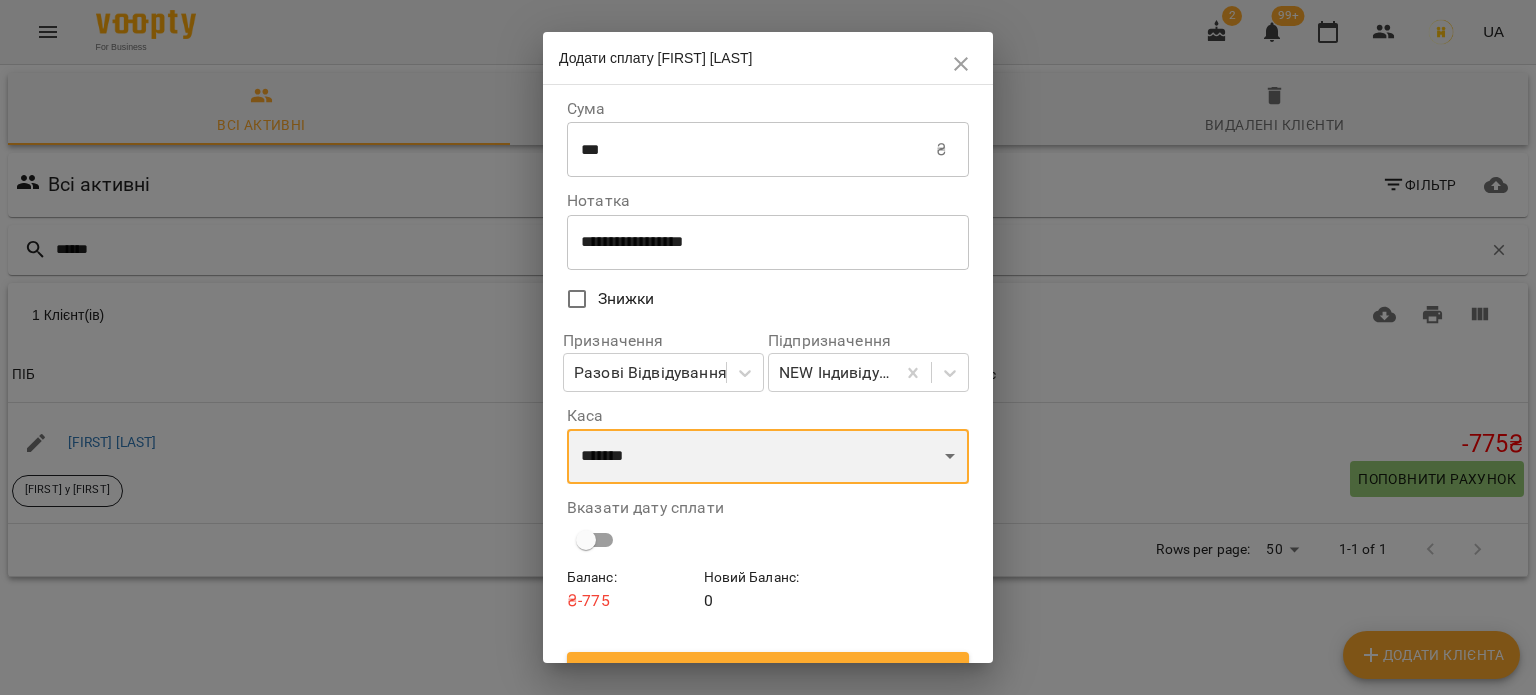 click on "**********" at bounding box center [768, 457] 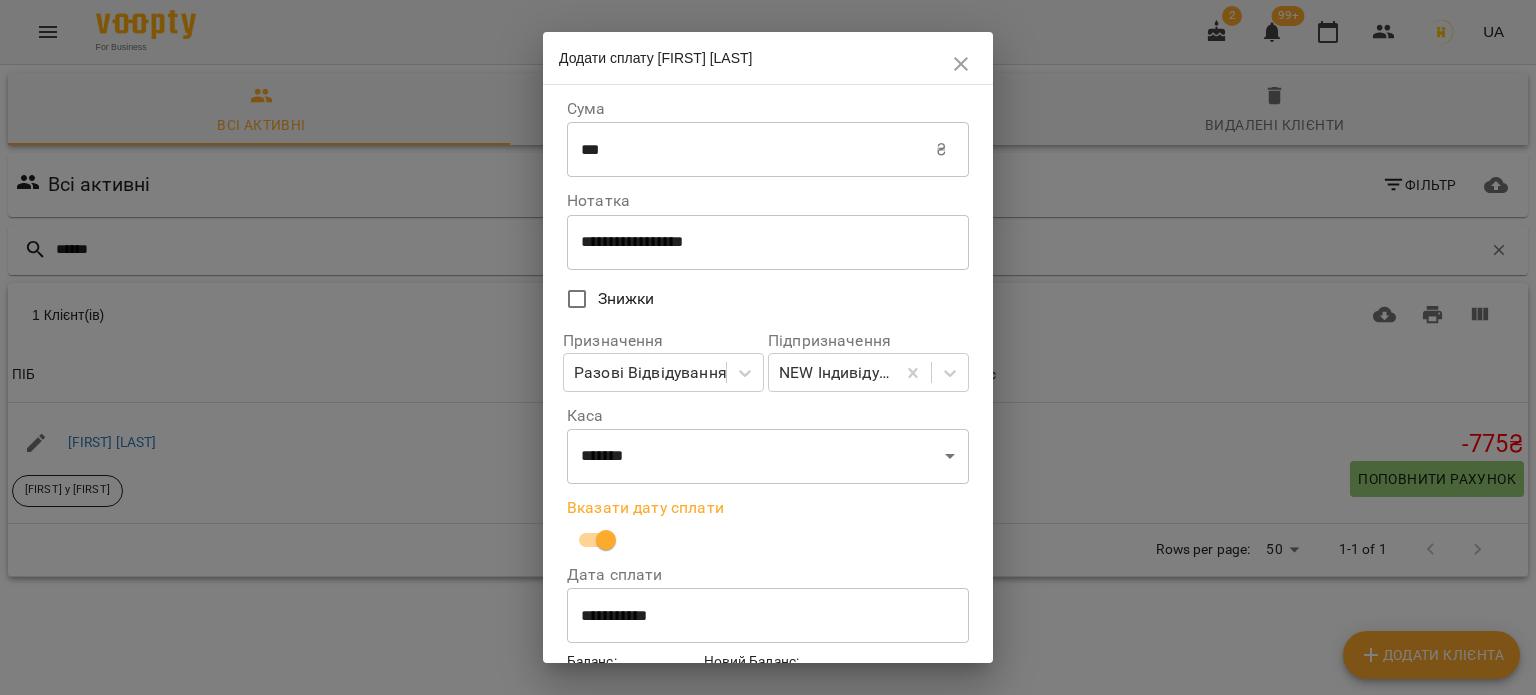 click on "**********" at bounding box center (768, 616) 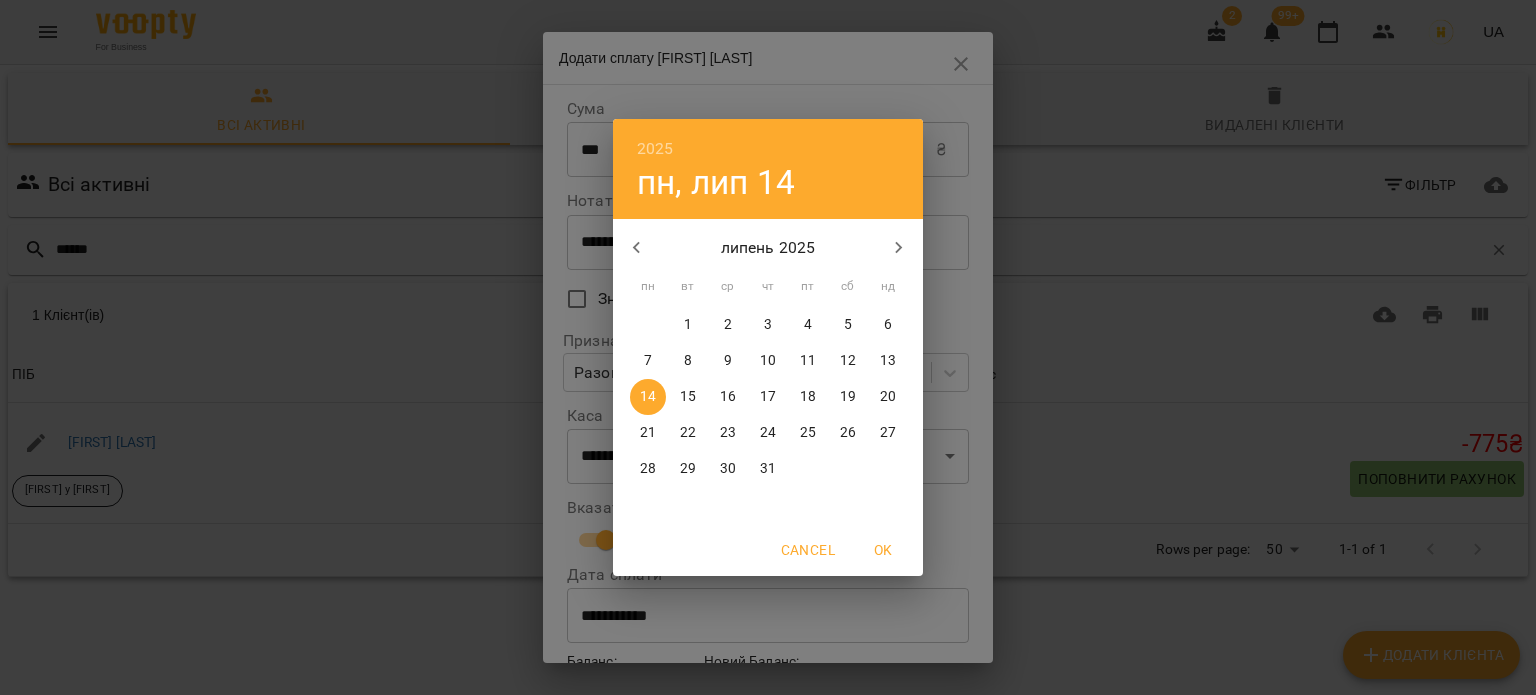 click on "11" at bounding box center [808, 361] 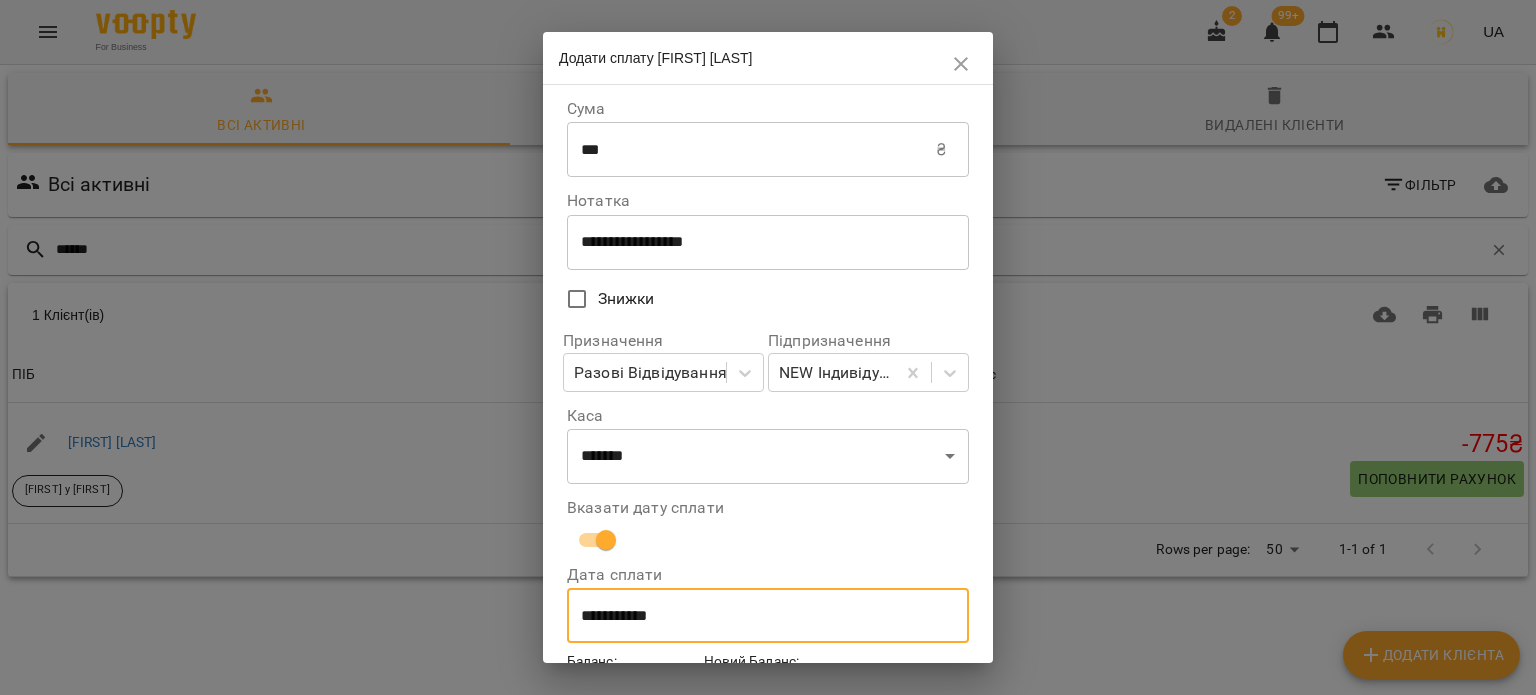 scroll, scrollTop: 119, scrollLeft: 0, axis: vertical 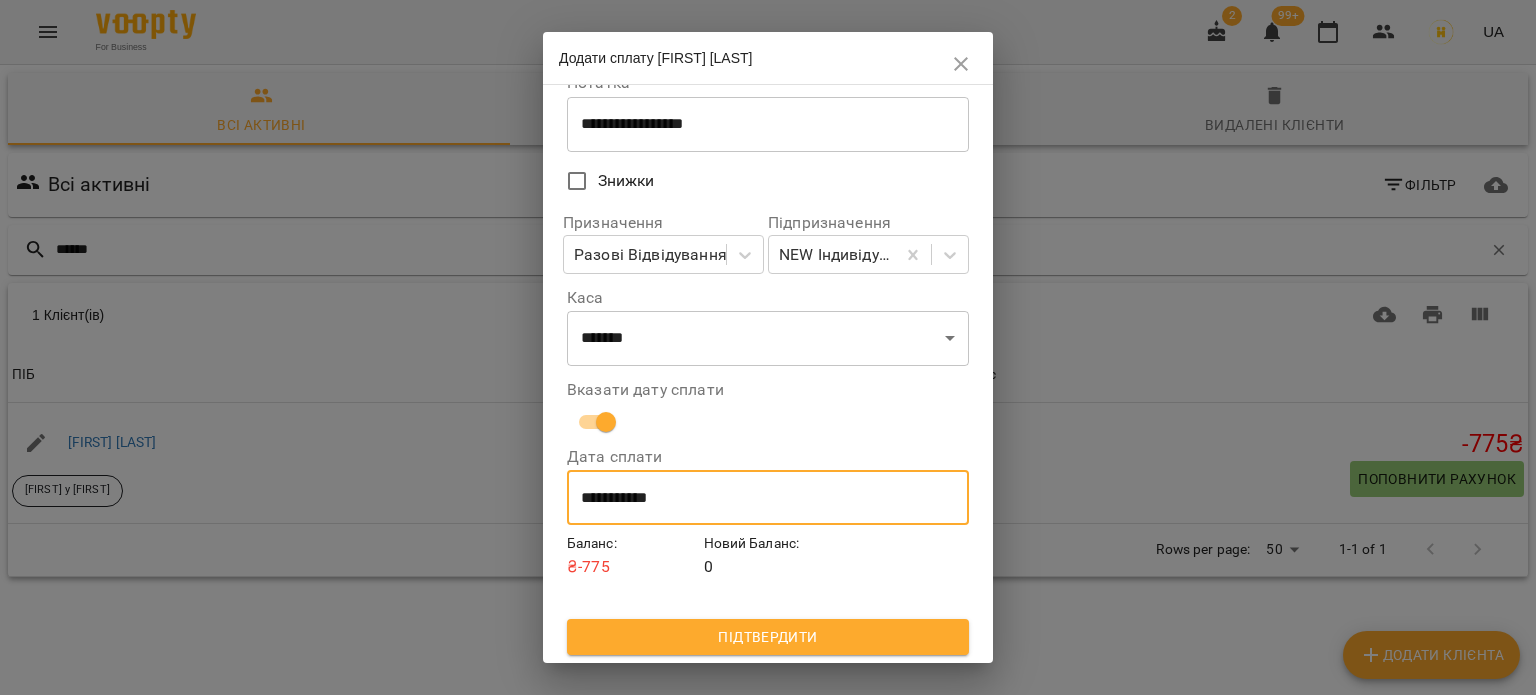 click on "Підтвердити" at bounding box center (768, 637) 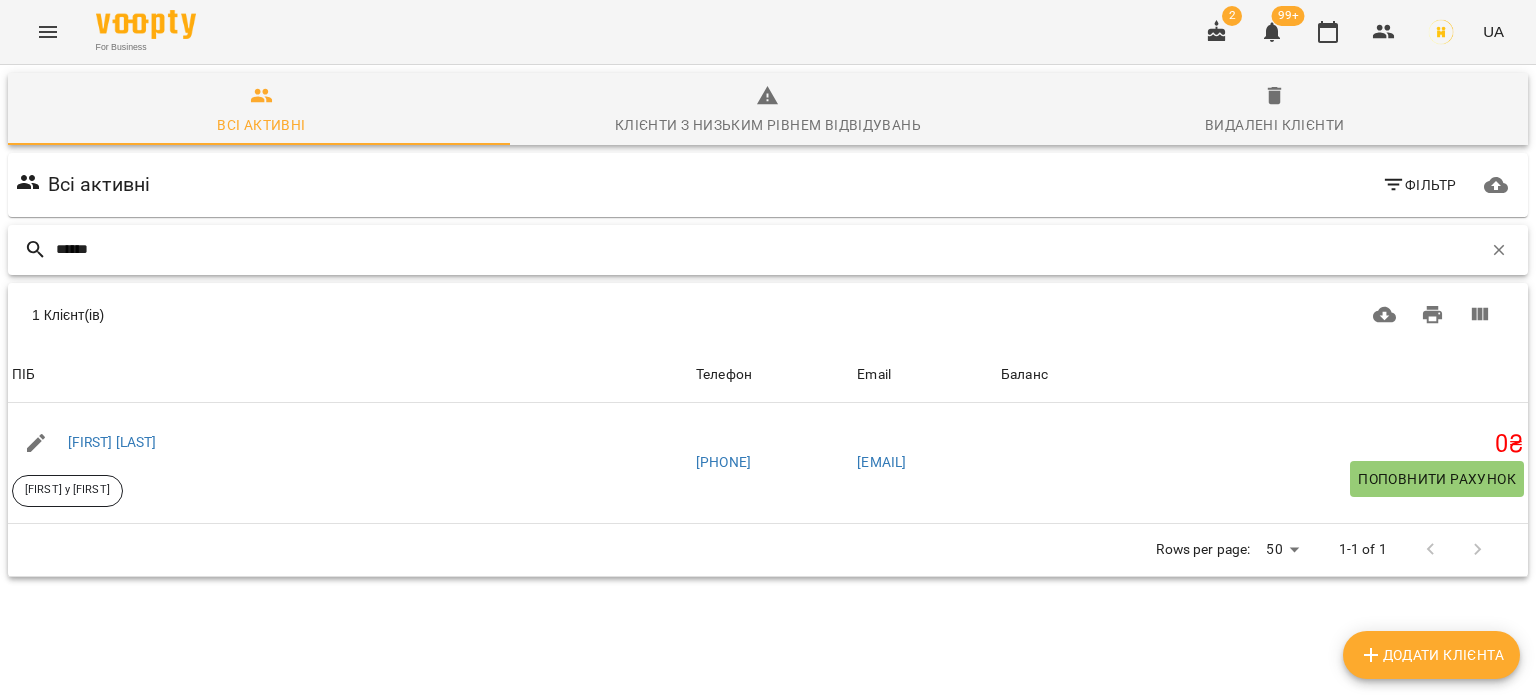 click on "******" at bounding box center [769, 249] 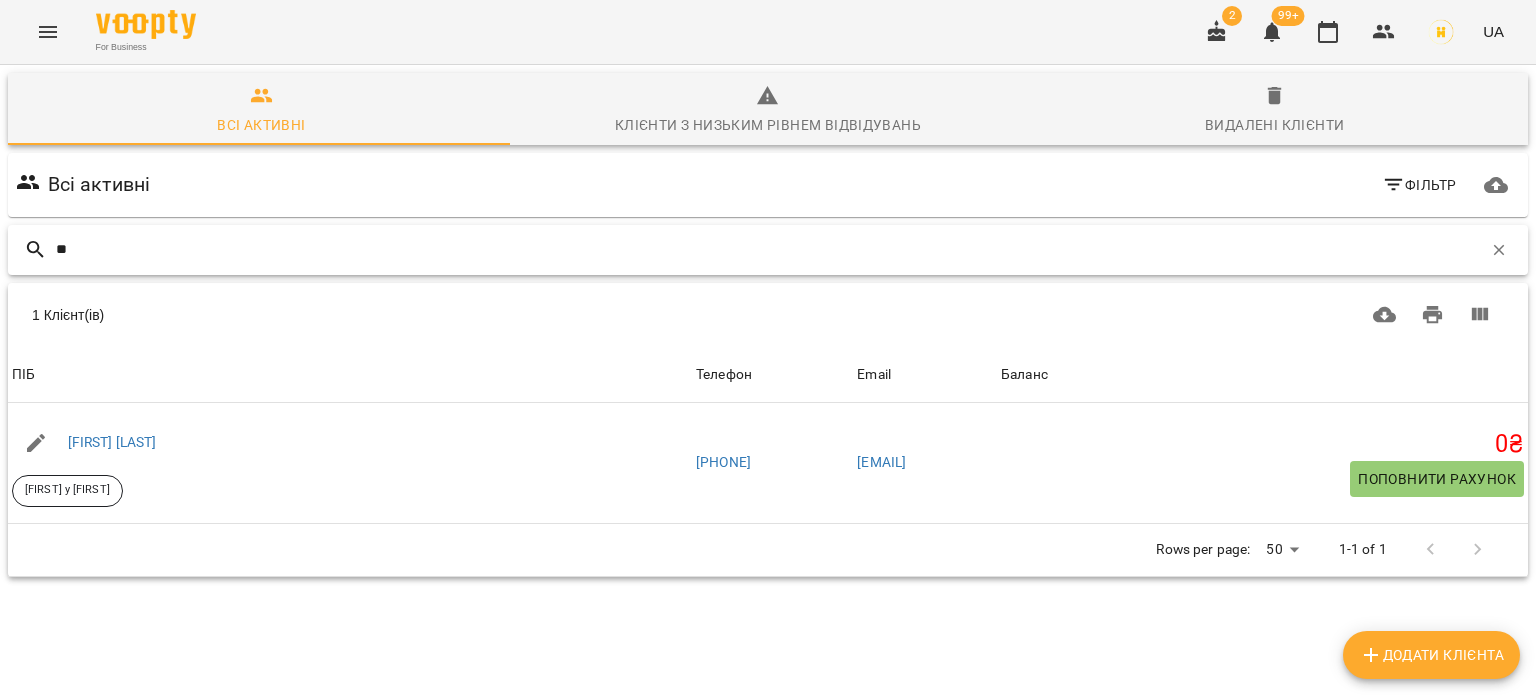 type on "*" 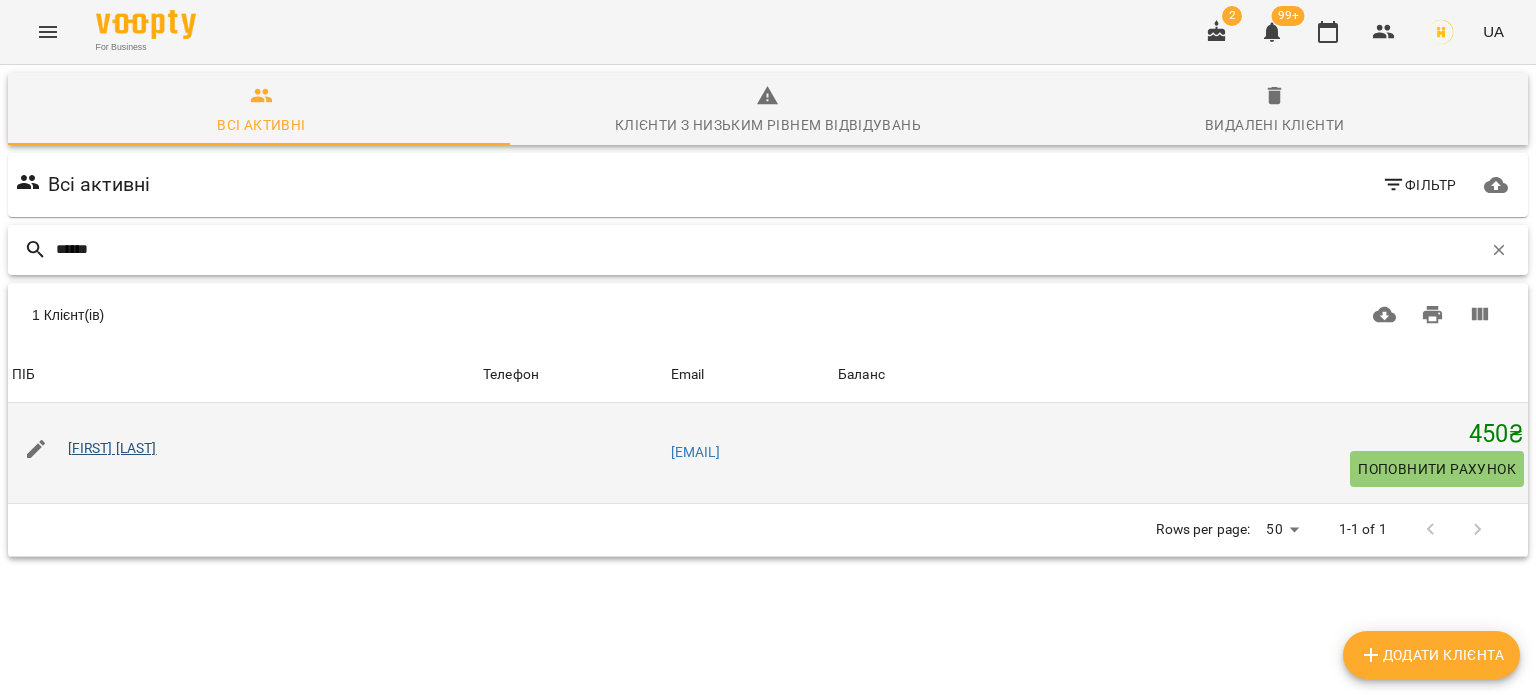 type on "******" 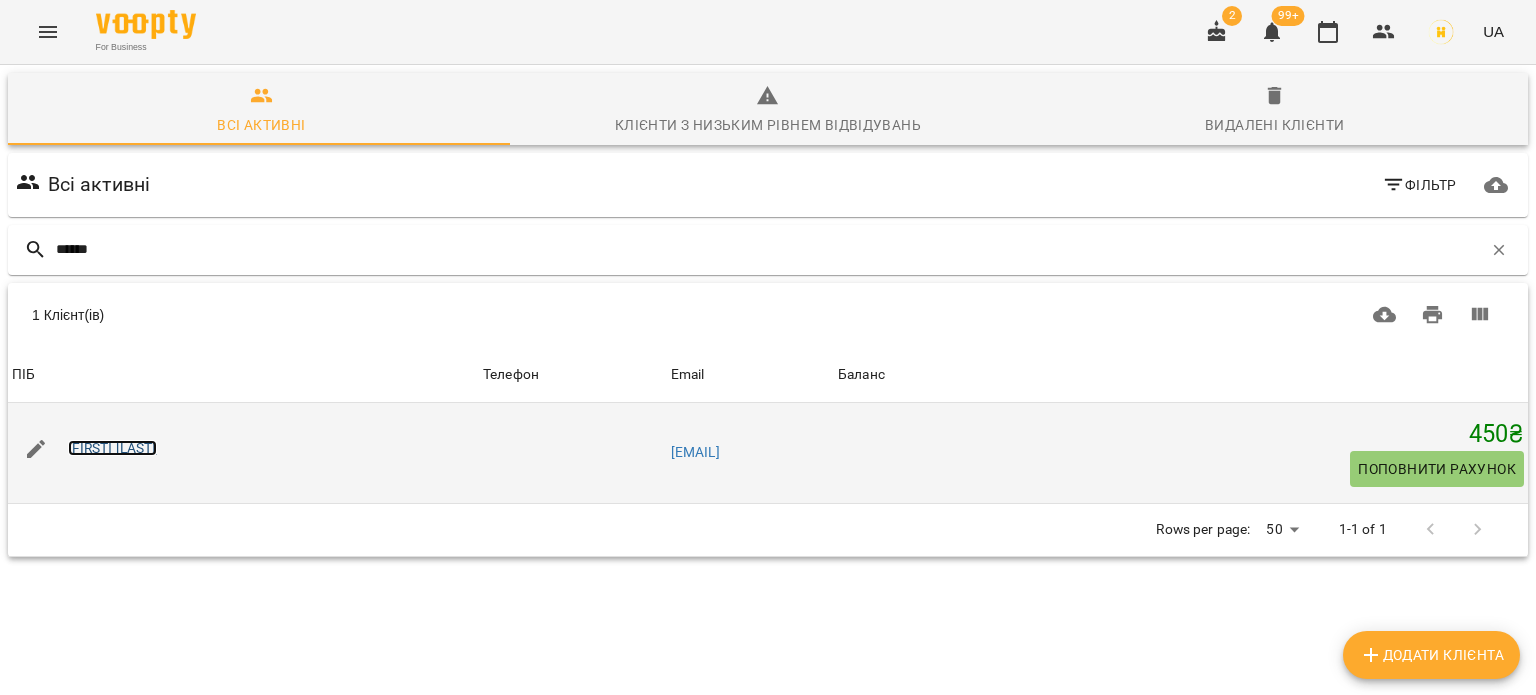 click on "[FIRST] [LAST]" at bounding box center [112, 448] 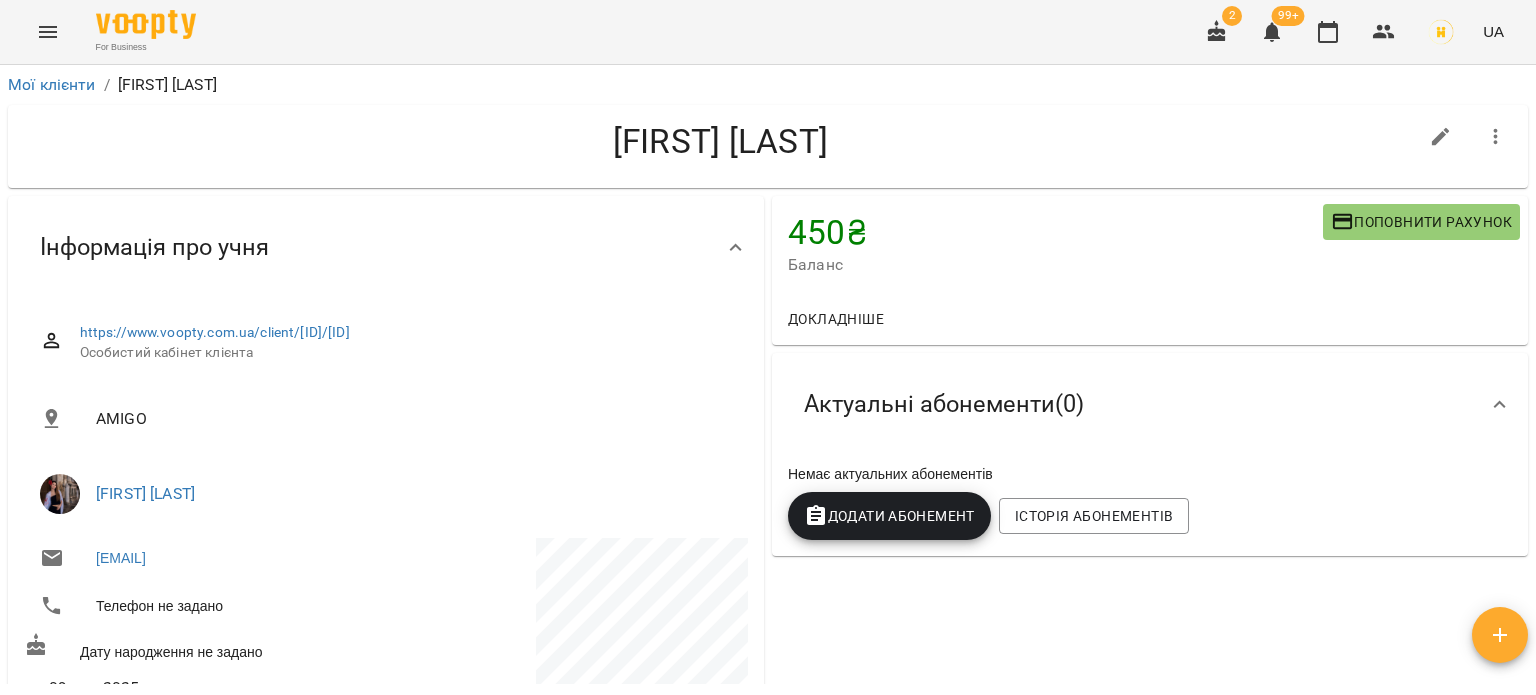 click on "Додати Абонемент" at bounding box center [889, 516] 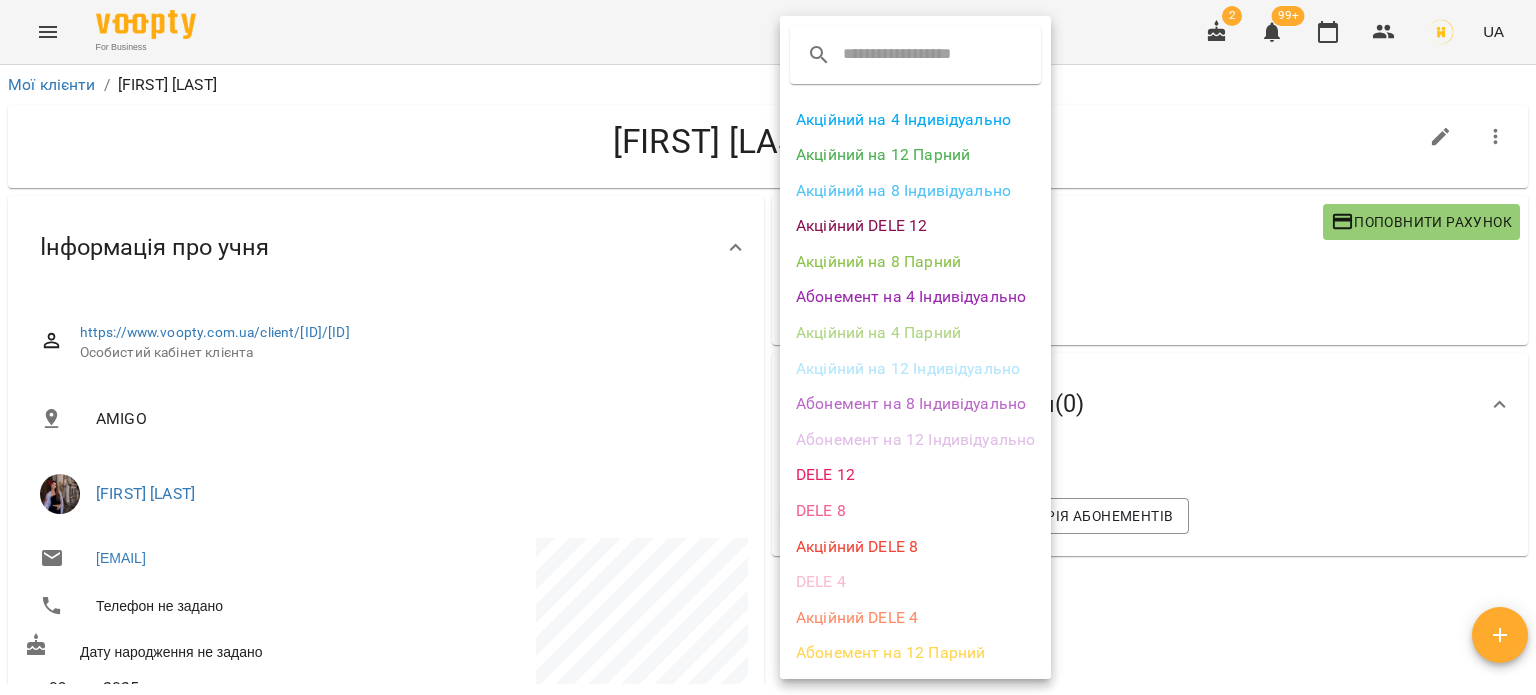 click on "Акційний на 4 Індивідуально" at bounding box center [915, 120] 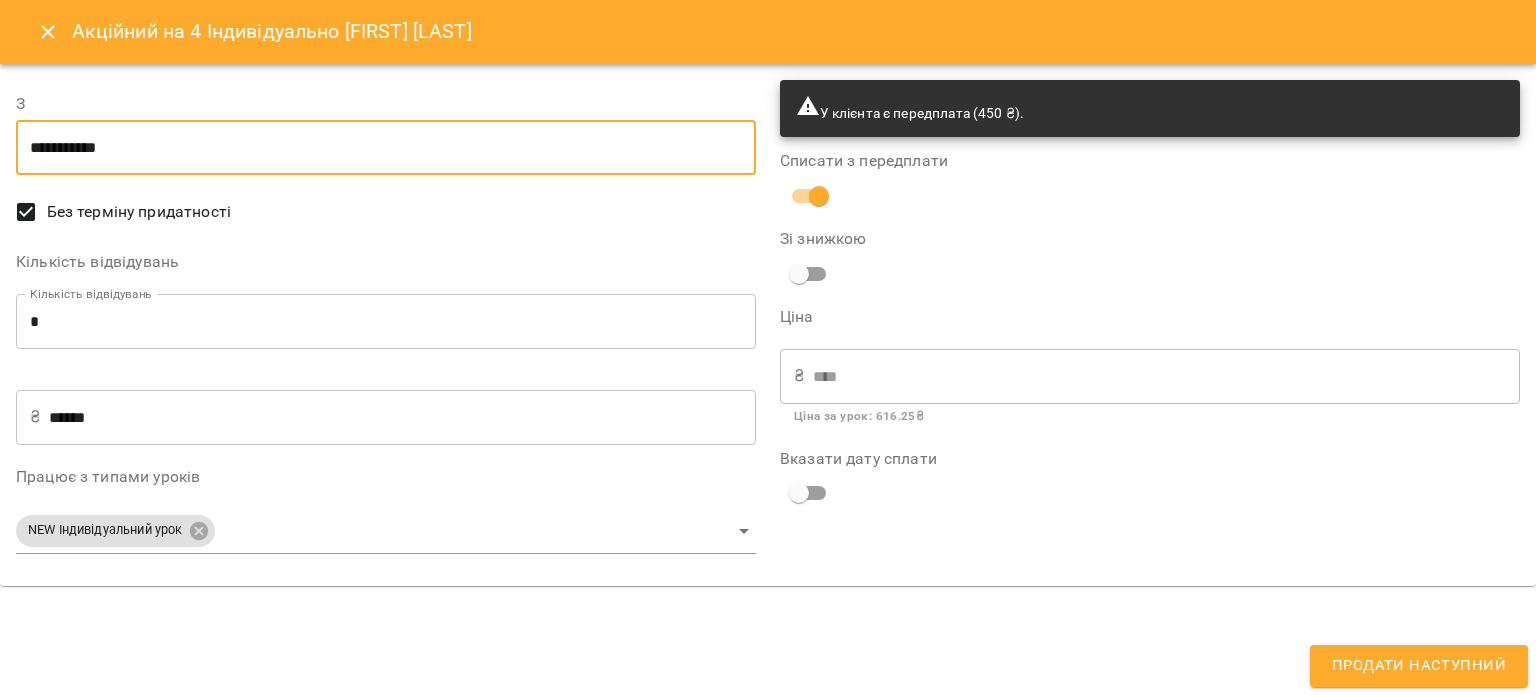 click on "**********" at bounding box center (386, 148) 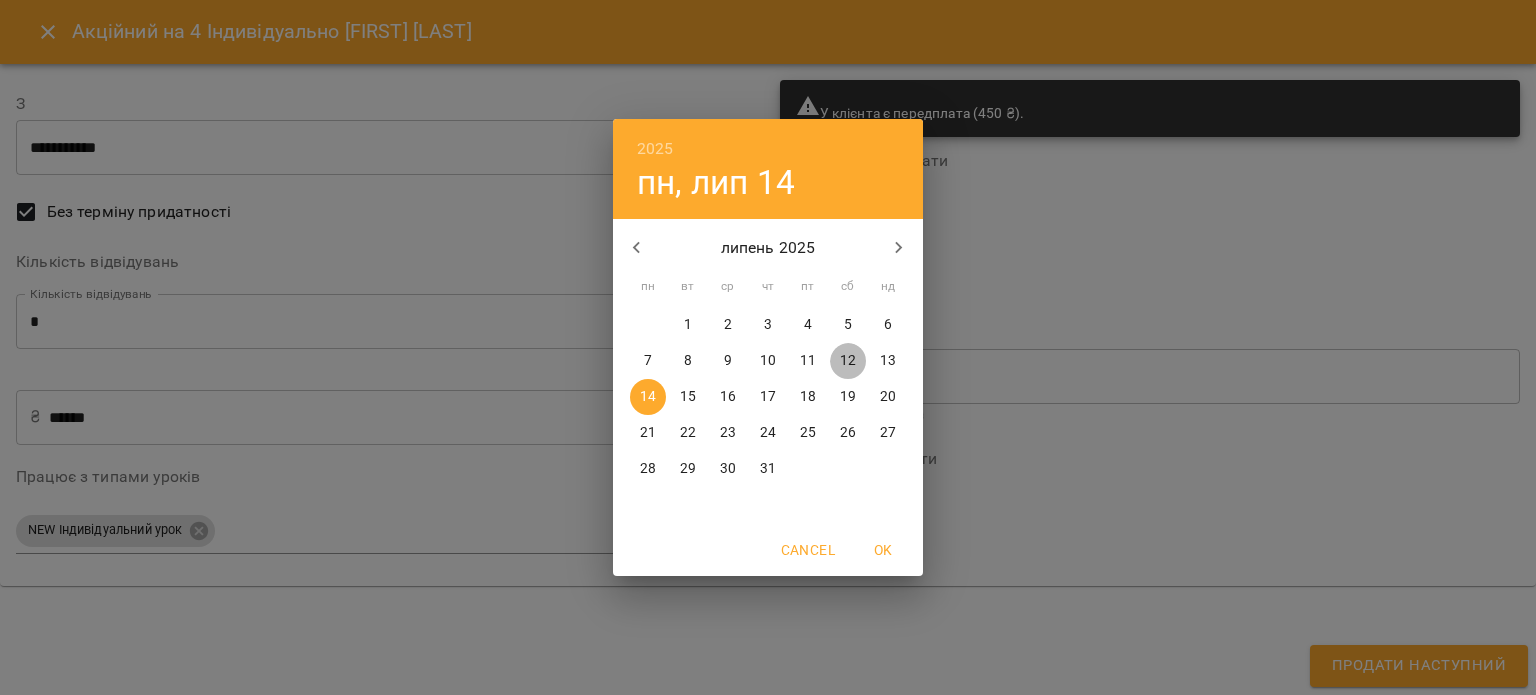 click on "12" at bounding box center (848, 361) 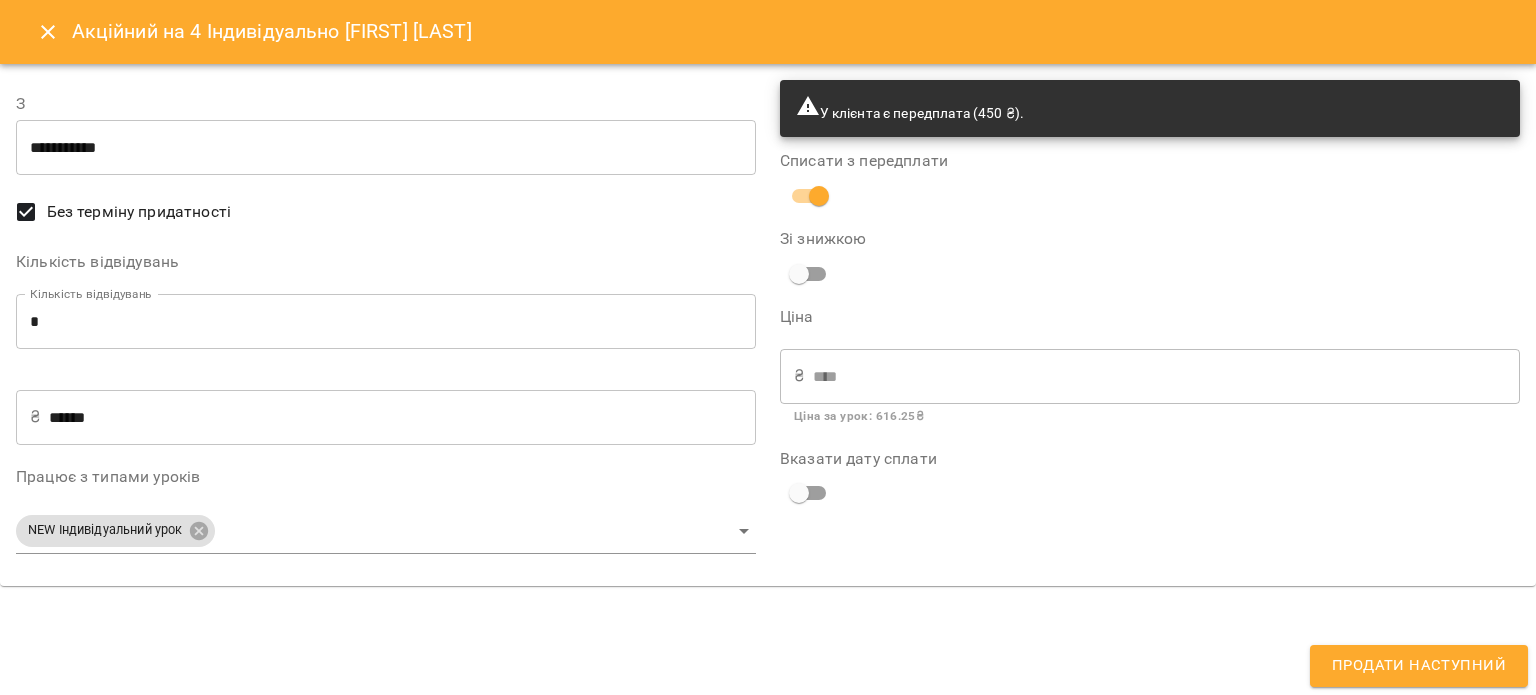 click at bounding box center [819, 196] 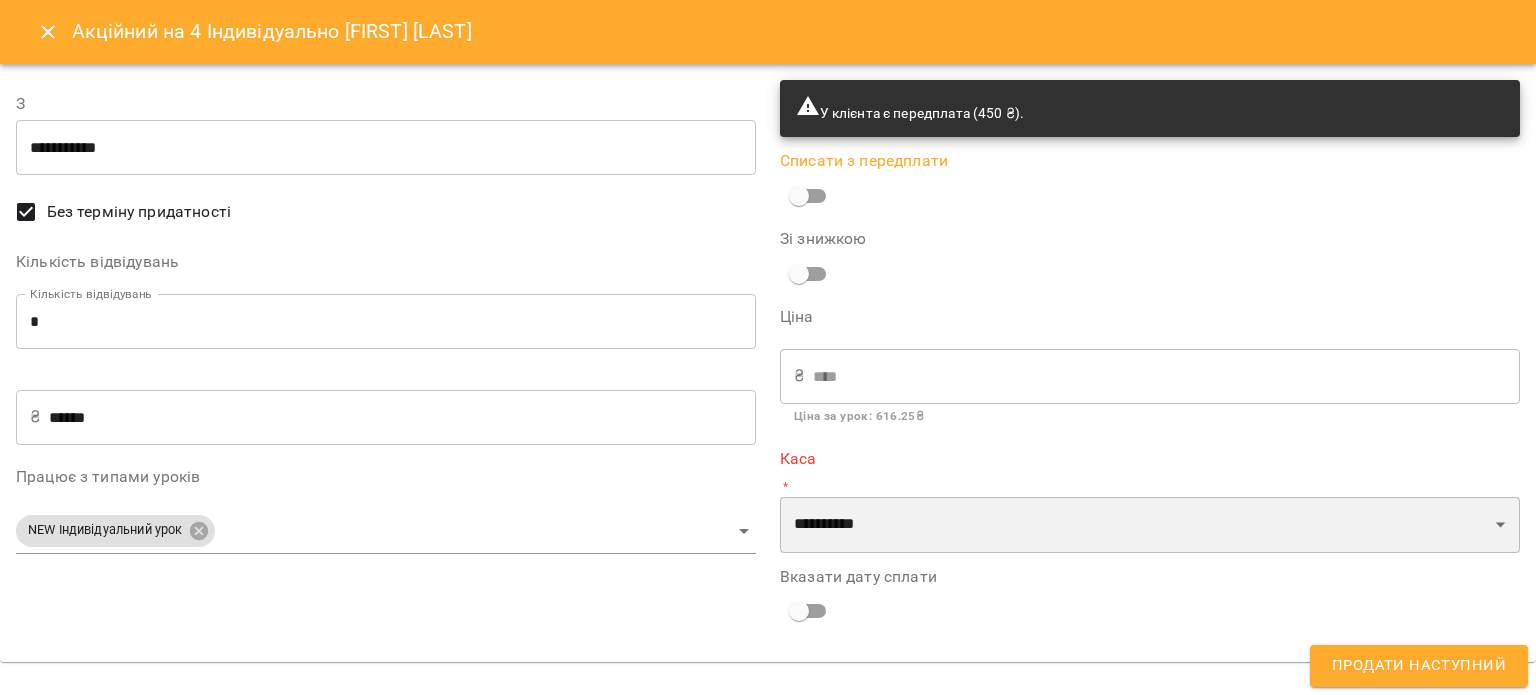 click on "**********" at bounding box center [1150, 525] 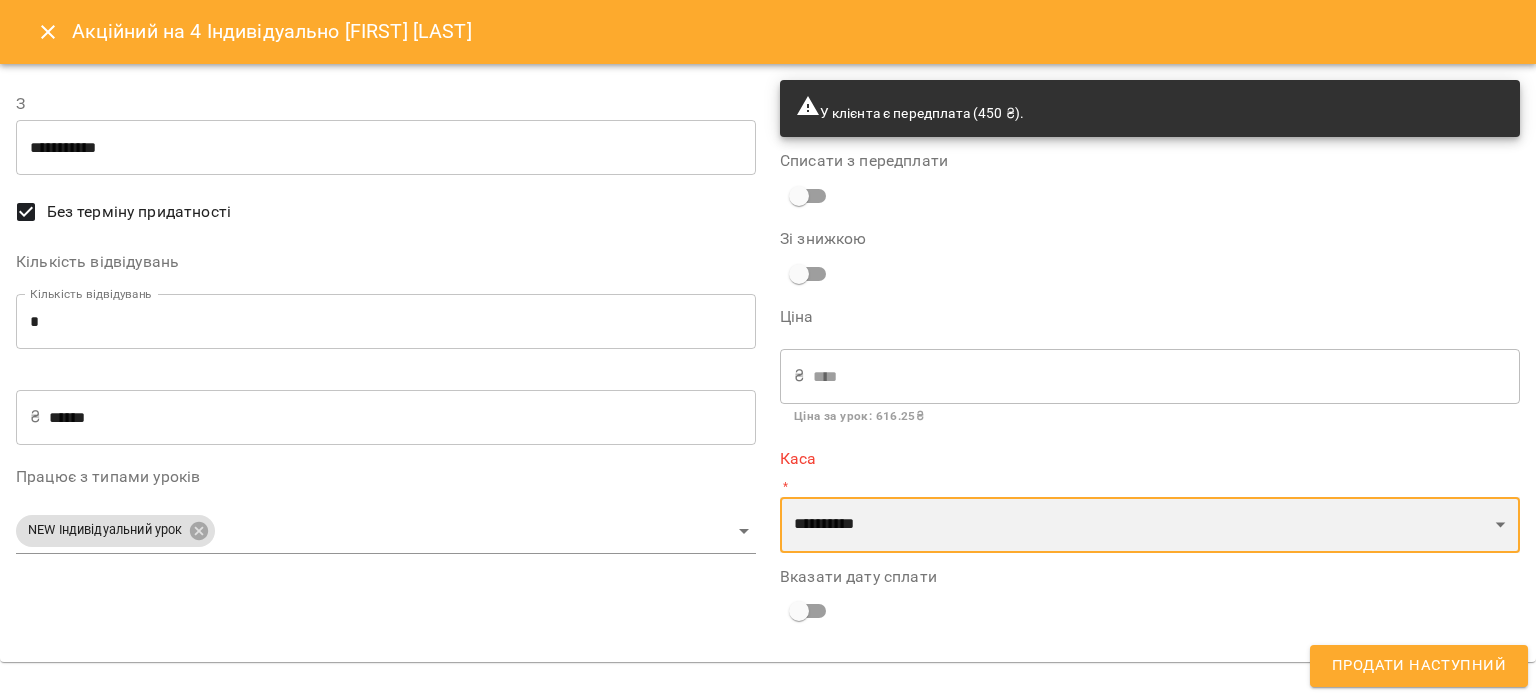 select on "****" 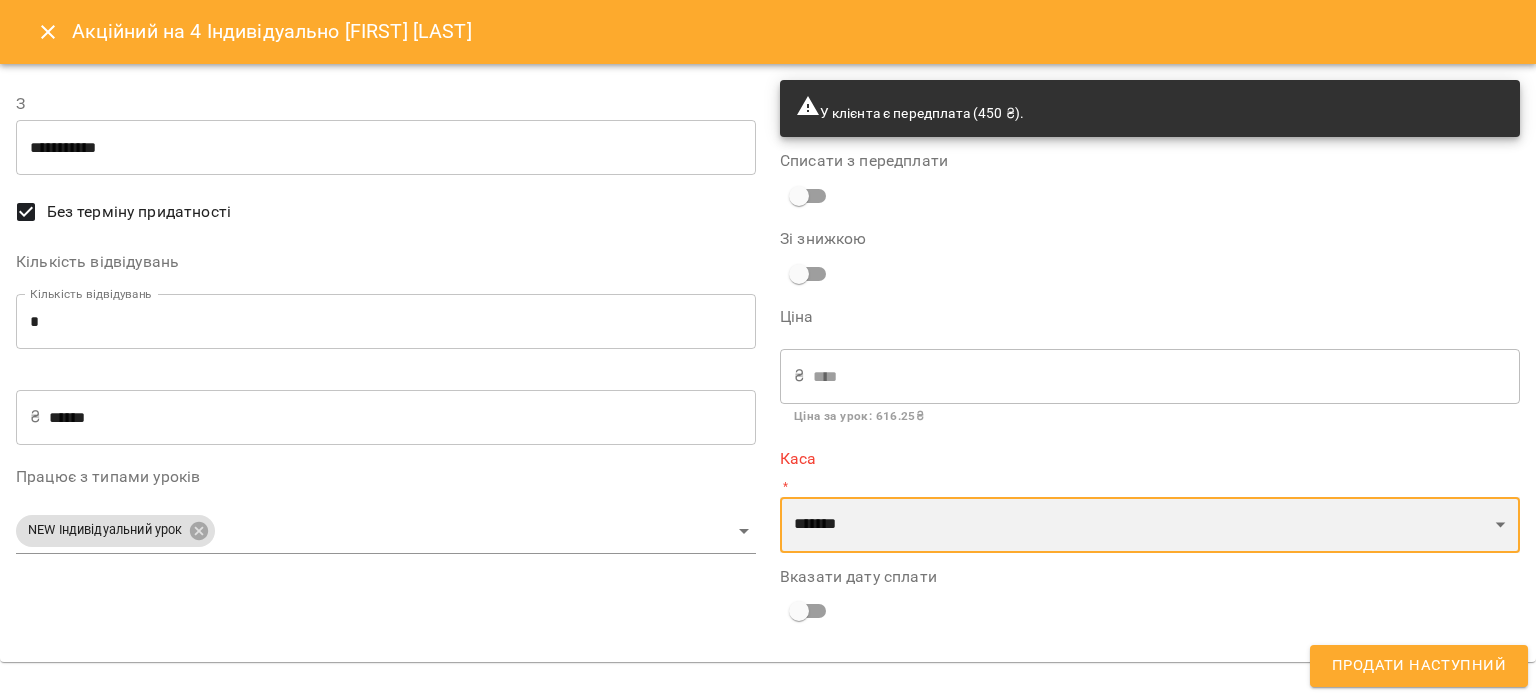 click on "**********" at bounding box center [1150, 525] 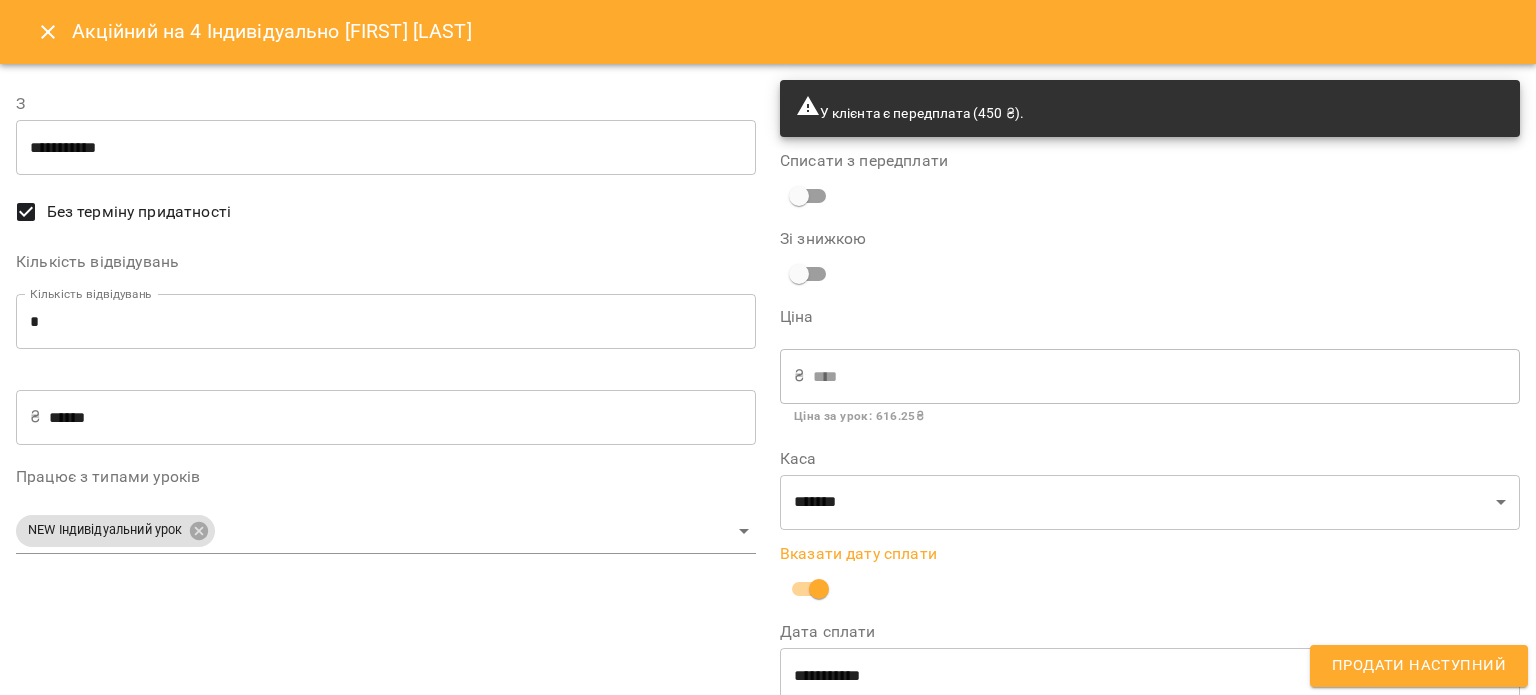 click on "**********" at bounding box center [1150, 675] 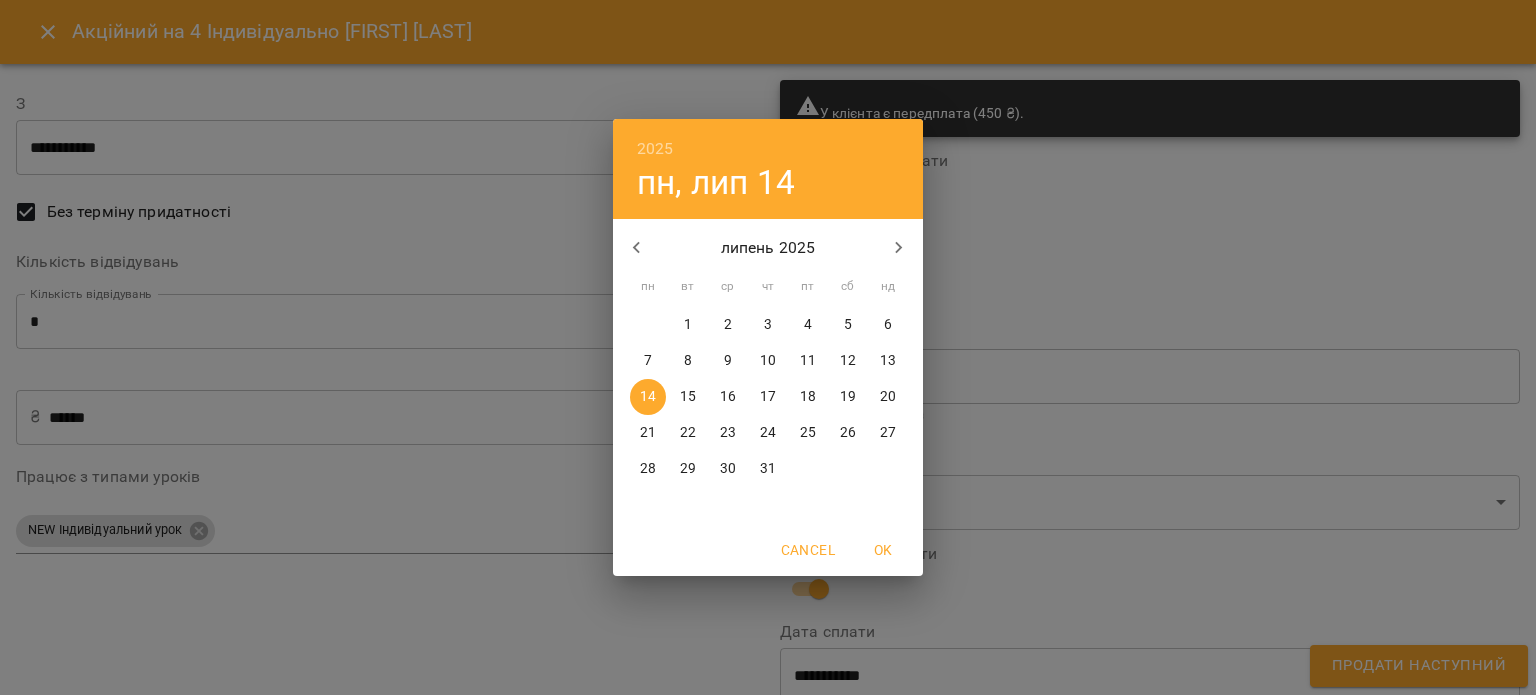 click on "12" at bounding box center [848, 361] 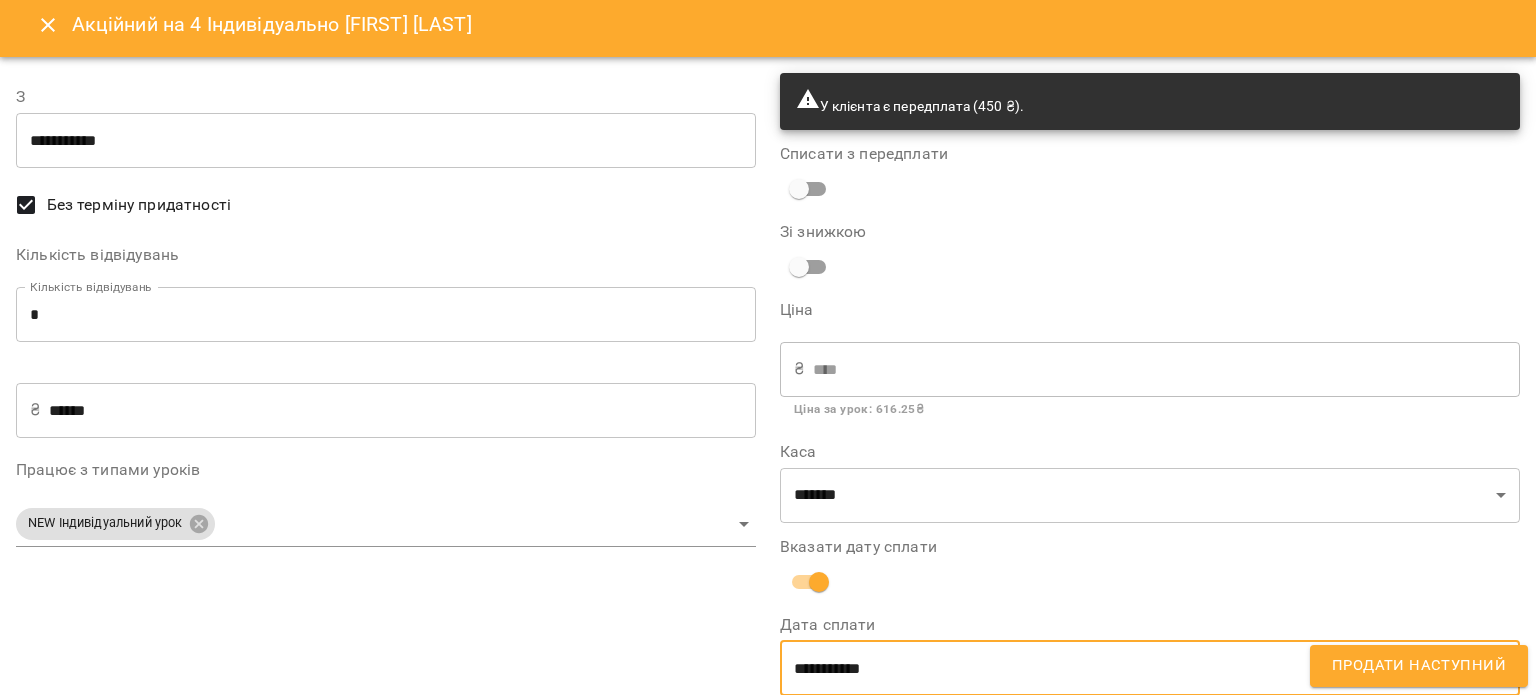 scroll, scrollTop: 39, scrollLeft: 0, axis: vertical 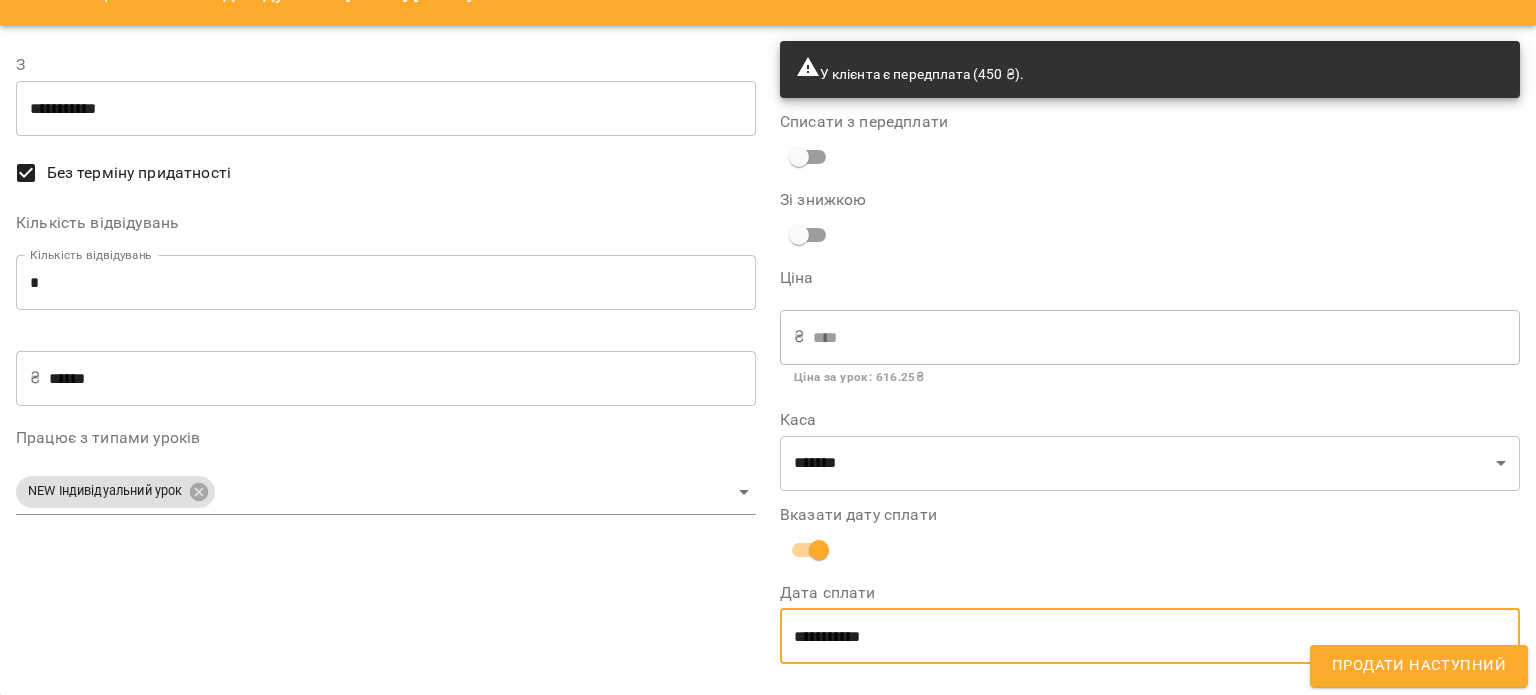 click on "Продати наступний" at bounding box center (1419, 666) 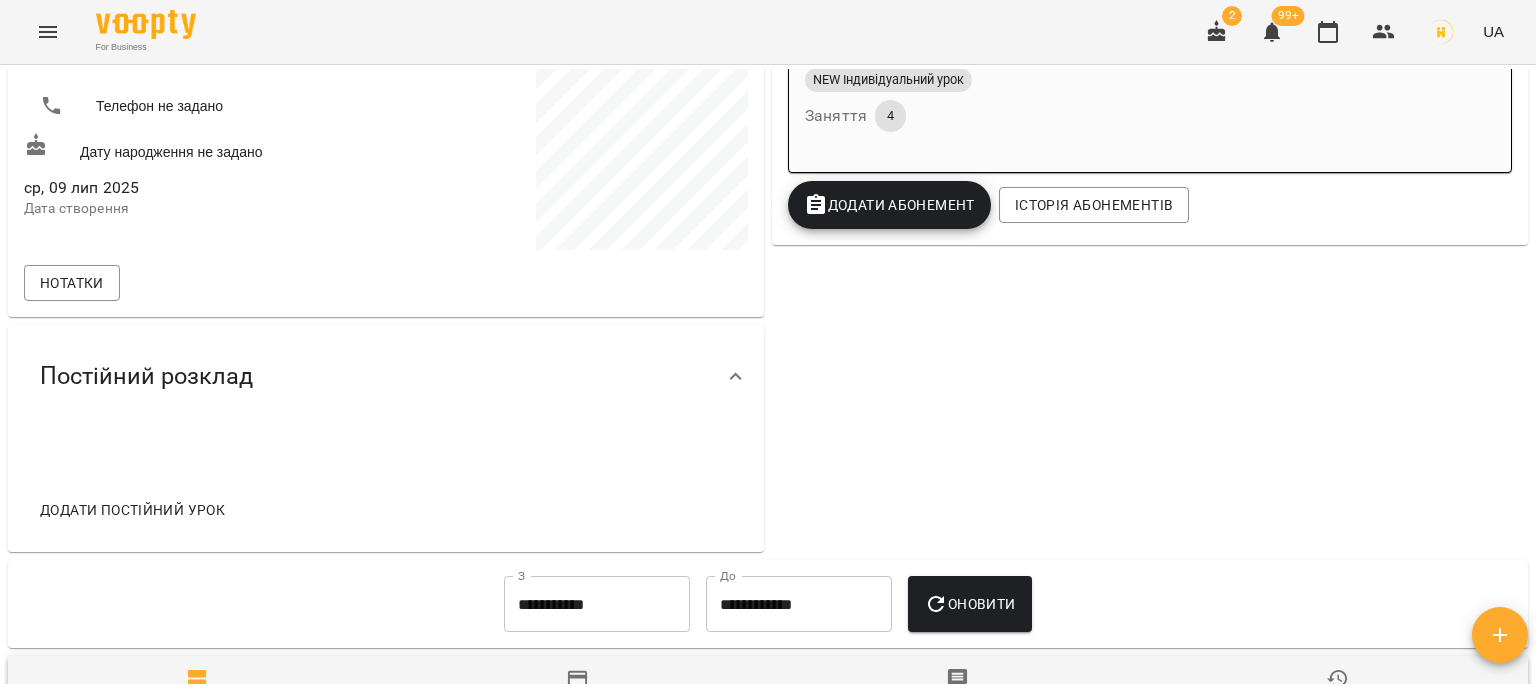 scroll, scrollTop: 0, scrollLeft: 0, axis: both 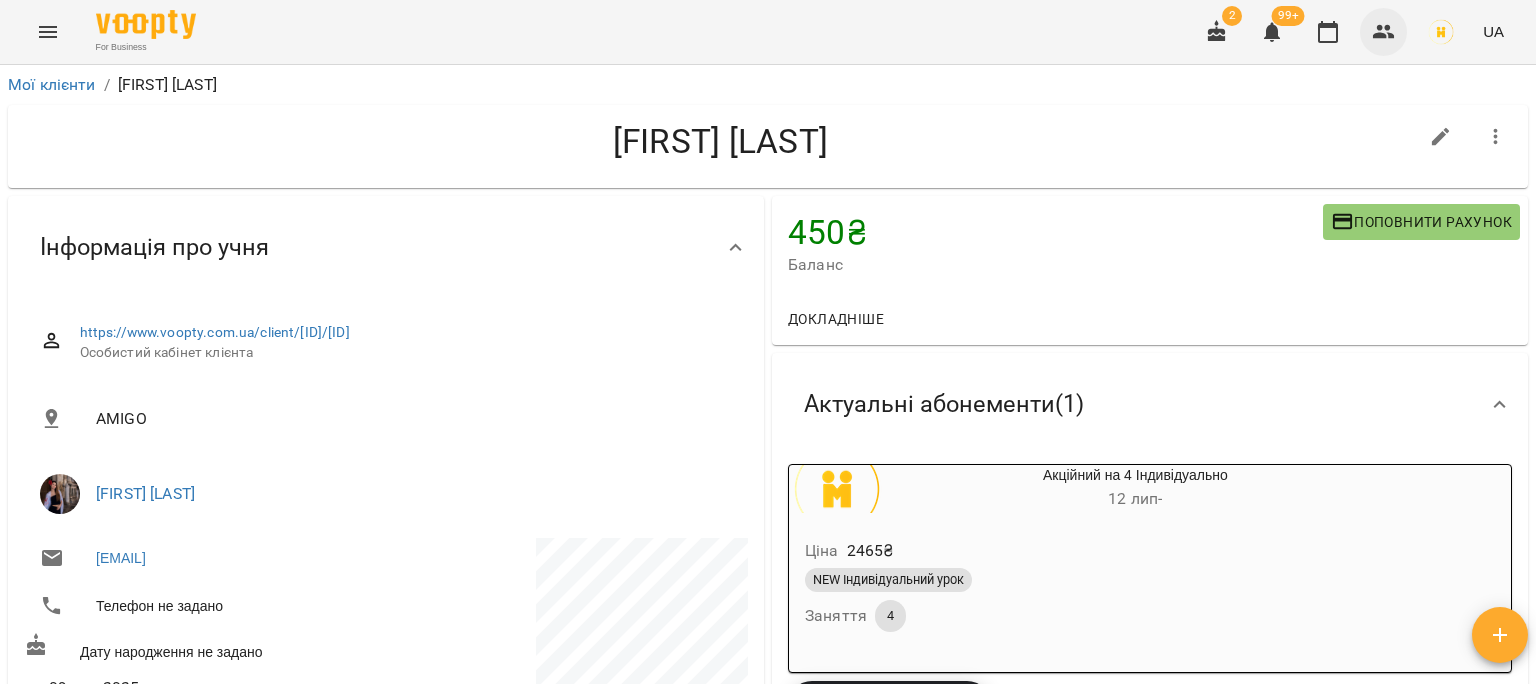 click 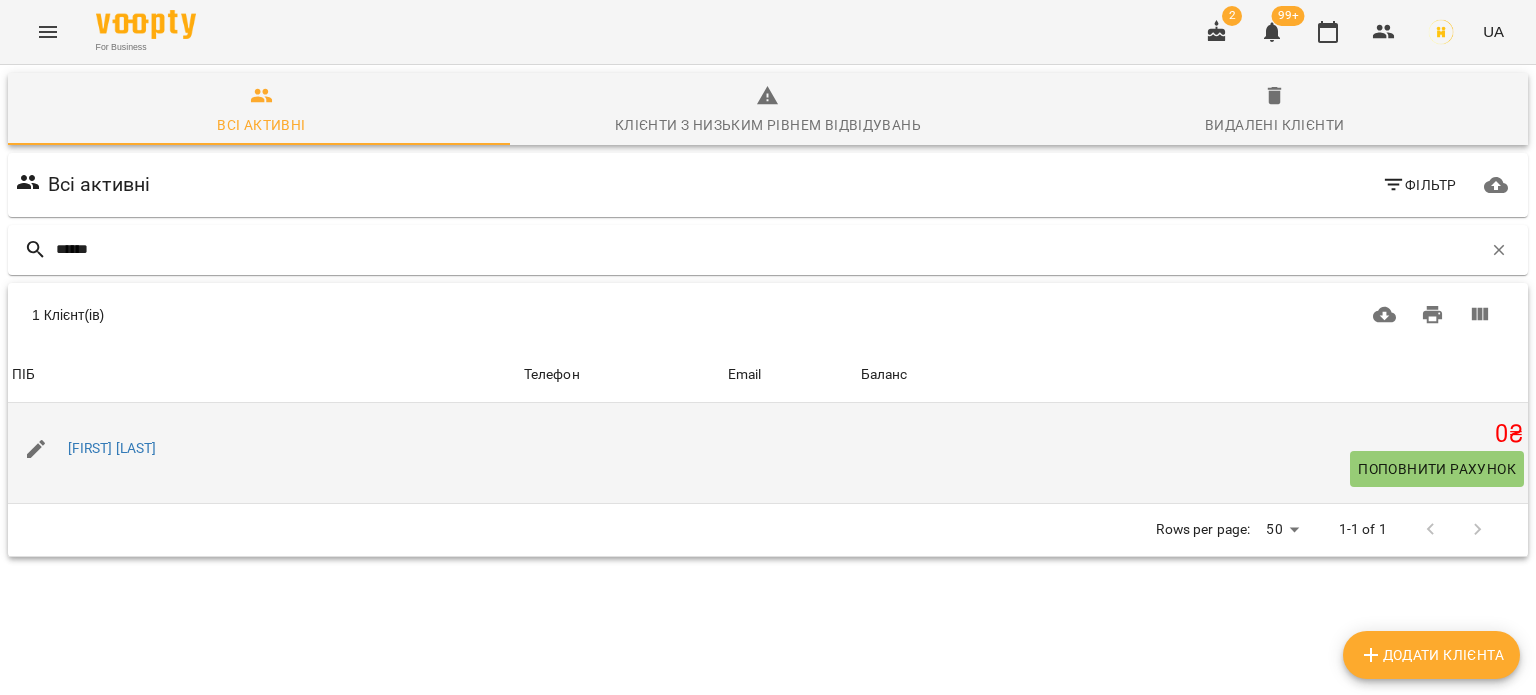 type on "******" 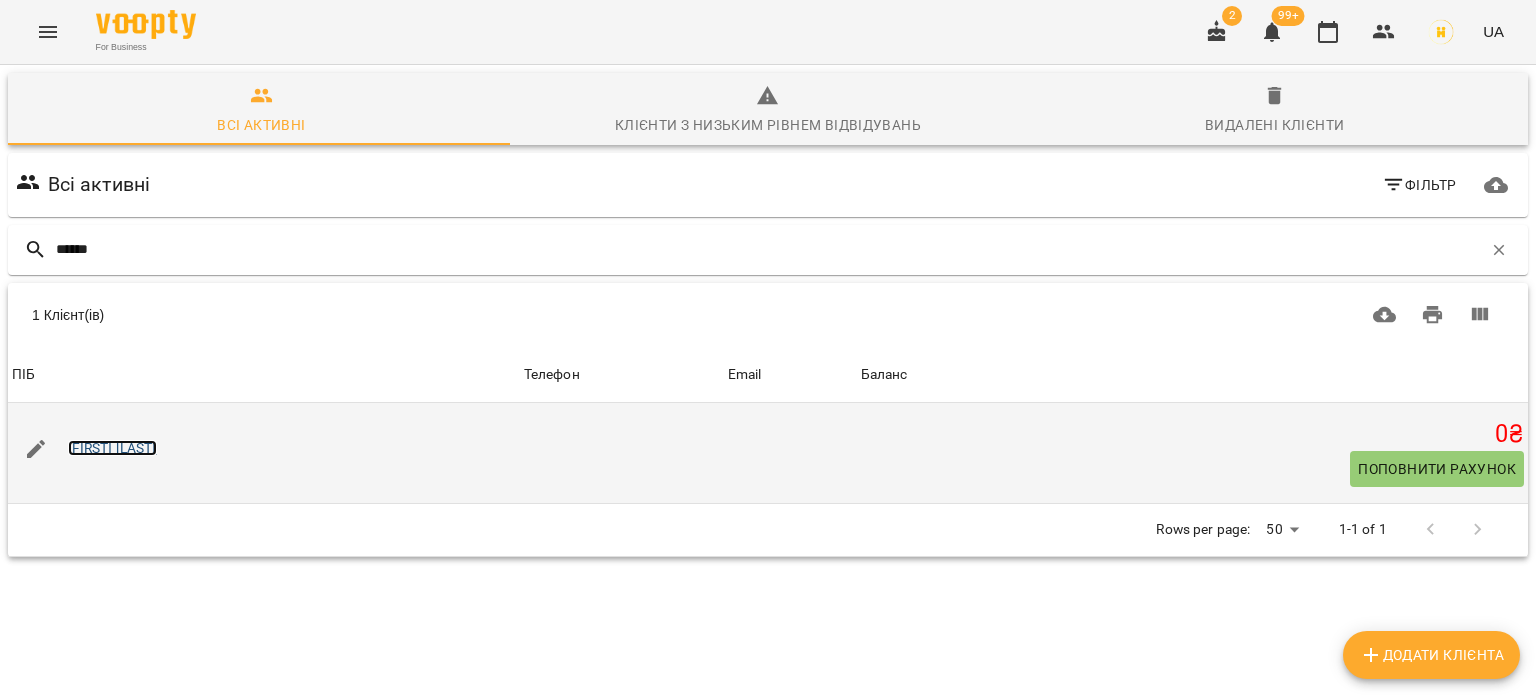 click on "[FIRST] [LAST]" at bounding box center (112, 448) 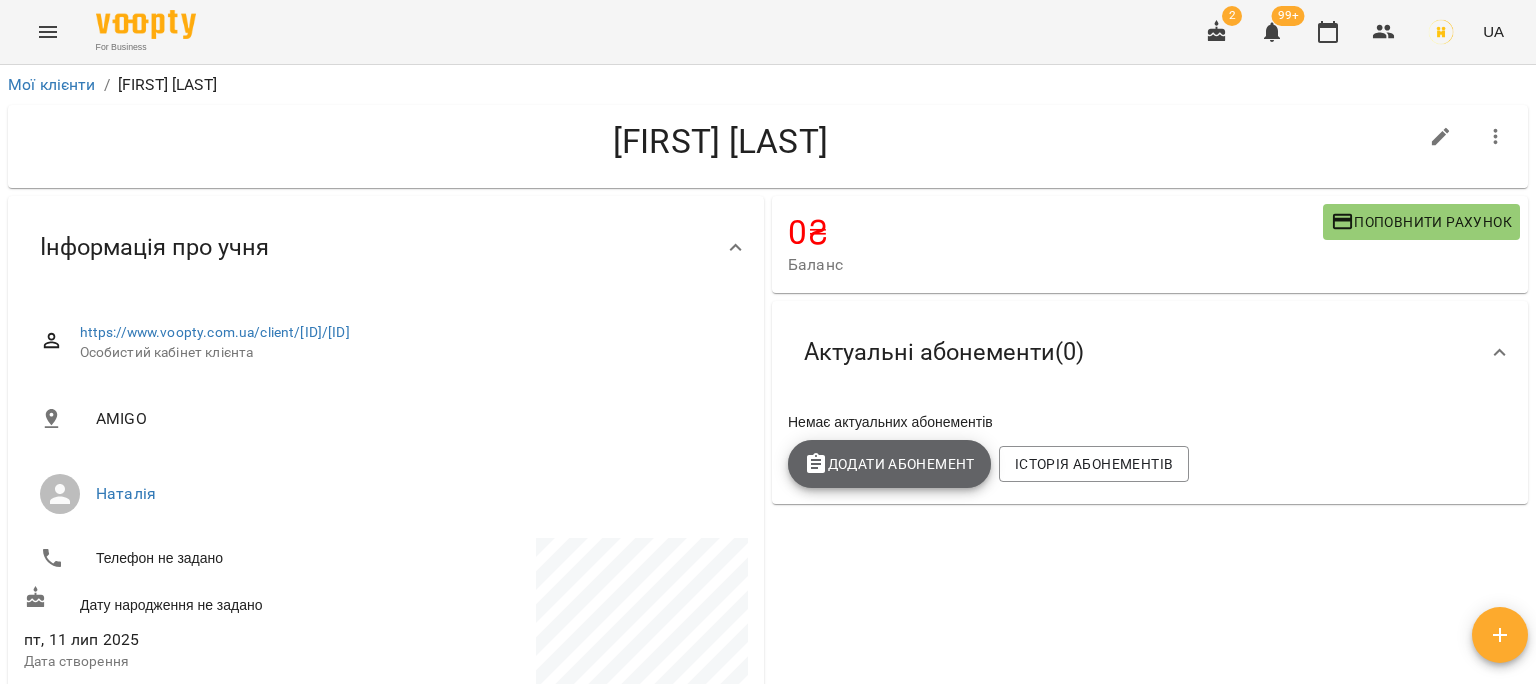 click on "Додати Абонемент" at bounding box center (889, 464) 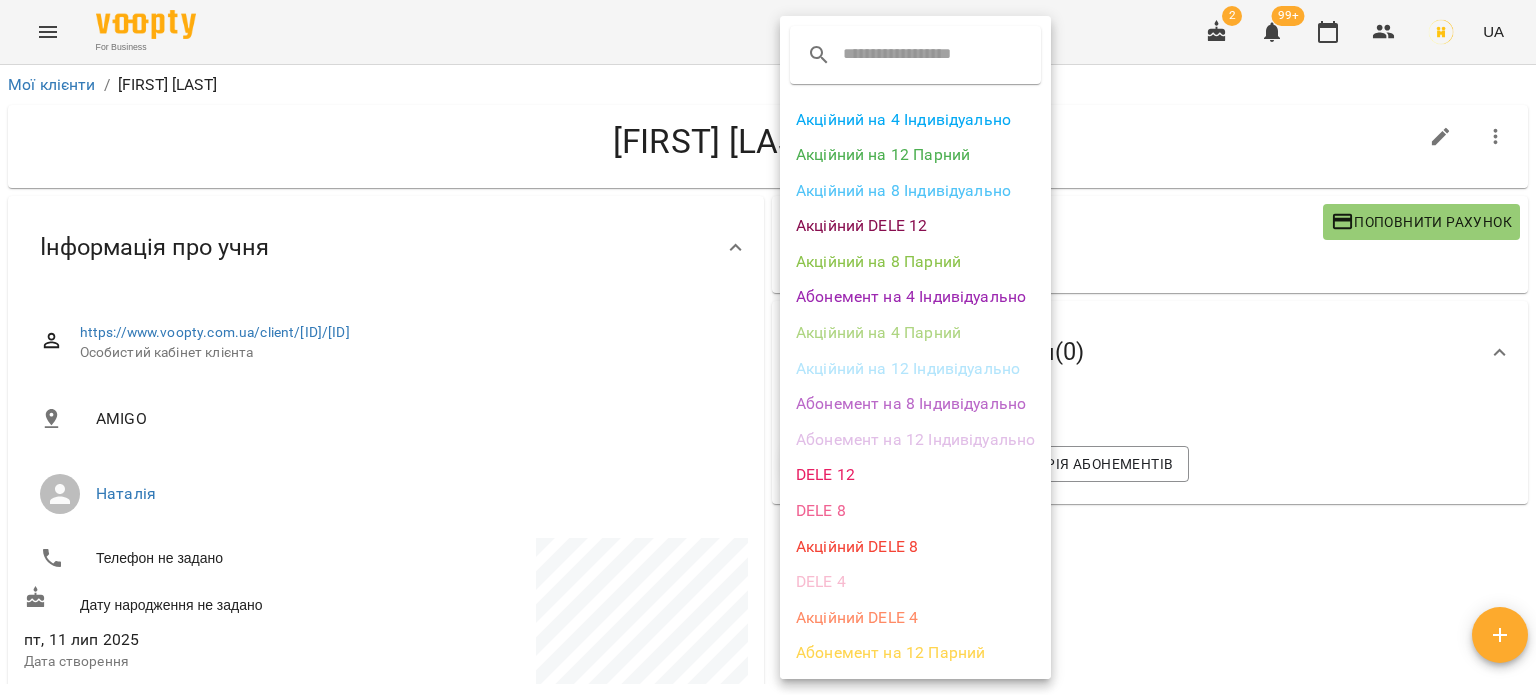 click on "Акційний на 8 Індивідуально" at bounding box center (915, 191) 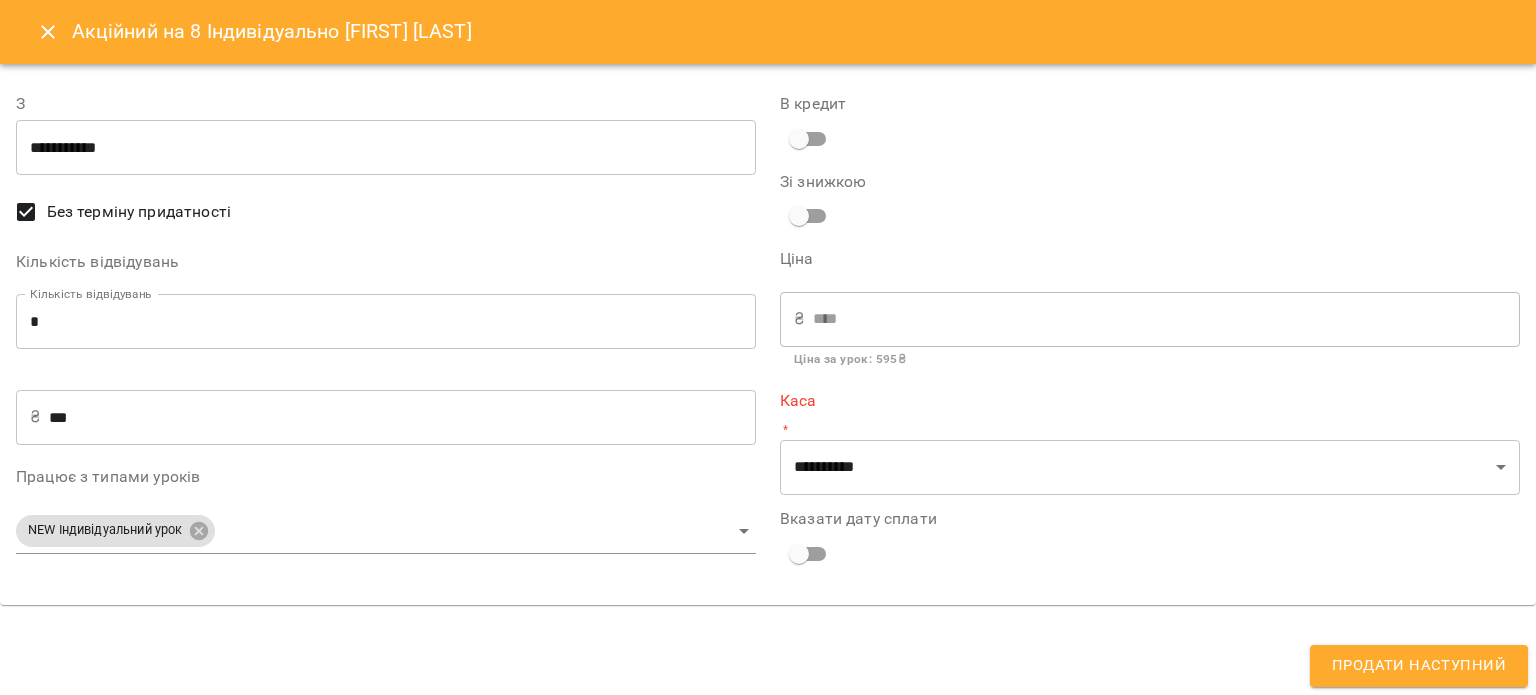 click 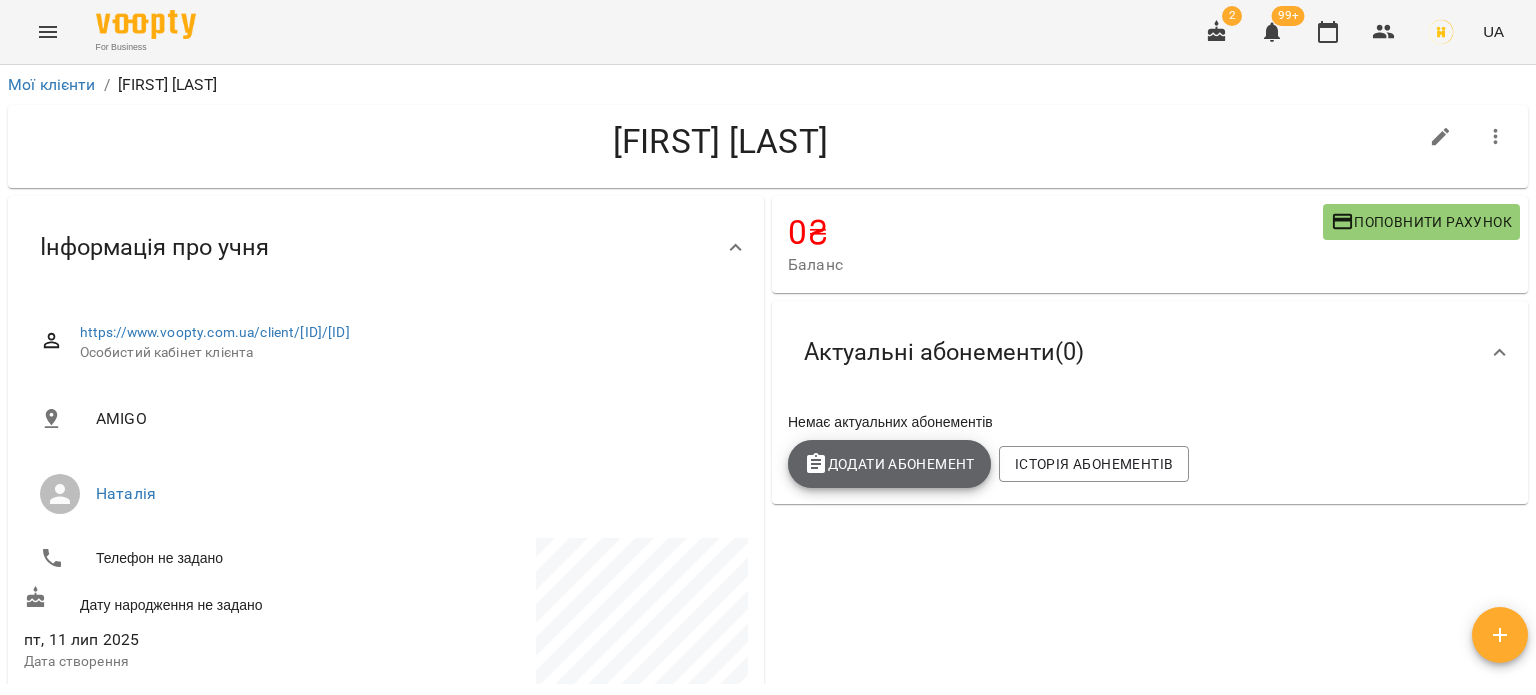 click on "Додати Абонемент" at bounding box center (889, 464) 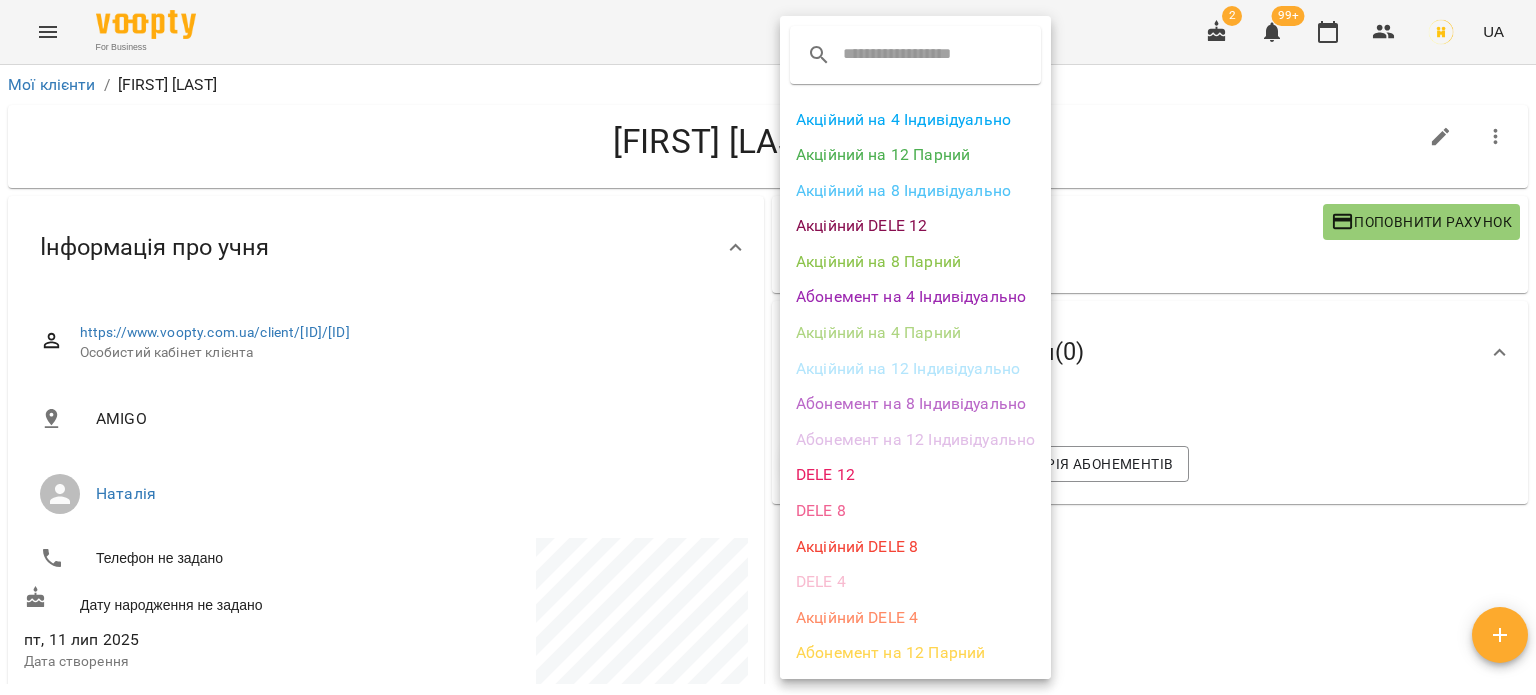 click on "Акційний на 12 Парний" at bounding box center [915, 155] 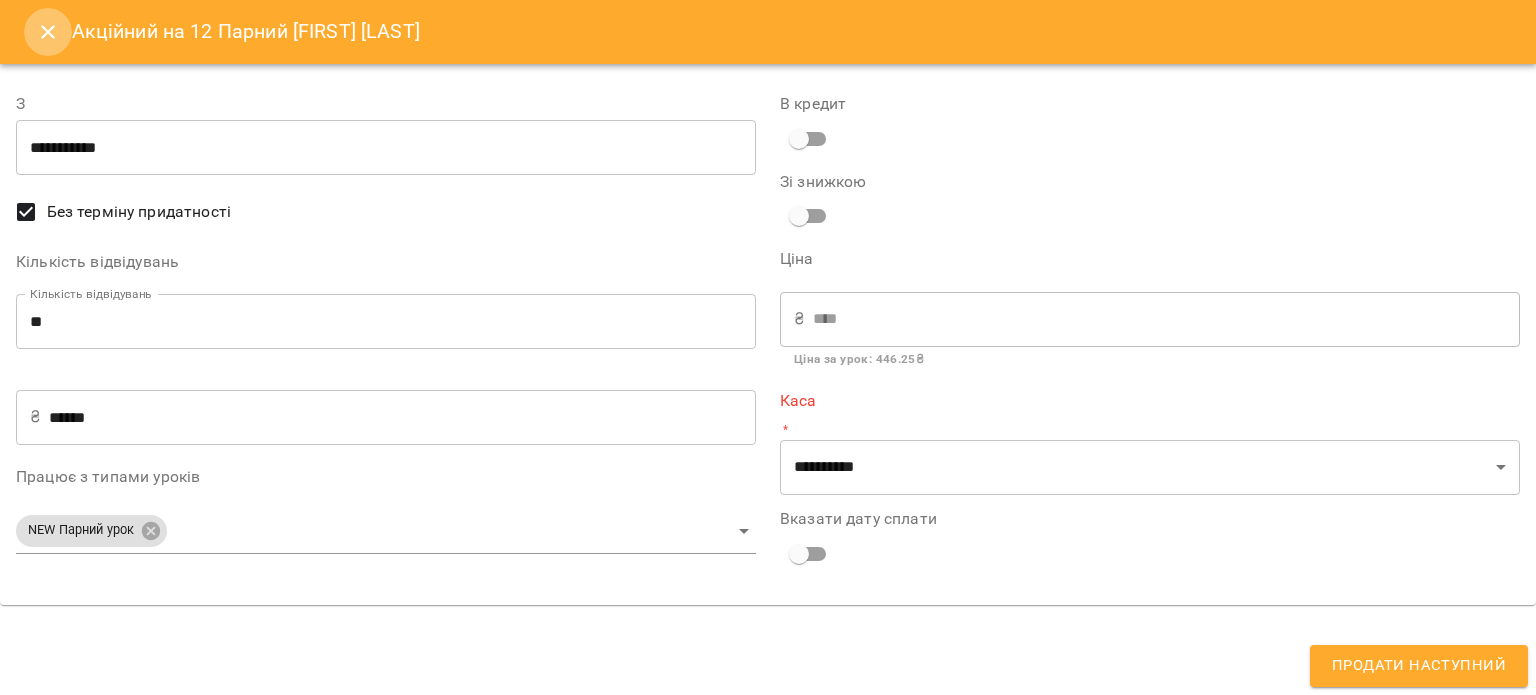 drag, startPoint x: 52, startPoint y: 50, endPoint x: 46, endPoint y: 34, distance: 17.088007 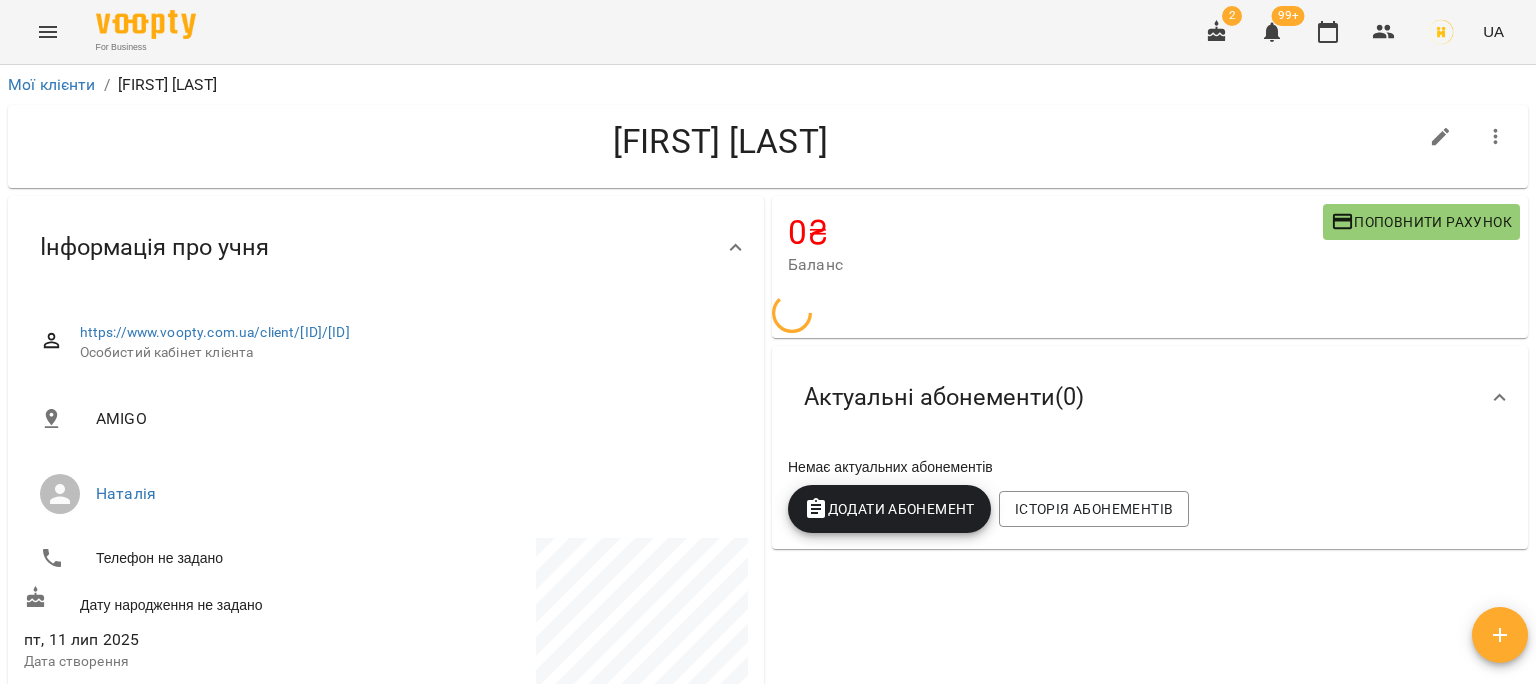 click on "Додати Абонемент" at bounding box center [889, 509] 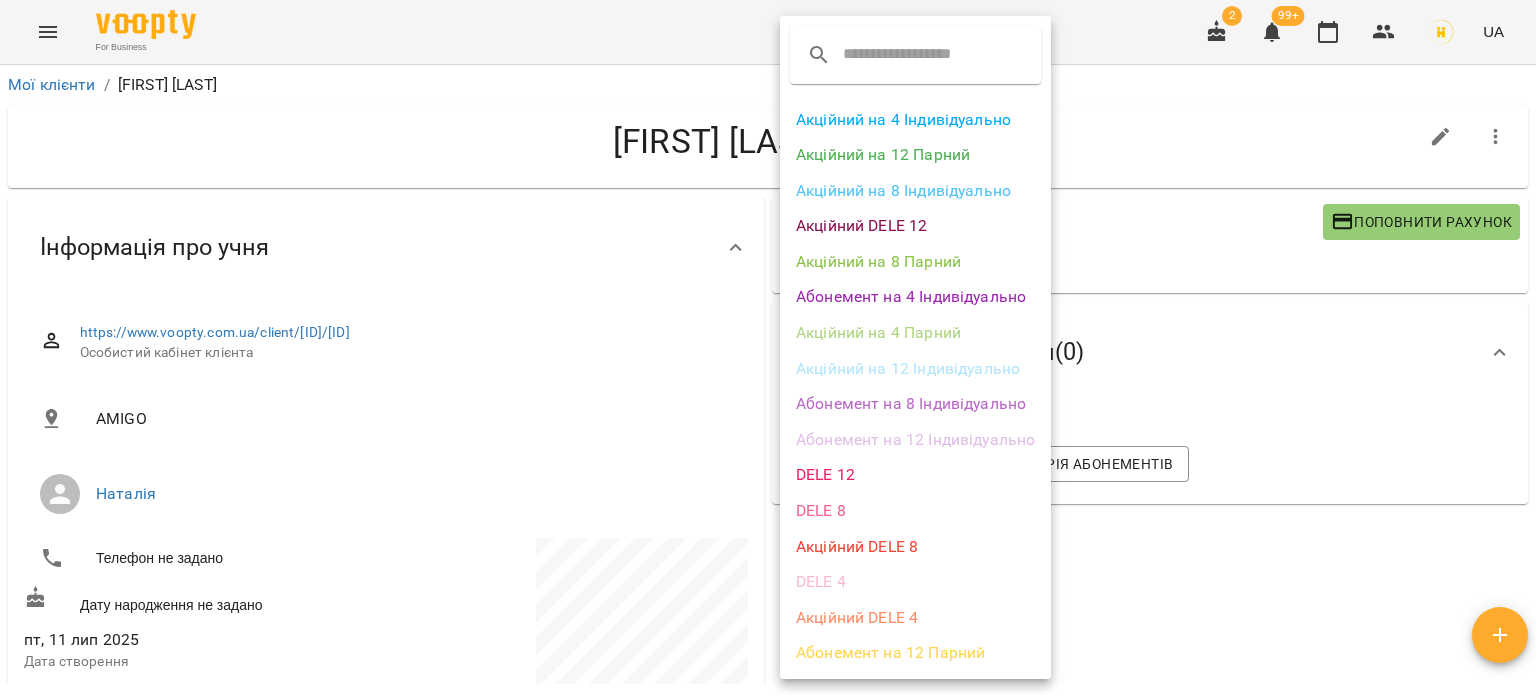 click on "Акційний на 4 Парний" at bounding box center (915, 333) 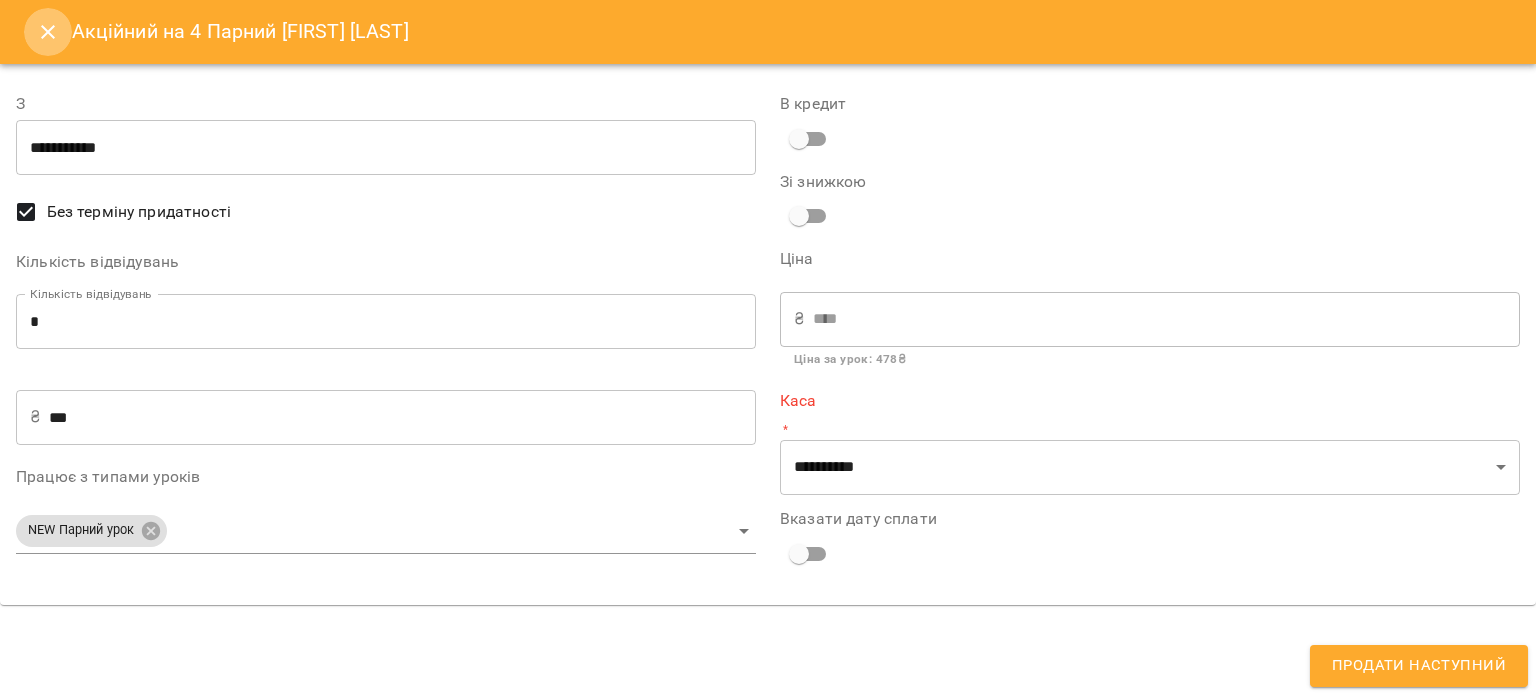 click 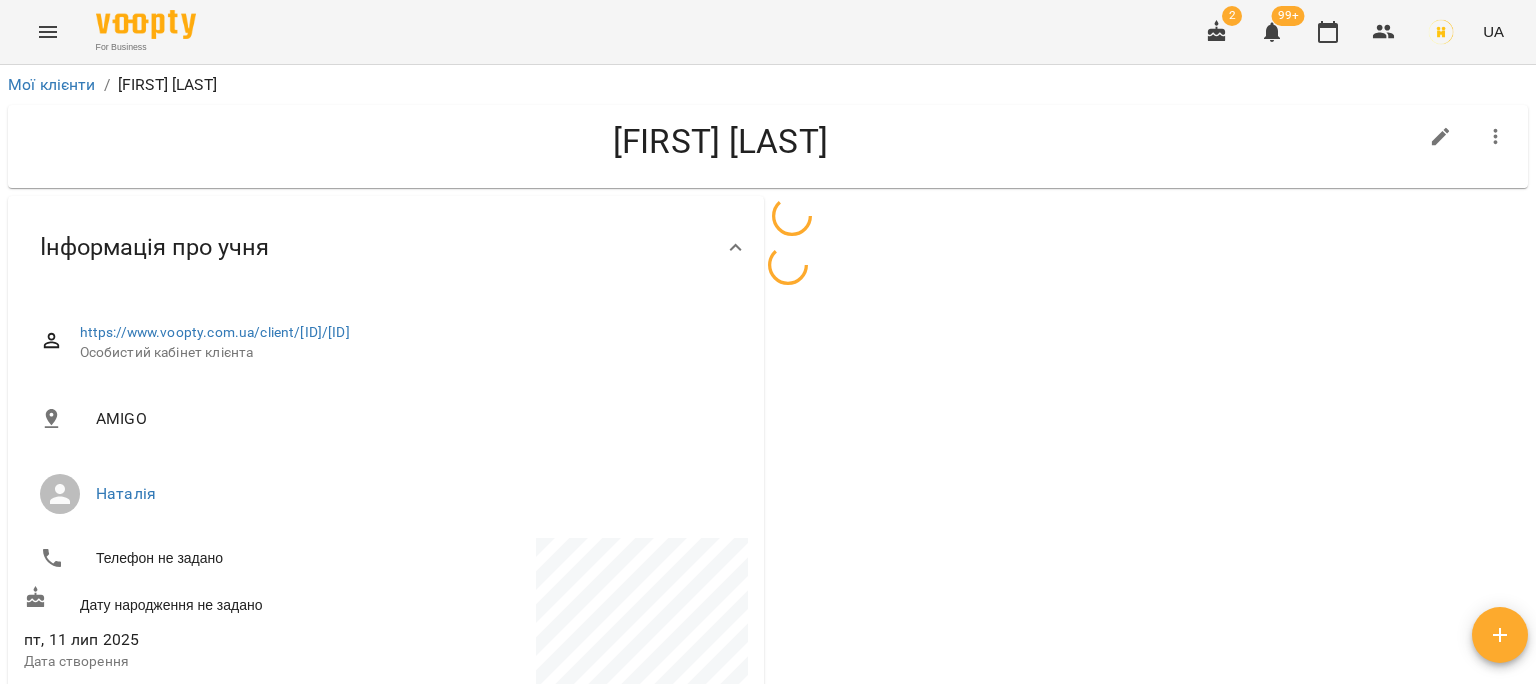 click at bounding box center [1150, 644] 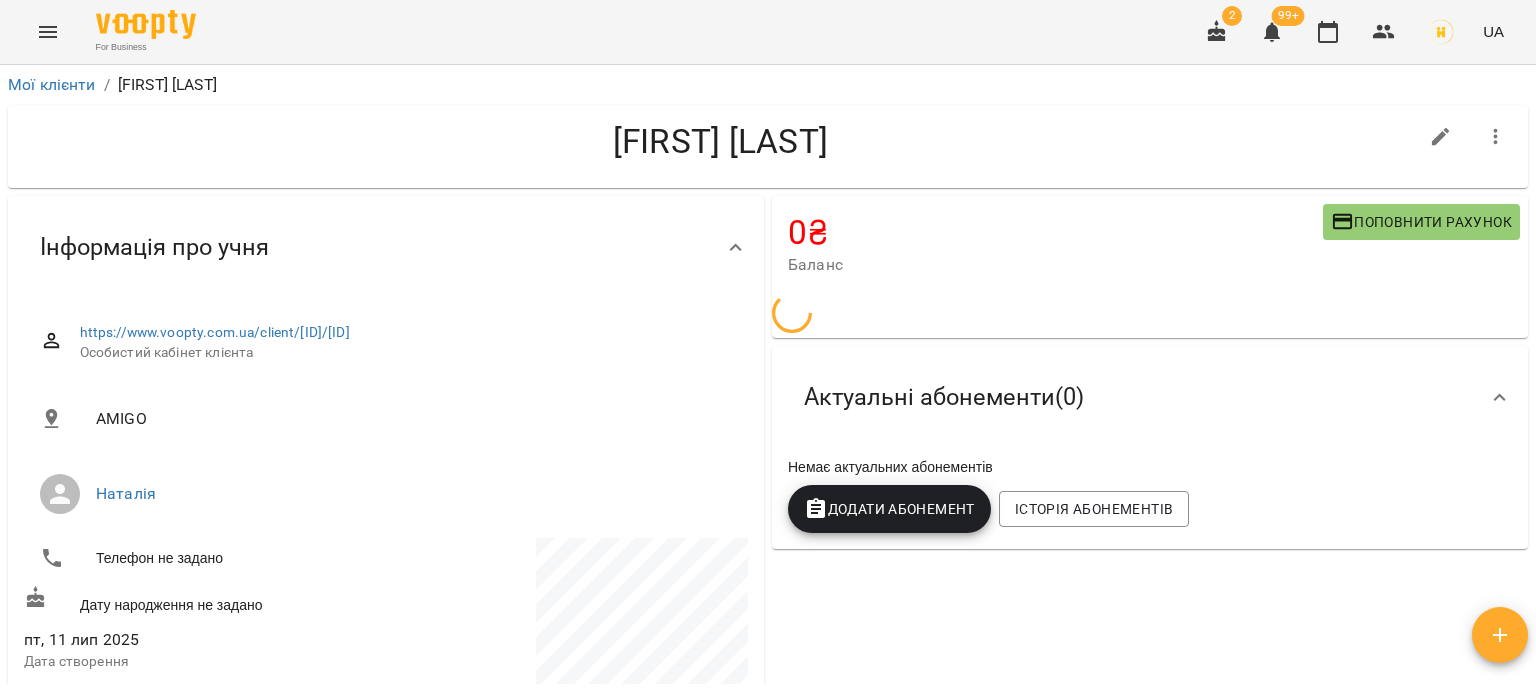click on "0 ₴ Баланс Поповнити рахунок Актуальні абонементи ( 0 ) Немає актуальних абонементів Додати Абонемент Історія абонементів" at bounding box center (1150, 624) 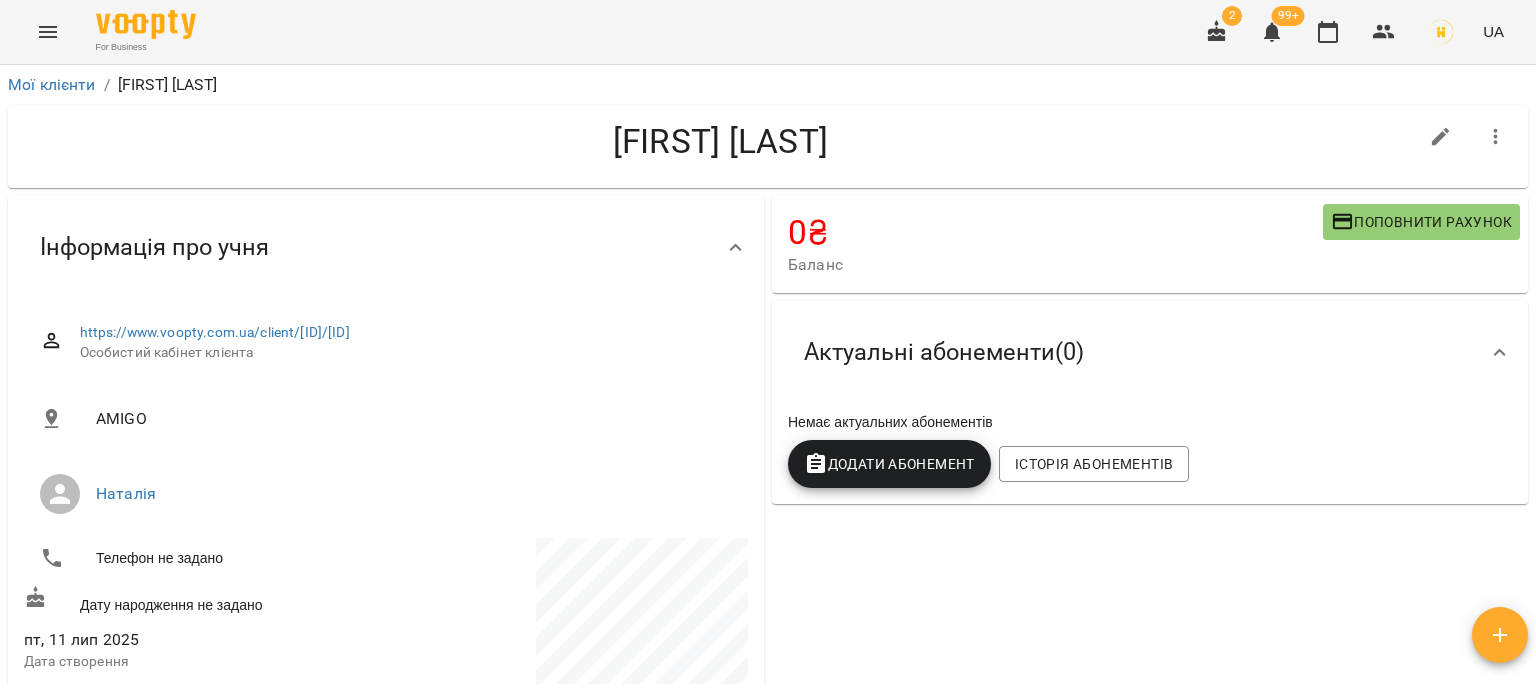 click on "Додати Абонемент" at bounding box center [889, 464] 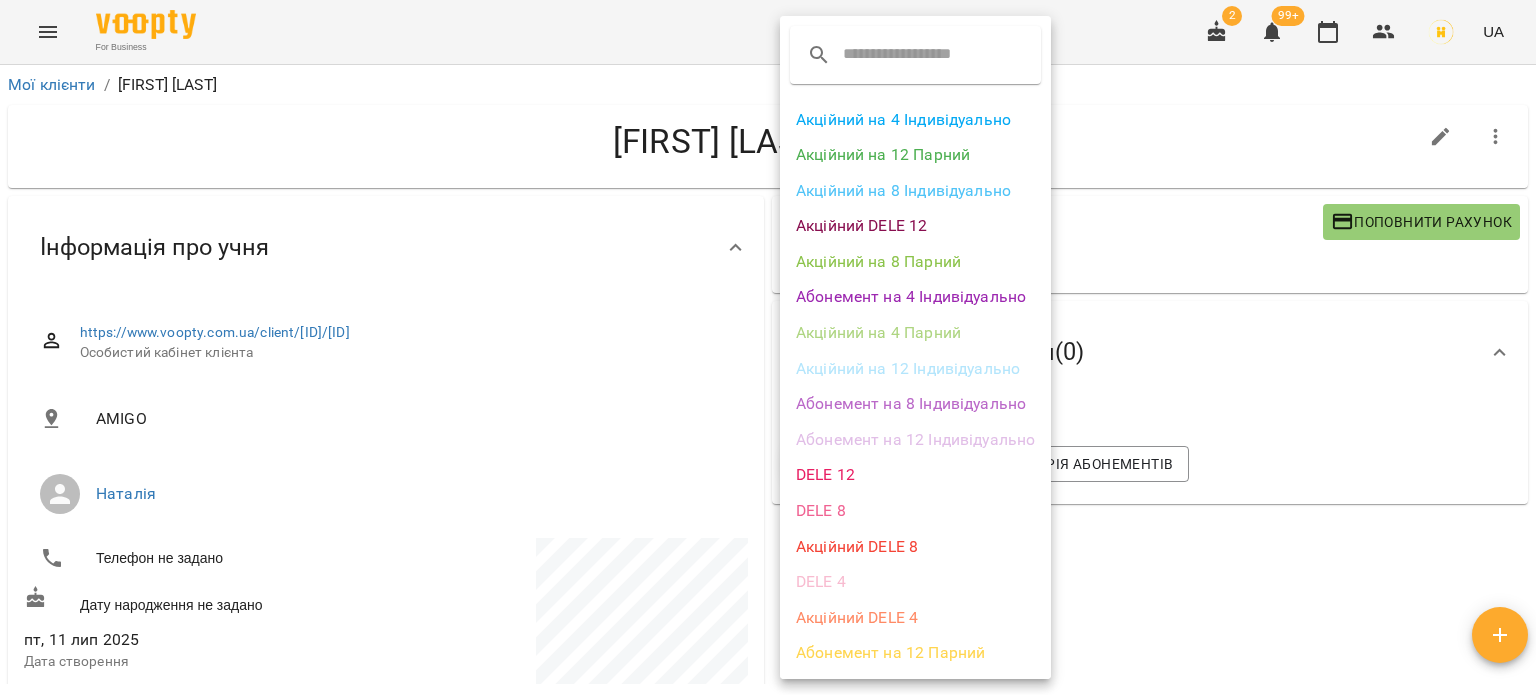 click on "Абонемент на 12 Індивідуально" at bounding box center [915, 440] 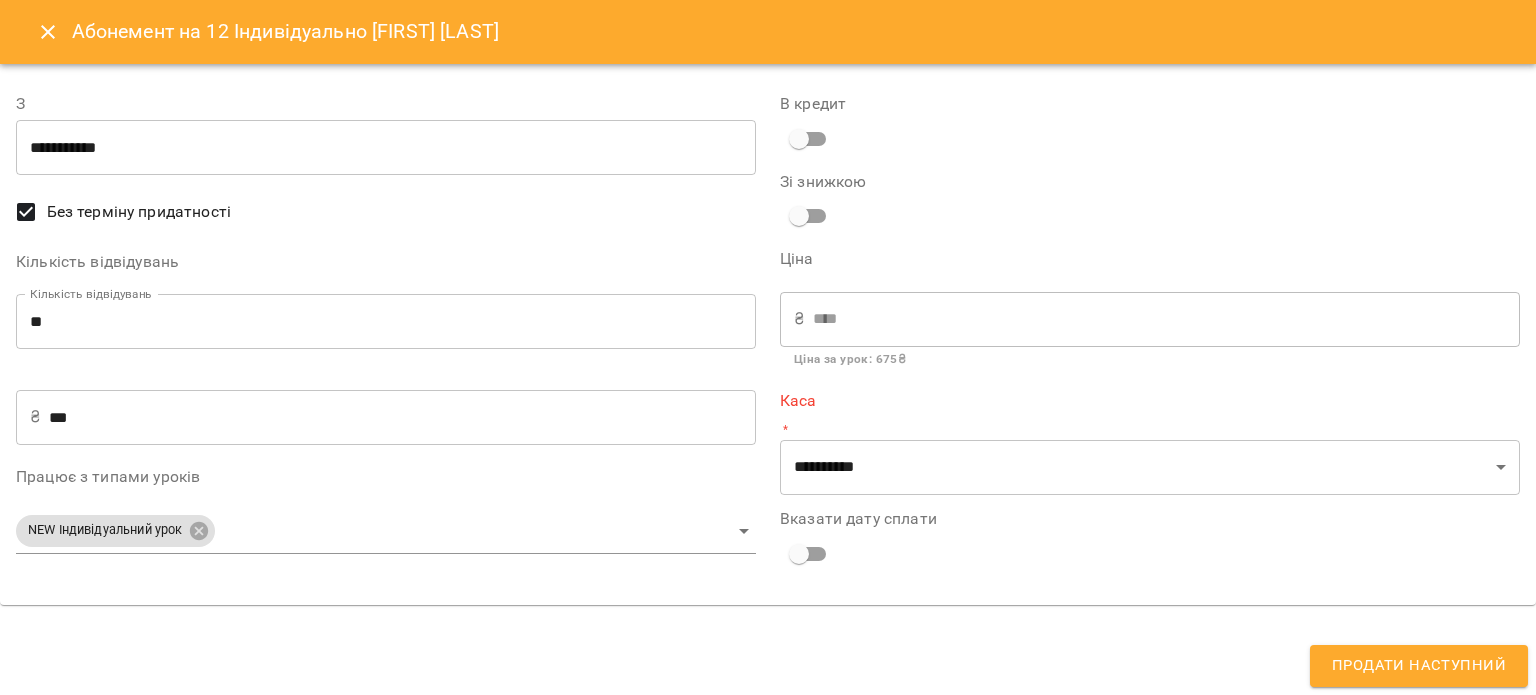 click on "Абонемент на 12 Індивідуально   [FIRST] [LAST]" at bounding box center [768, 32] 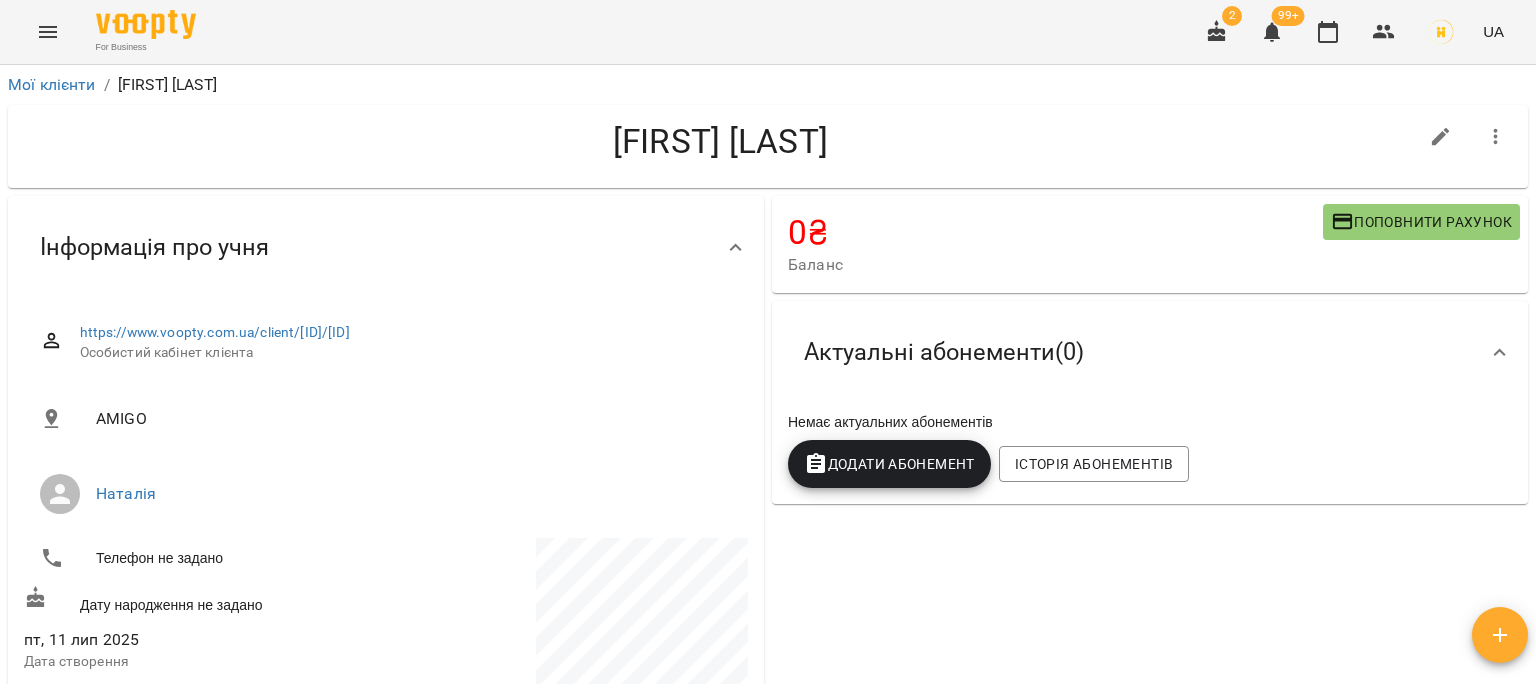click on "Додати Абонемент" at bounding box center (889, 464) 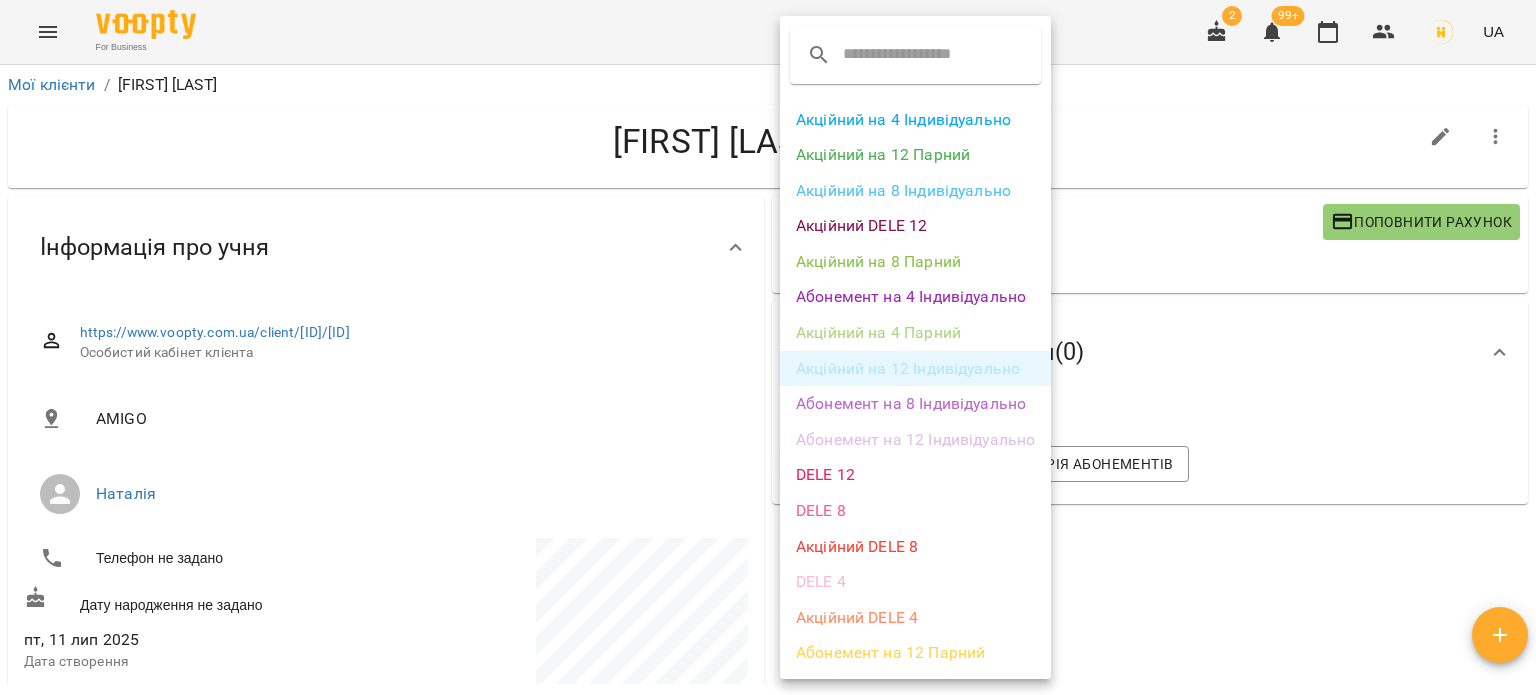 click on "Акційний на 12 Індивідуально" at bounding box center (915, 369) 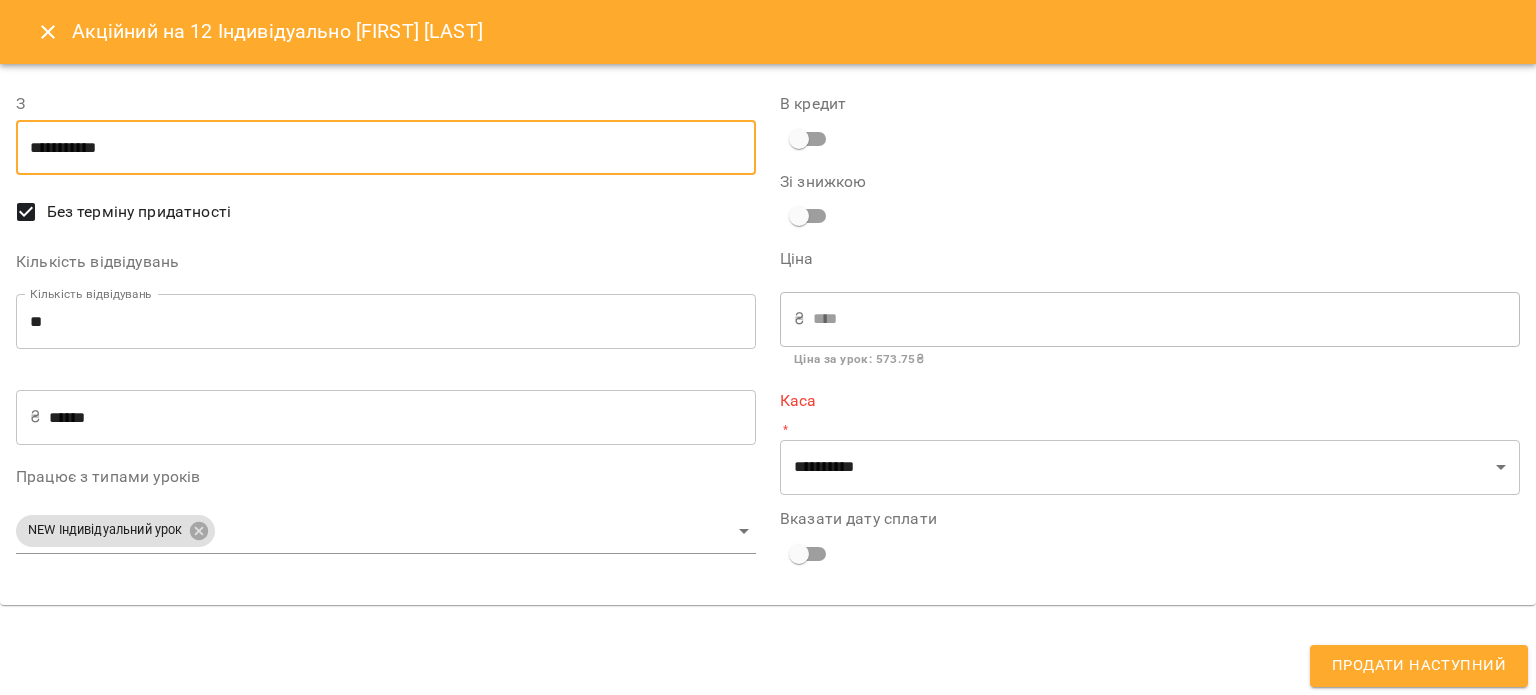 click on "**********" at bounding box center (386, 148) 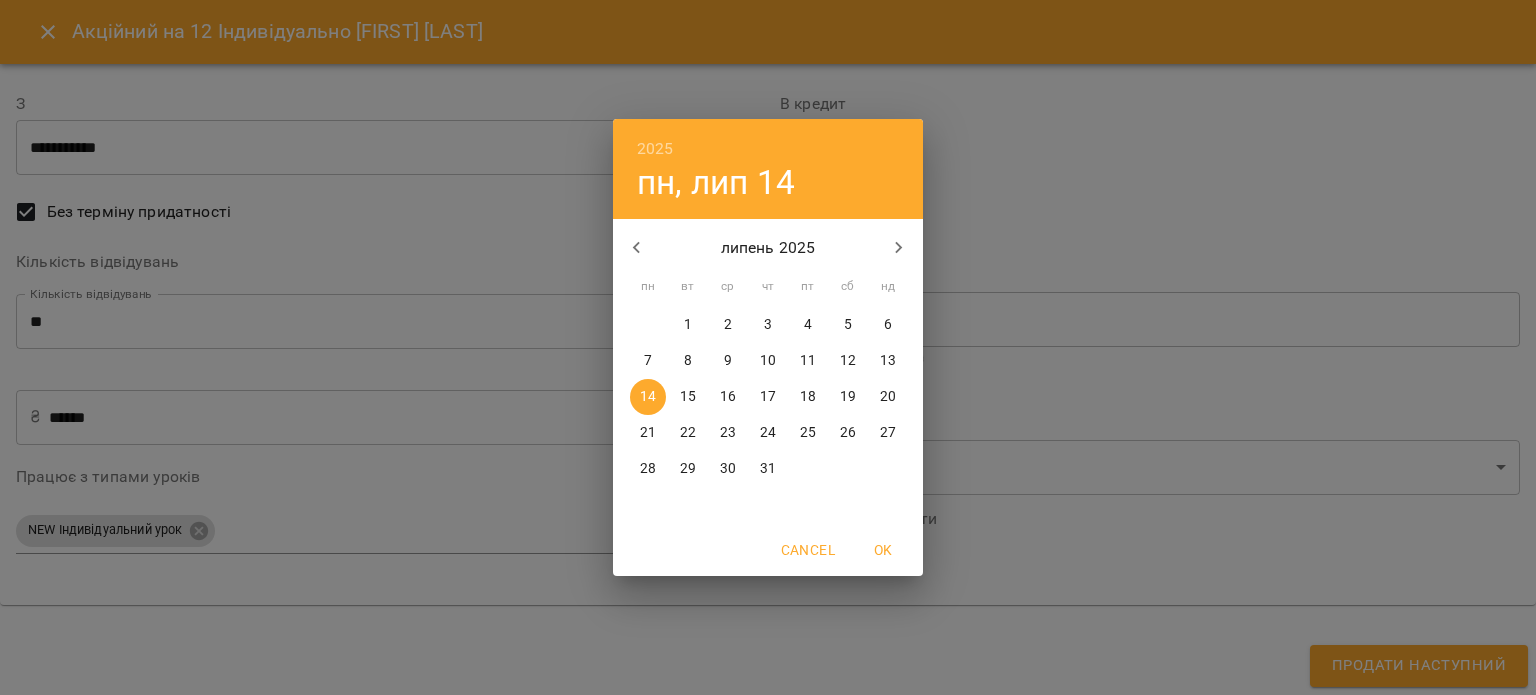 click on "12" at bounding box center [848, 361] 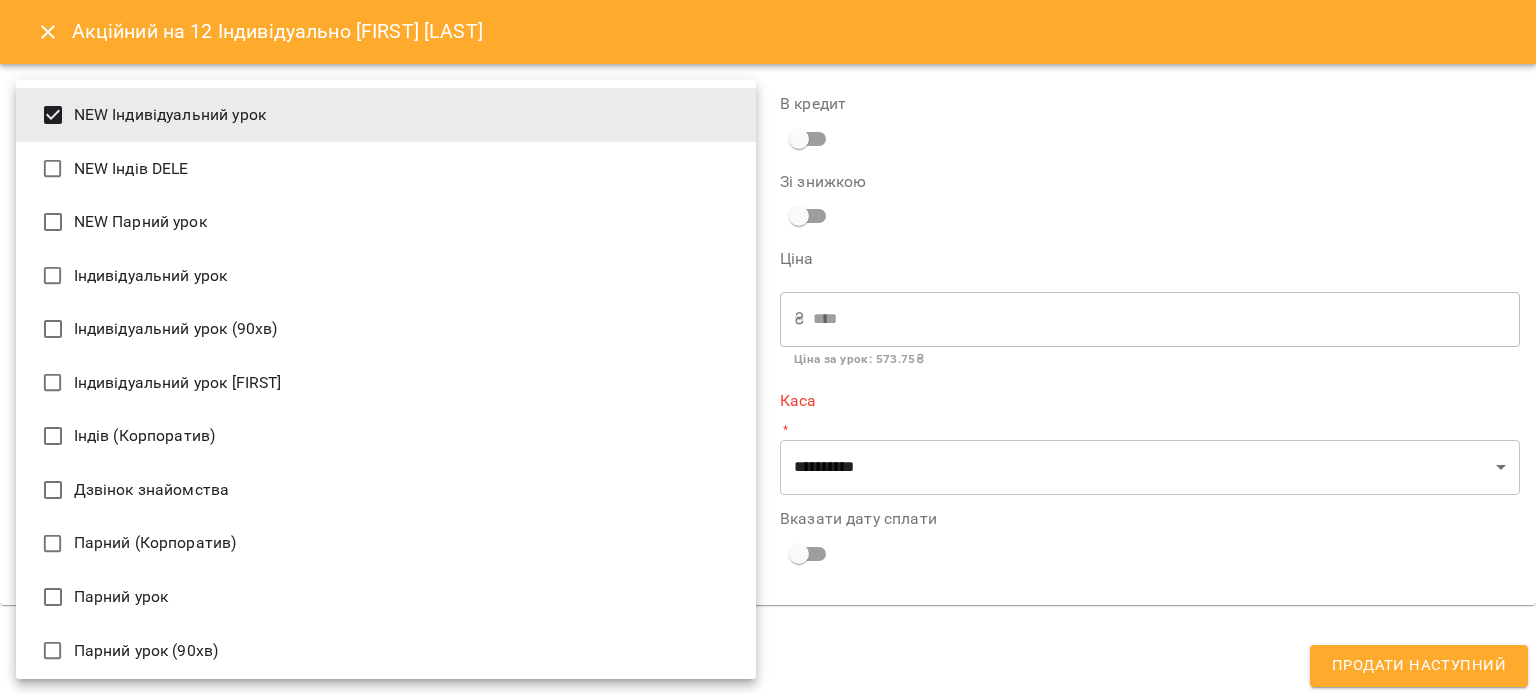 drag, startPoint x: 560, startPoint y: 534, endPoint x: 506, endPoint y: 388, distance: 155.6663 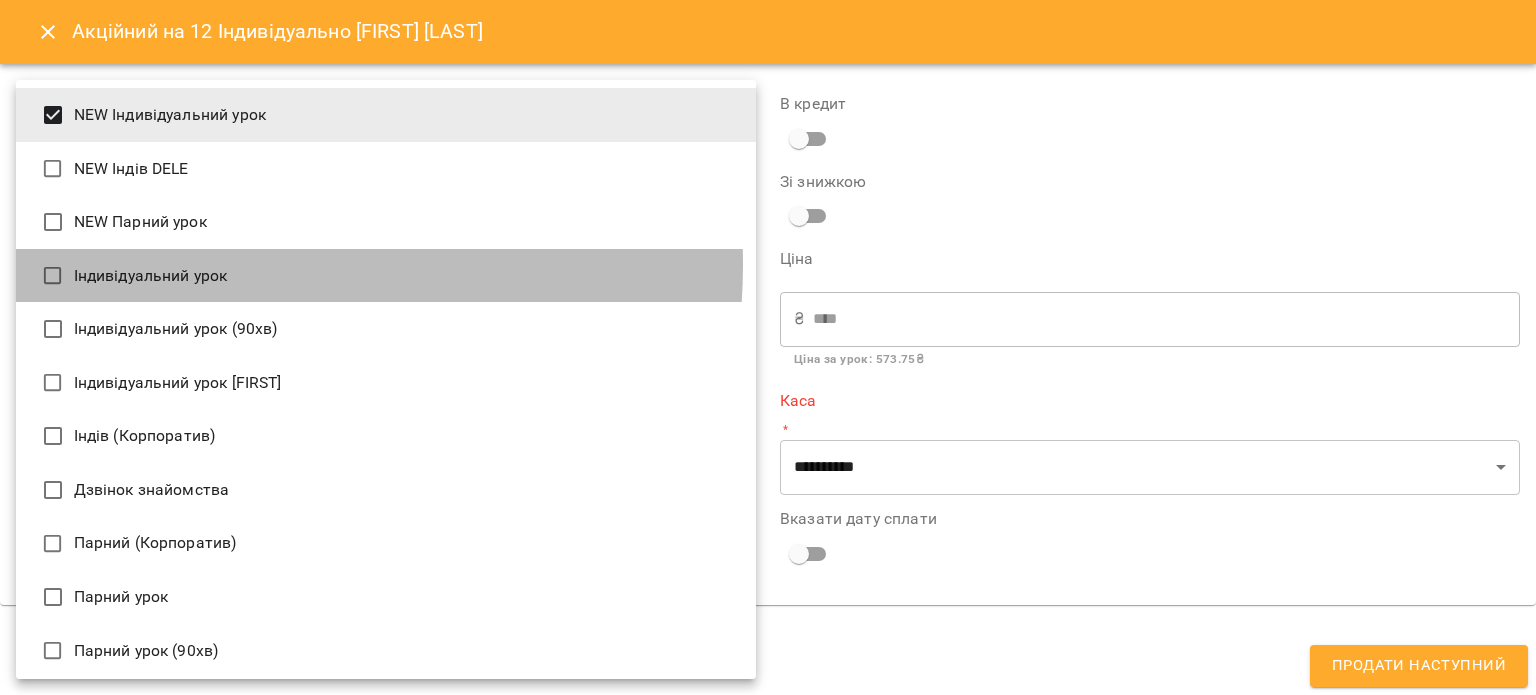 click on "Індивідуальний урок" at bounding box center [386, 276] 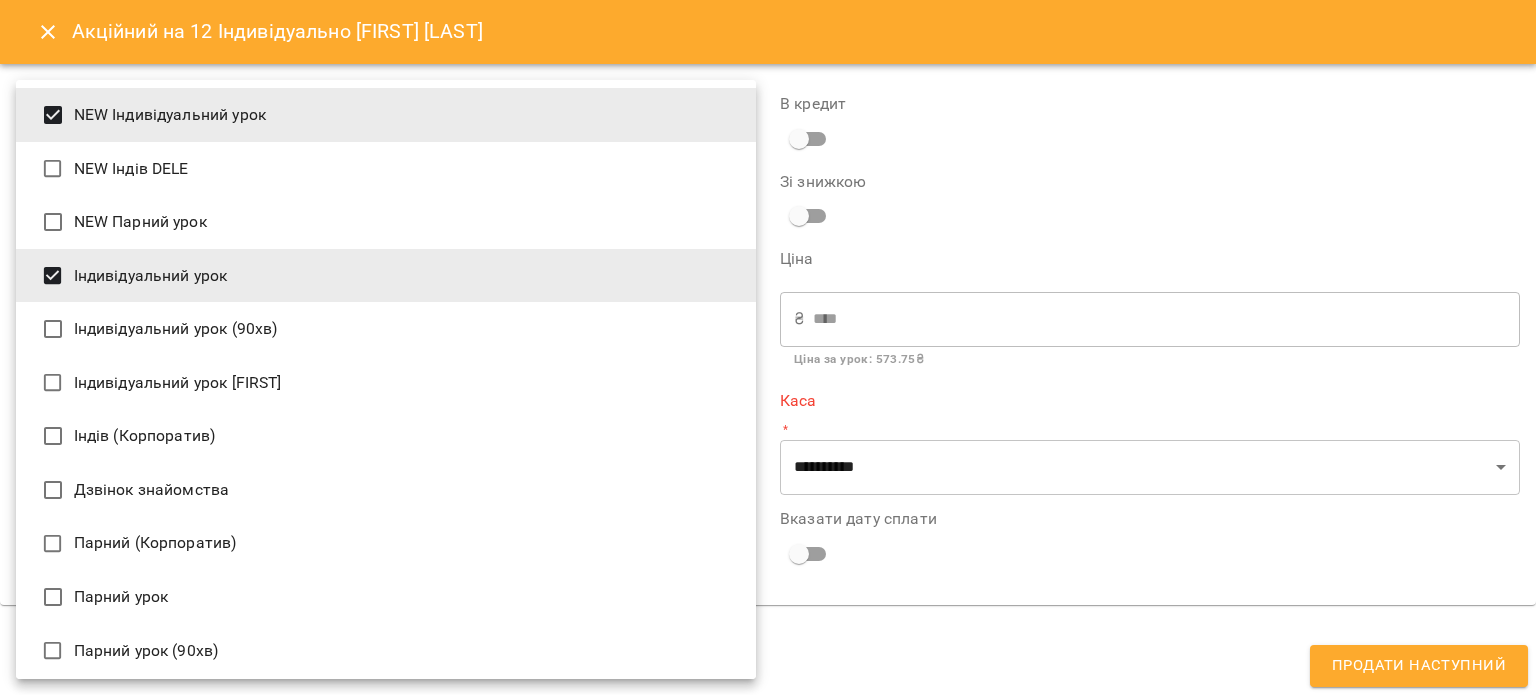 click at bounding box center (768, 347) 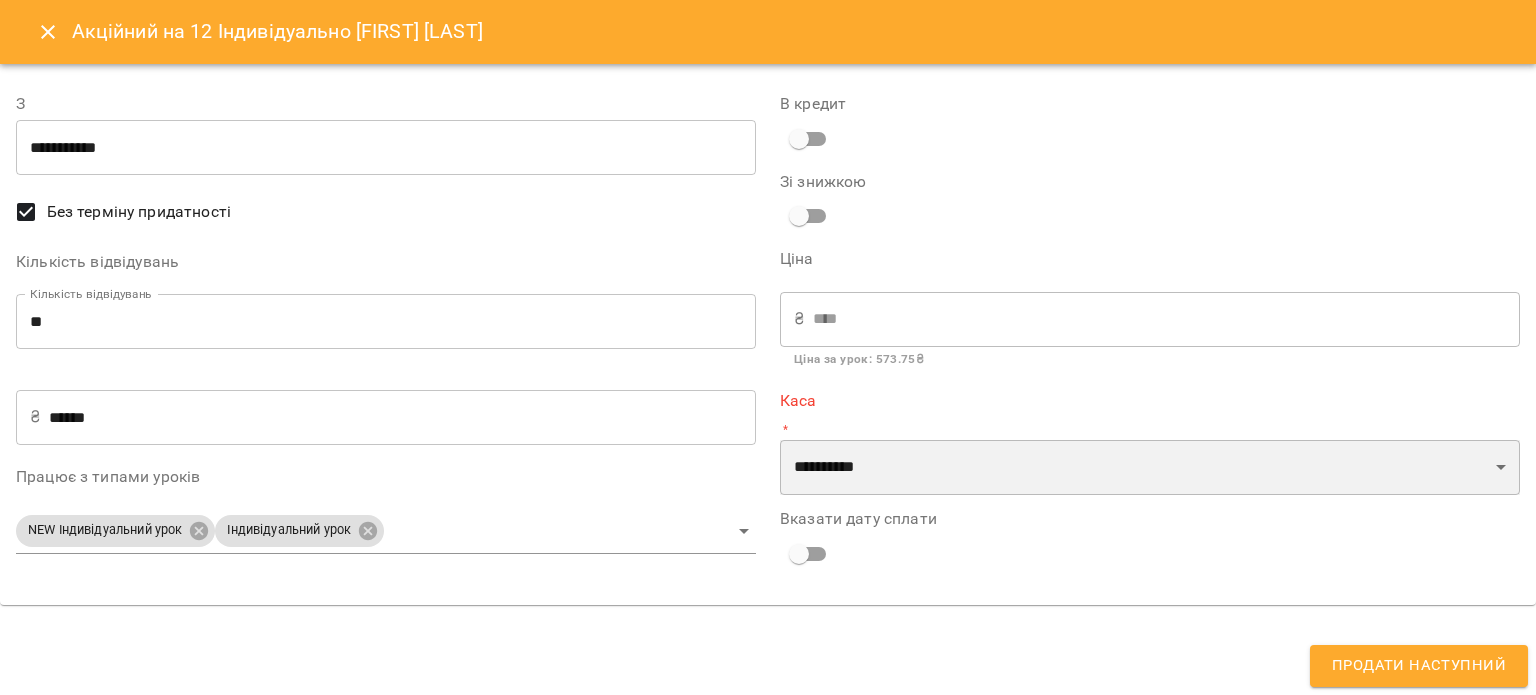 drag, startPoint x: 871, startPoint y: 483, endPoint x: 867, endPoint y: 457, distance: 26.305893 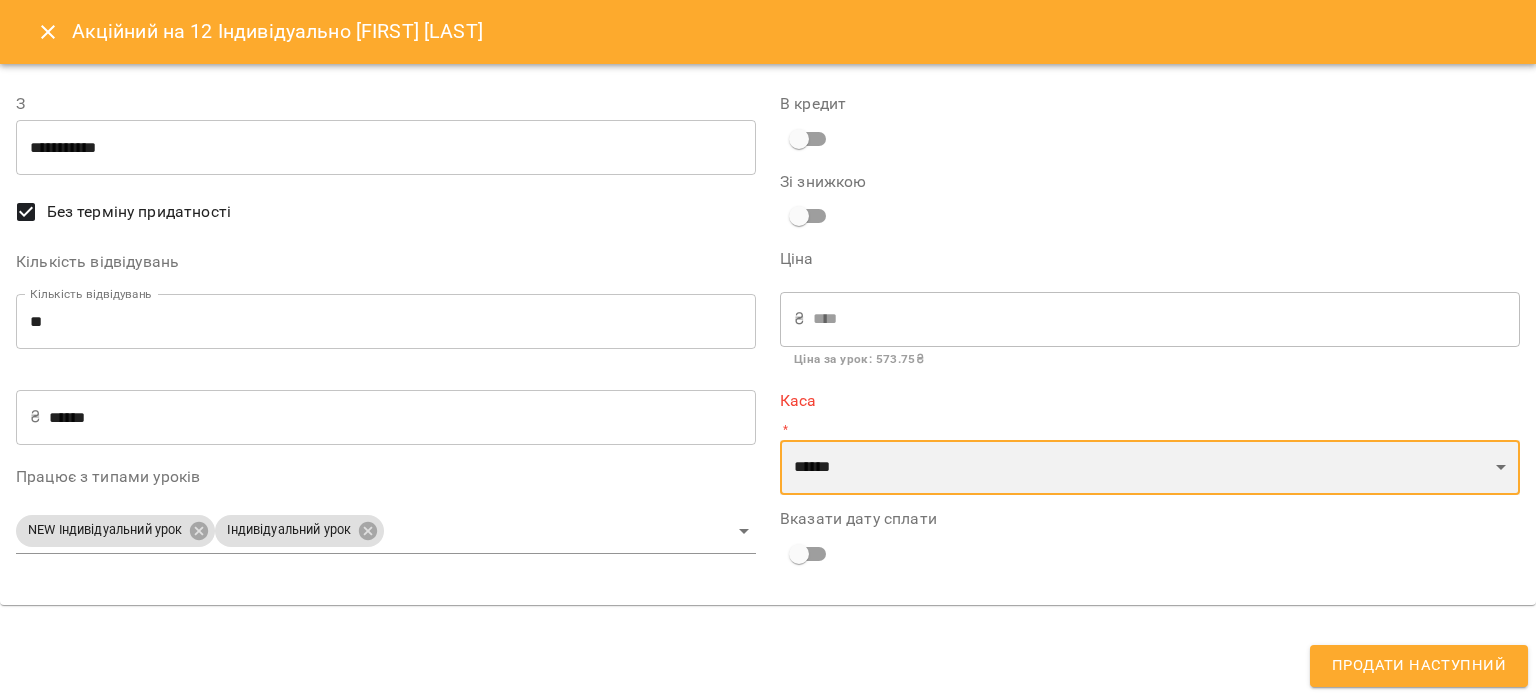 click on "**********" at bounding box center [1150, 468] 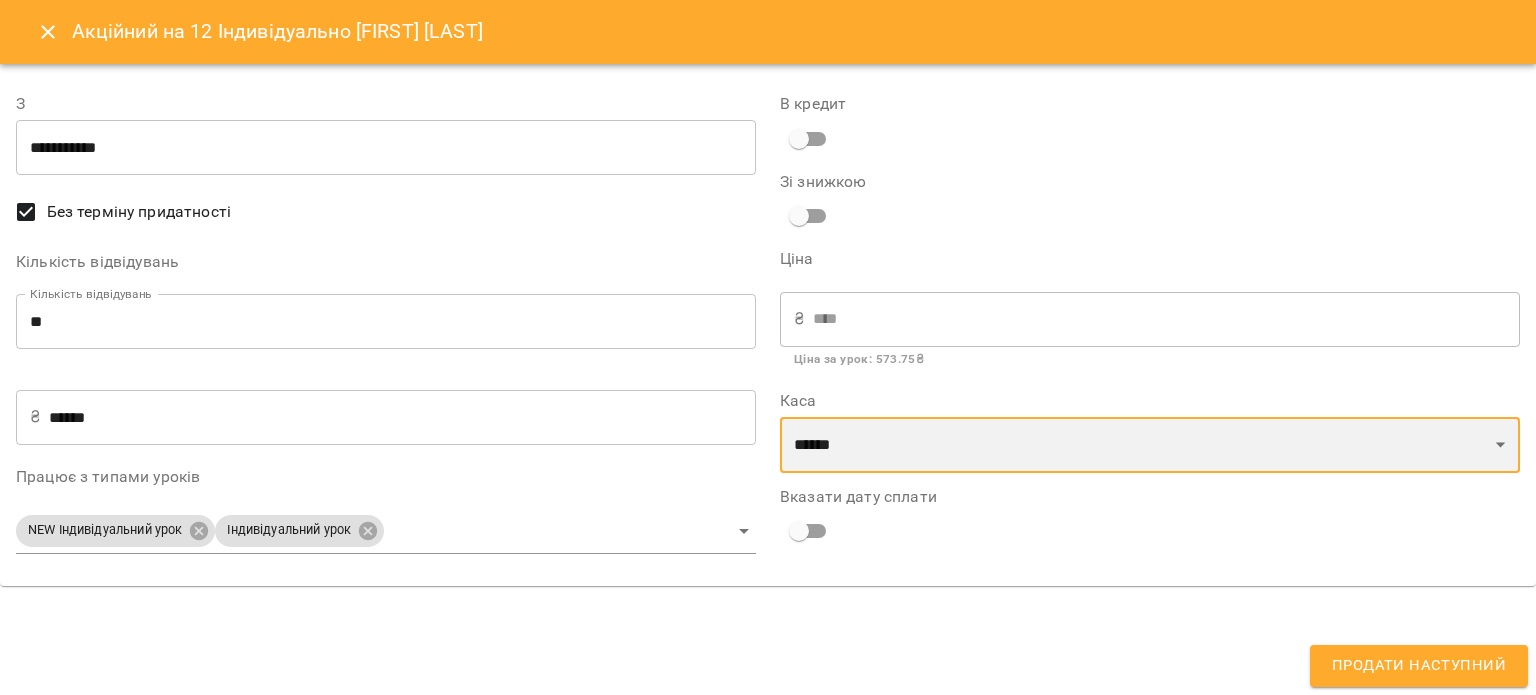 click on "**********" at bounding box center (1150, 445) 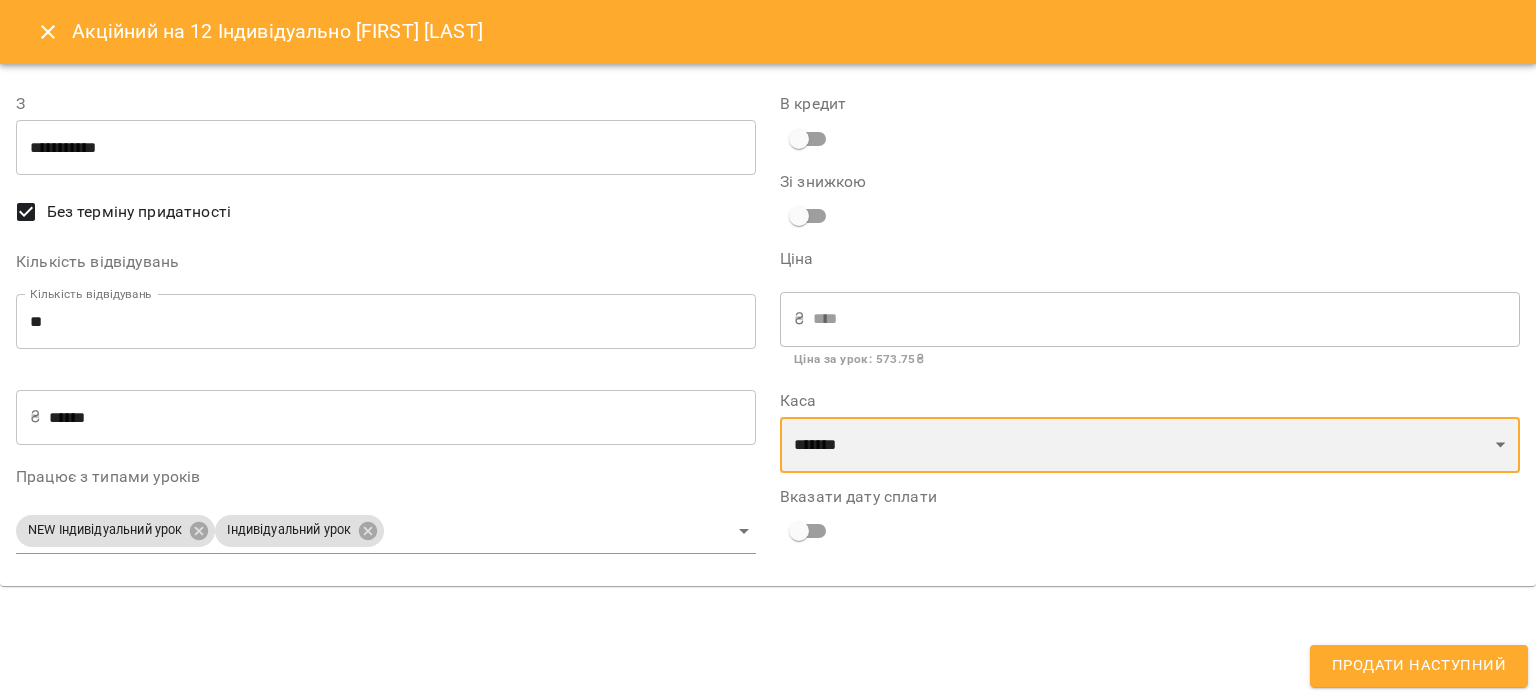 click on "**********" at bounding box center (1150, 445) 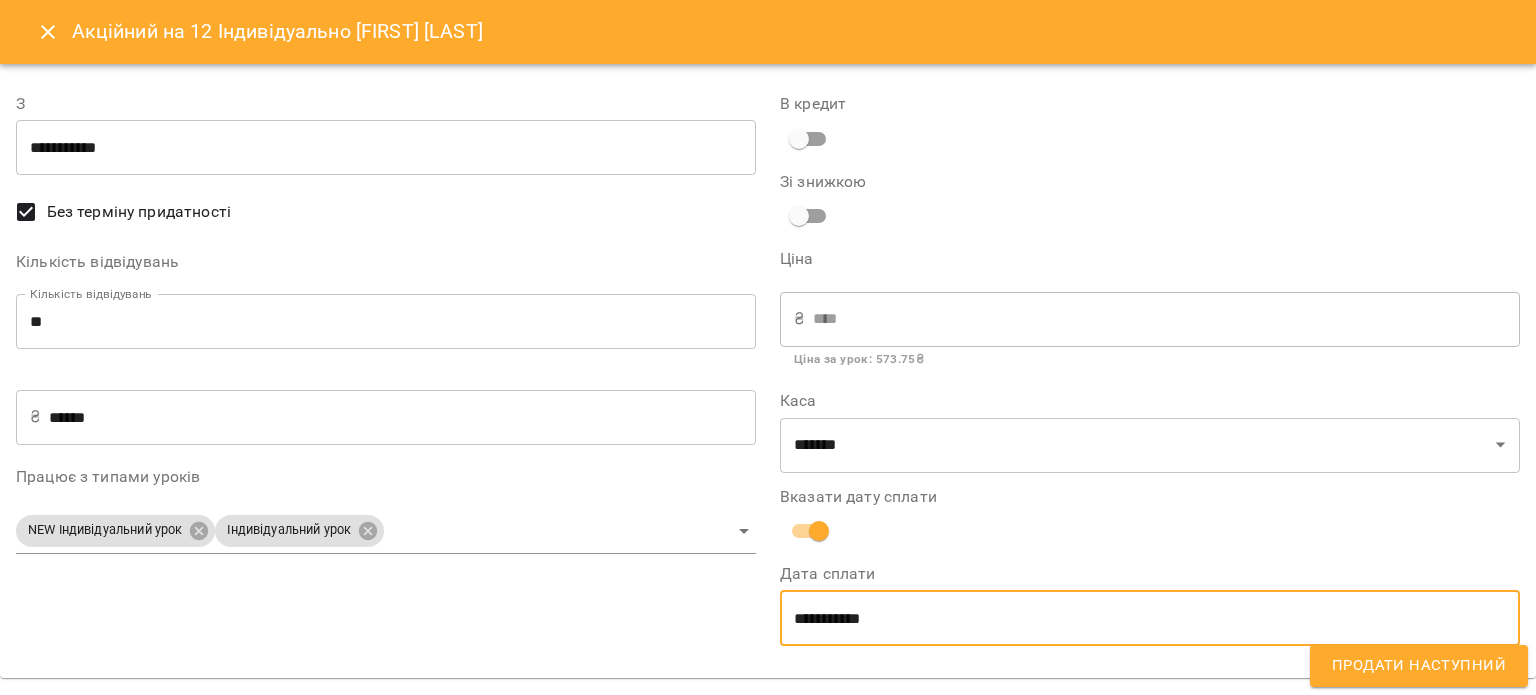 click on "**********" at bounding box center (1150, 618) 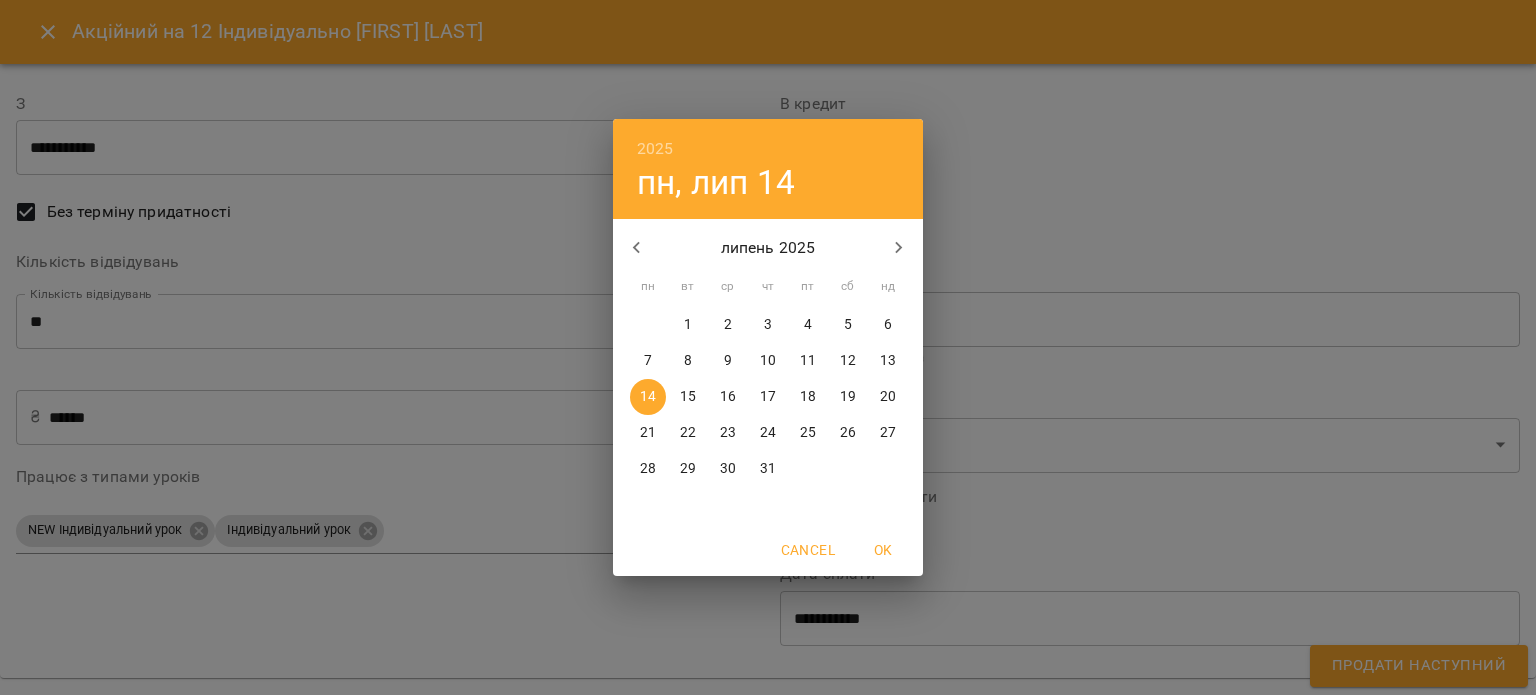 click on "12" at bounding box center (848, 361) 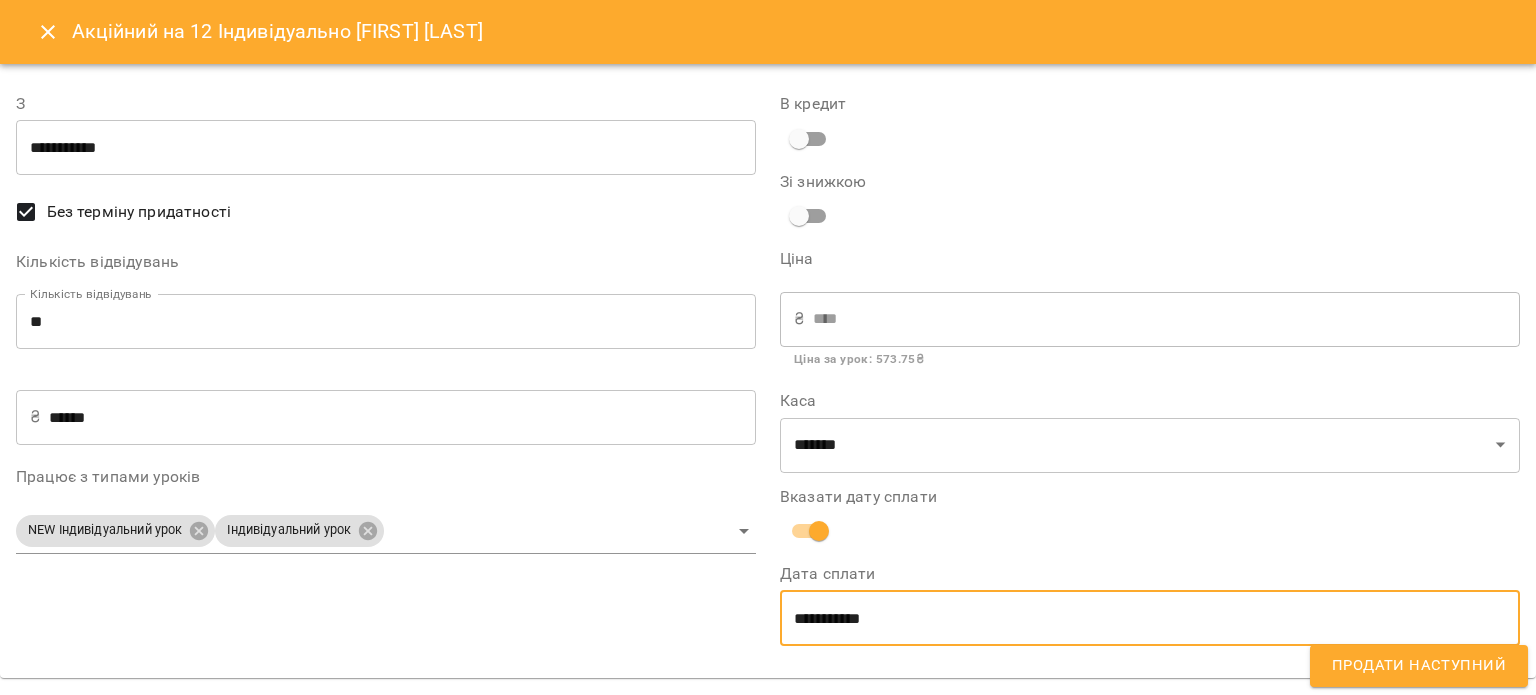 type on "**********" 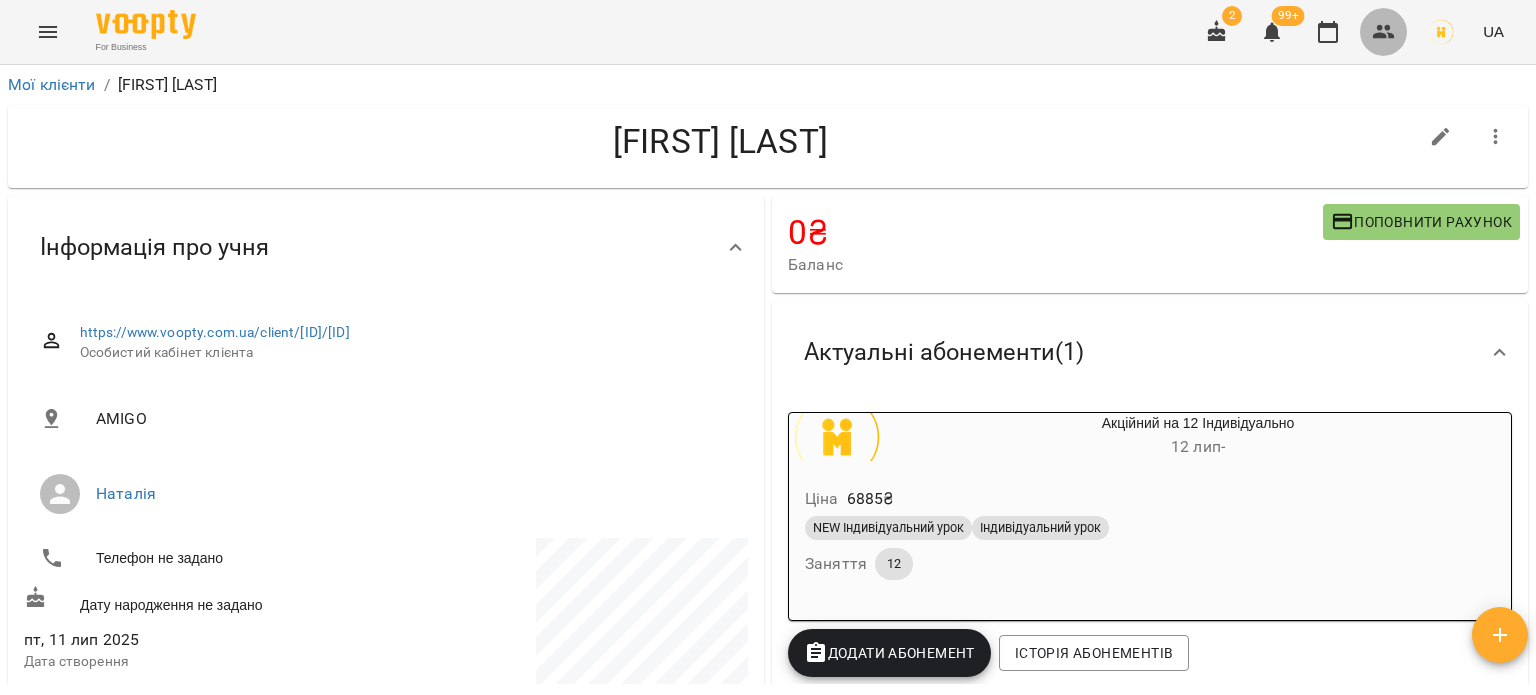 click 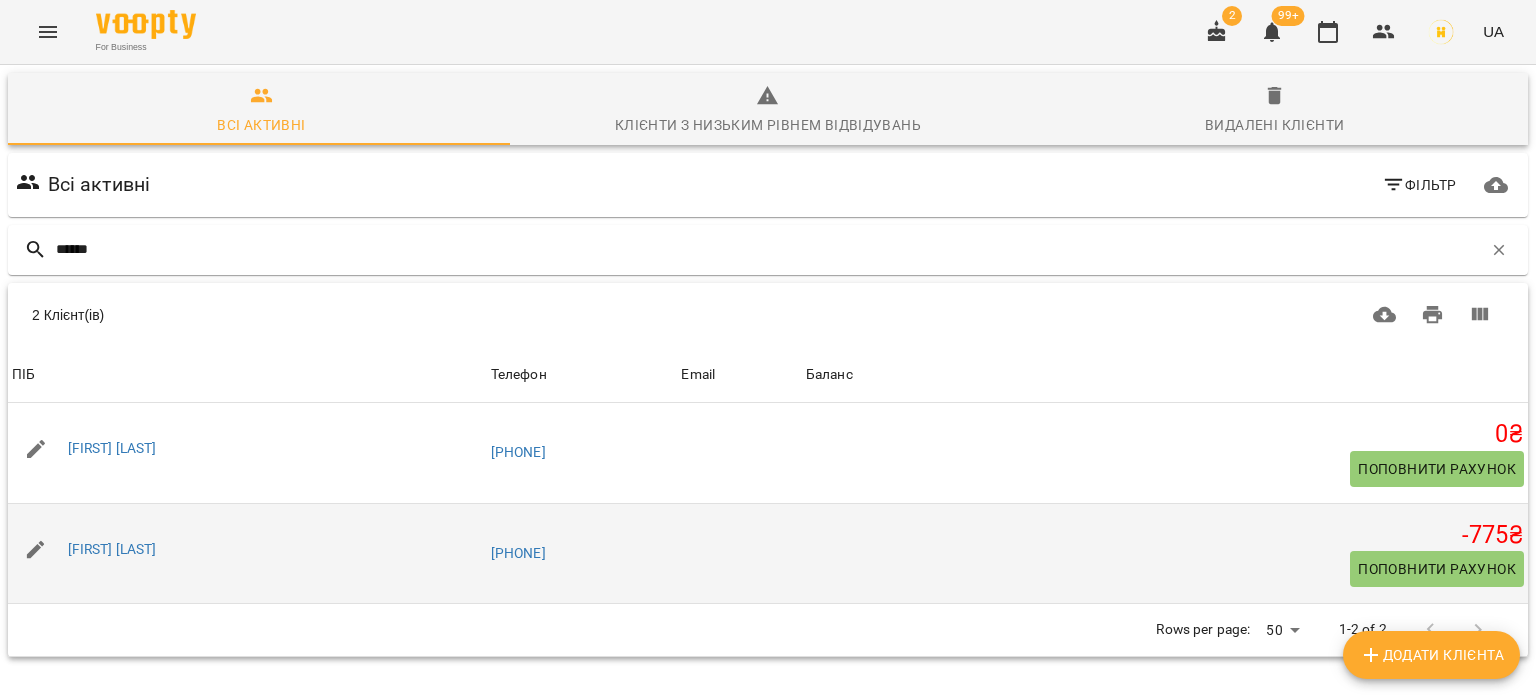 type on "******" 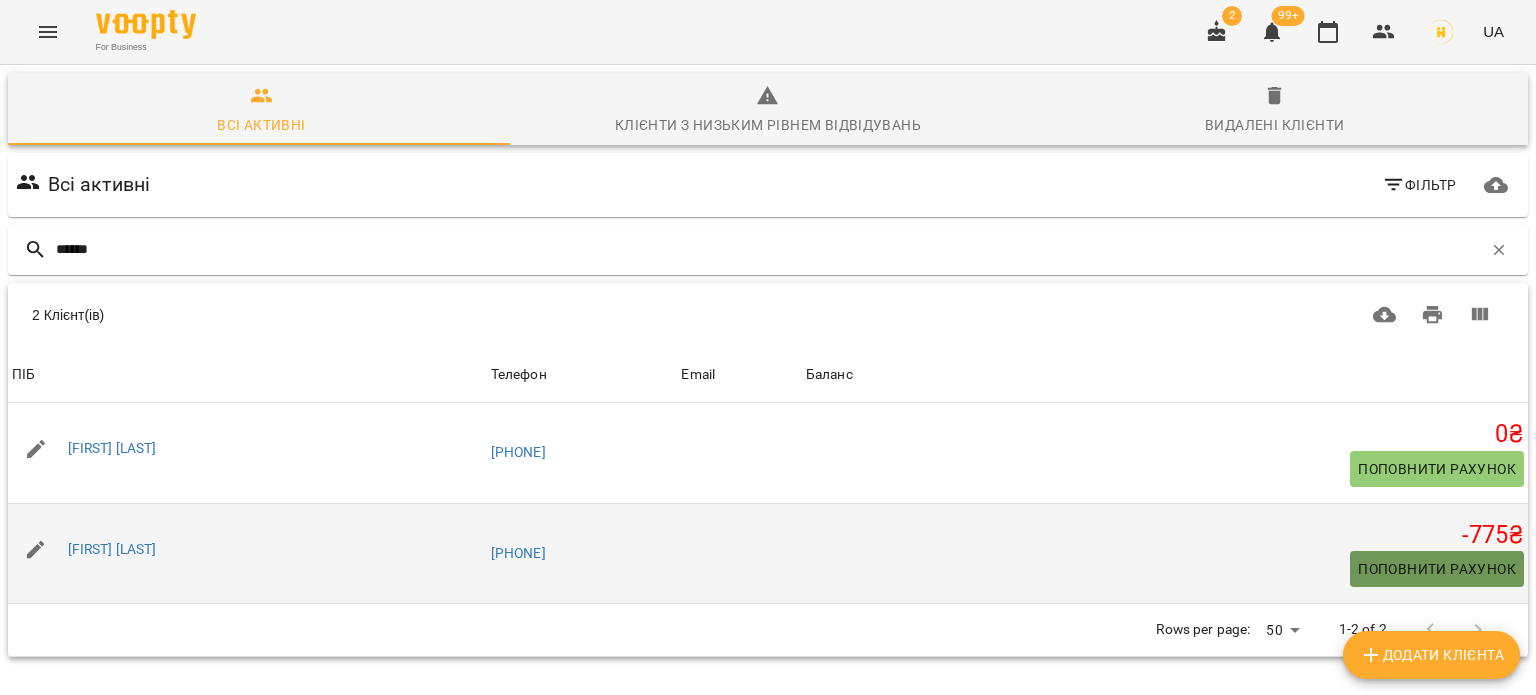 click on "Поповнити рахунок" at bounding box center (1437, 569) 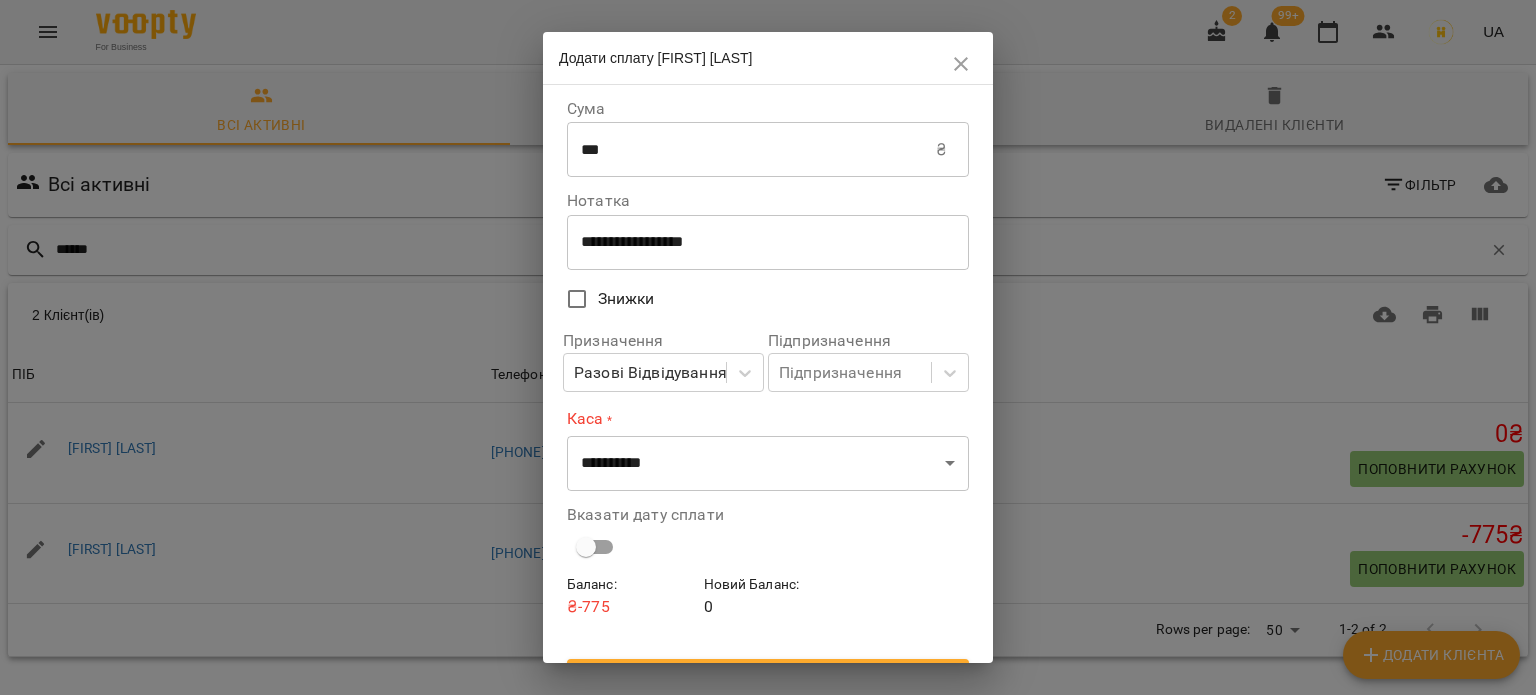 click on "***" at bounding box center [751, 150] 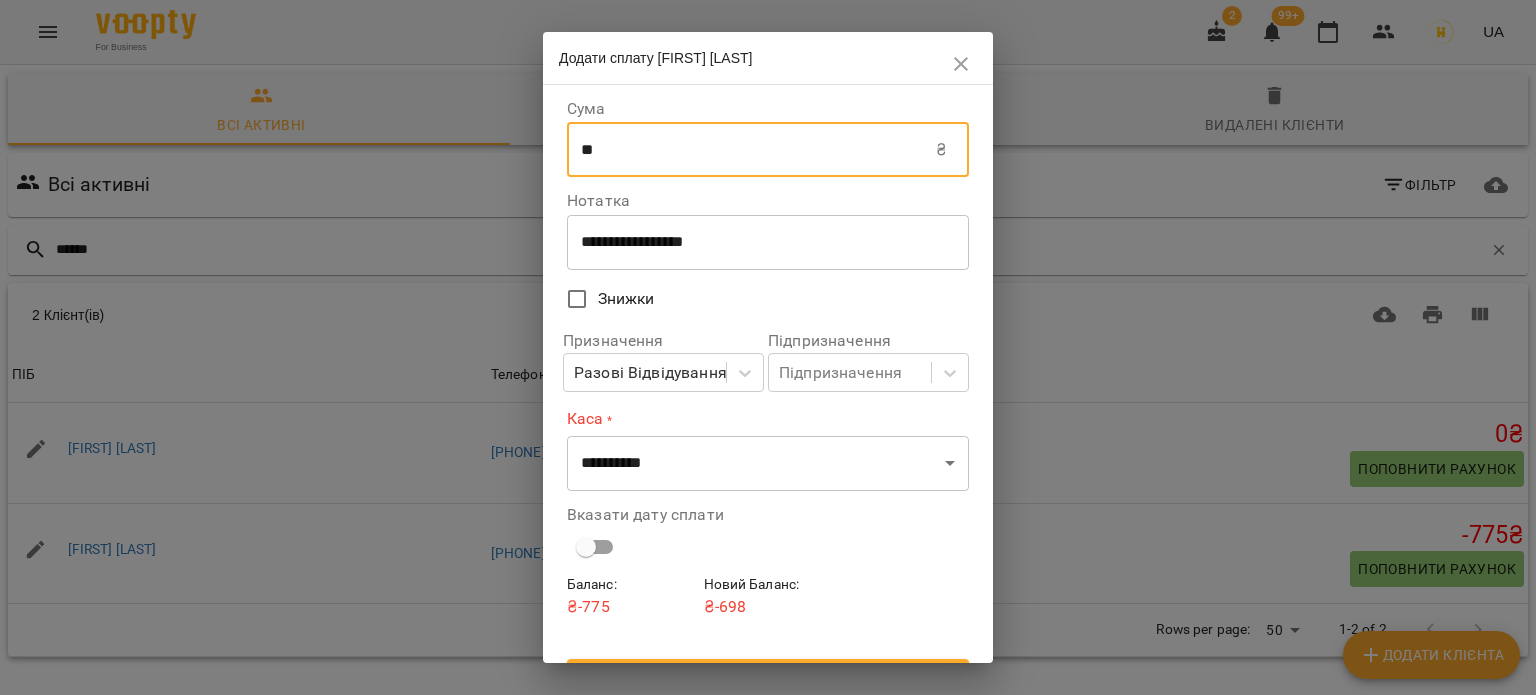 type on "*" 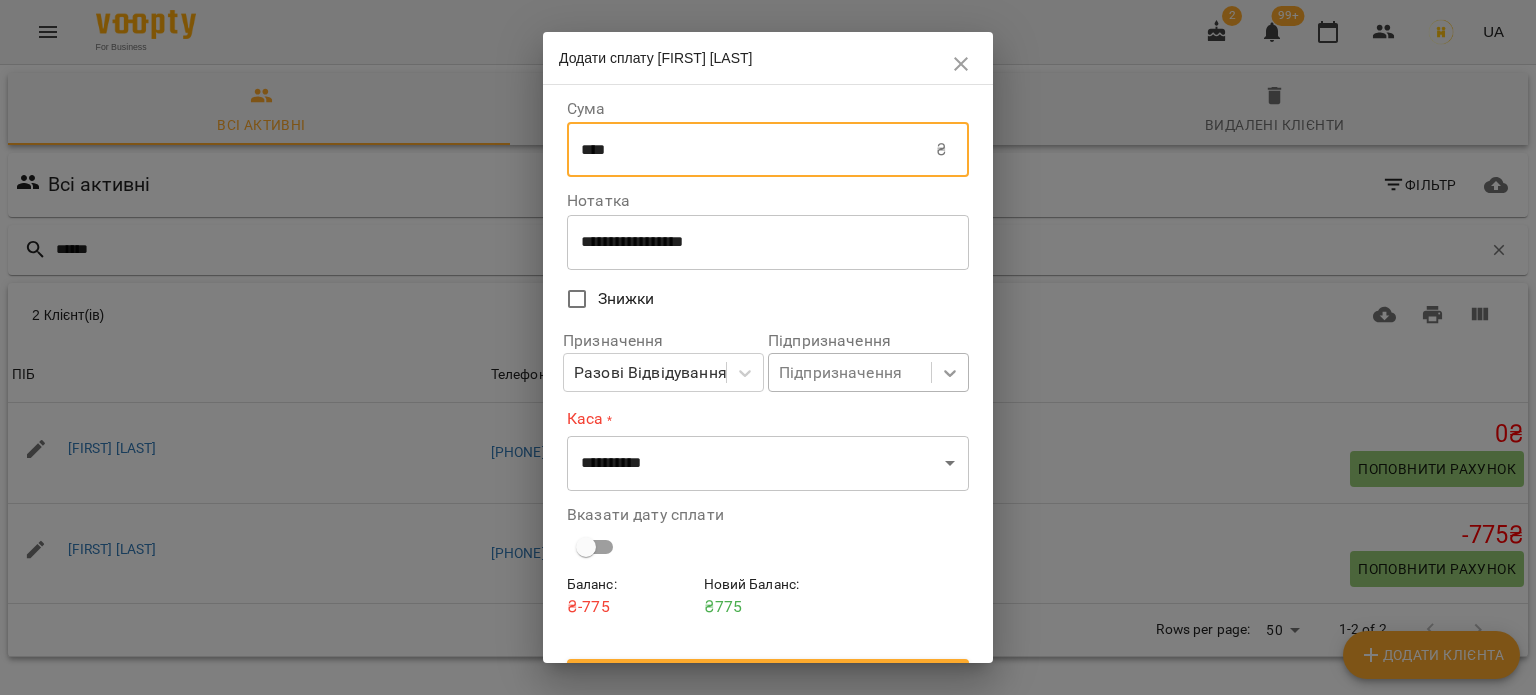 type on "****" 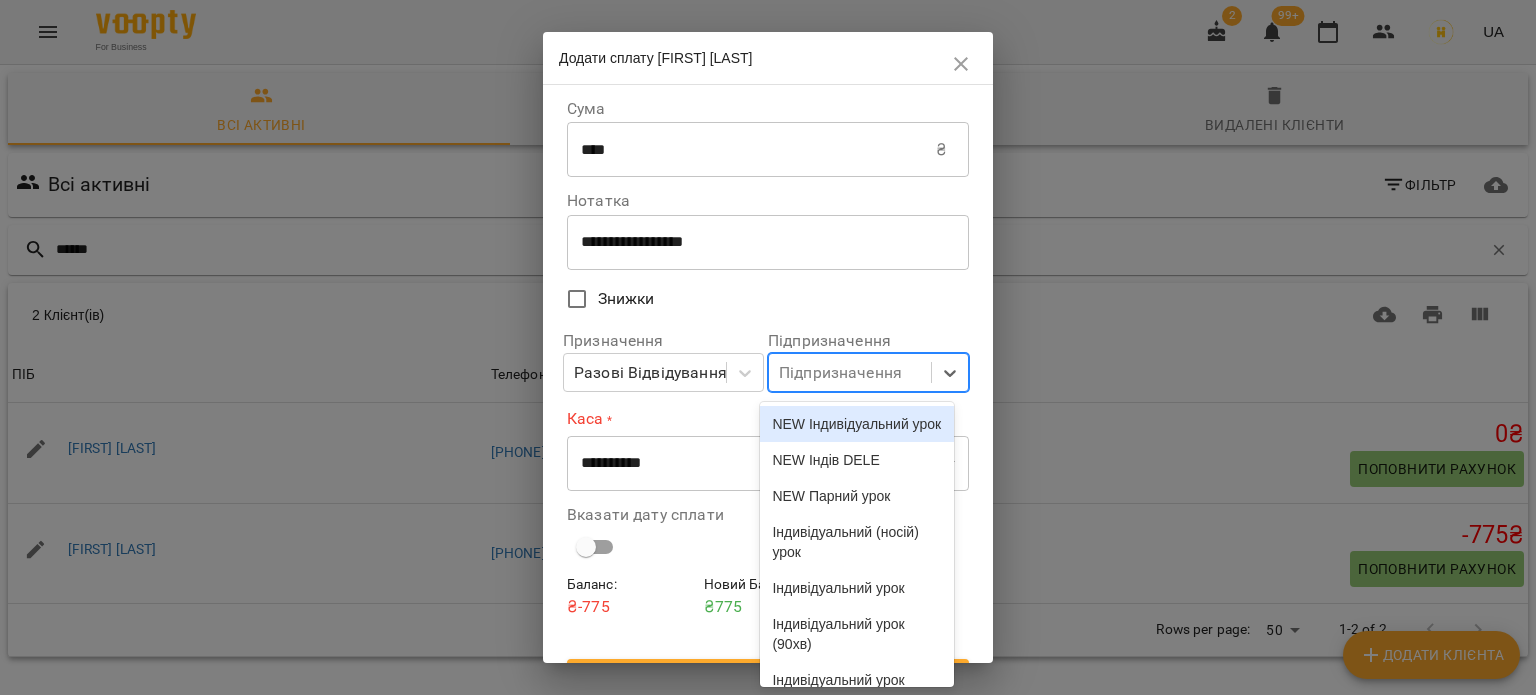 click on "NEW Індивідуальний урок" at bounding box center (856, 424) 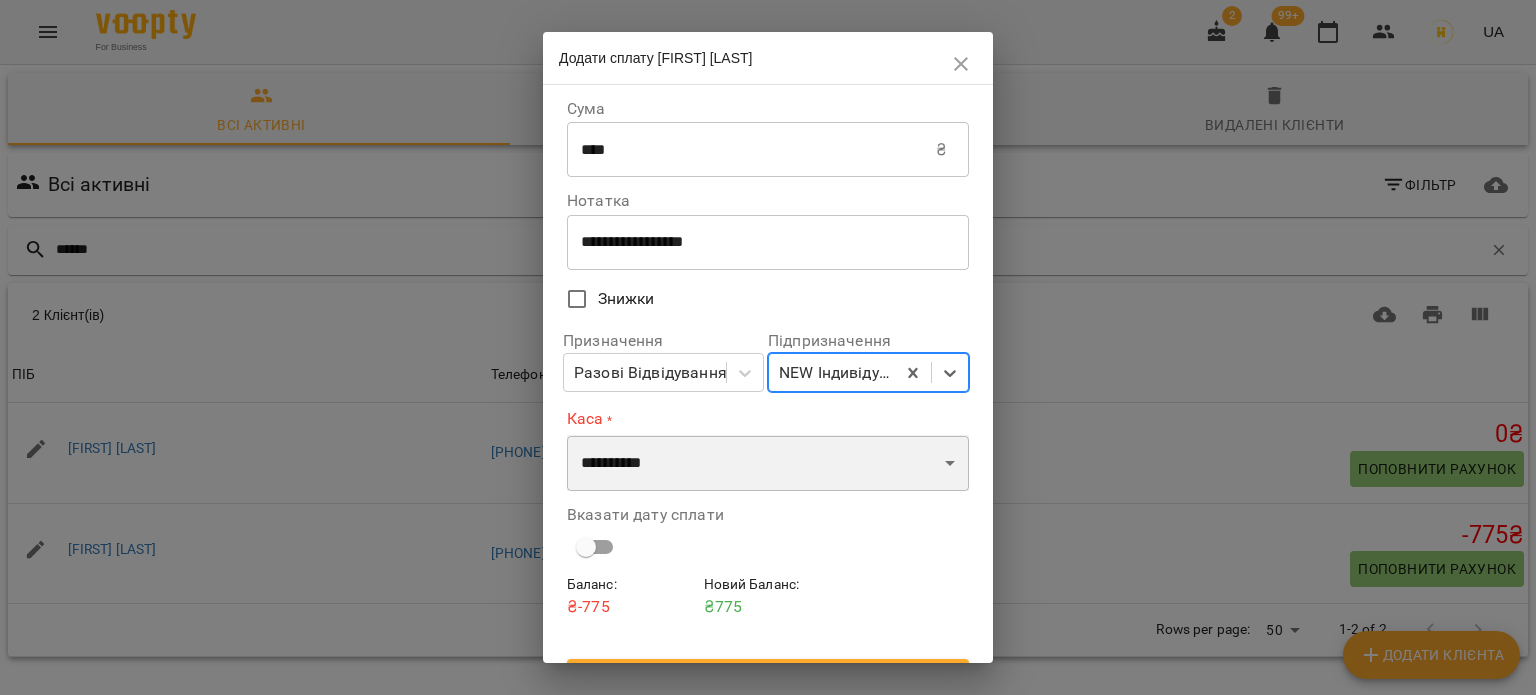 click on "**********" at bounding box center [768, 463] 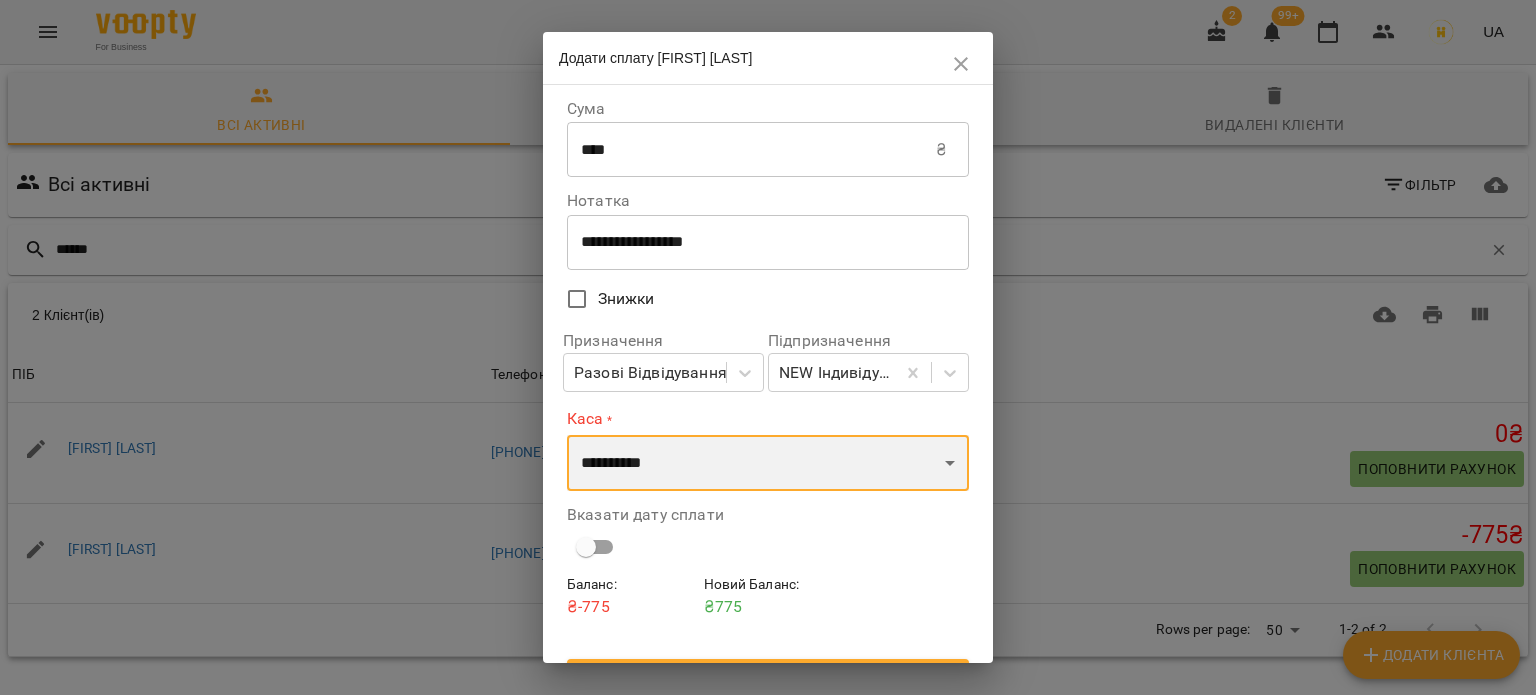 select on "****" 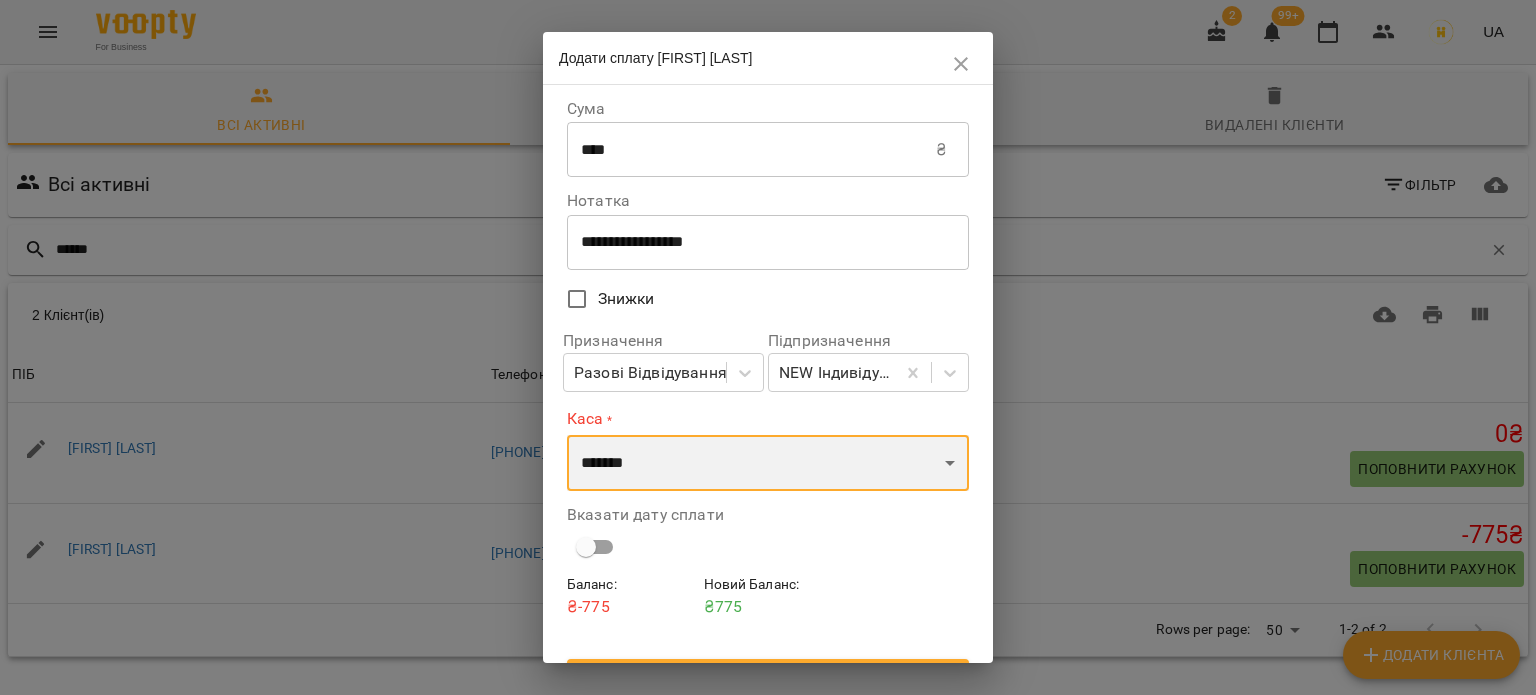 click on "**********" at bounding box center (768, 463) 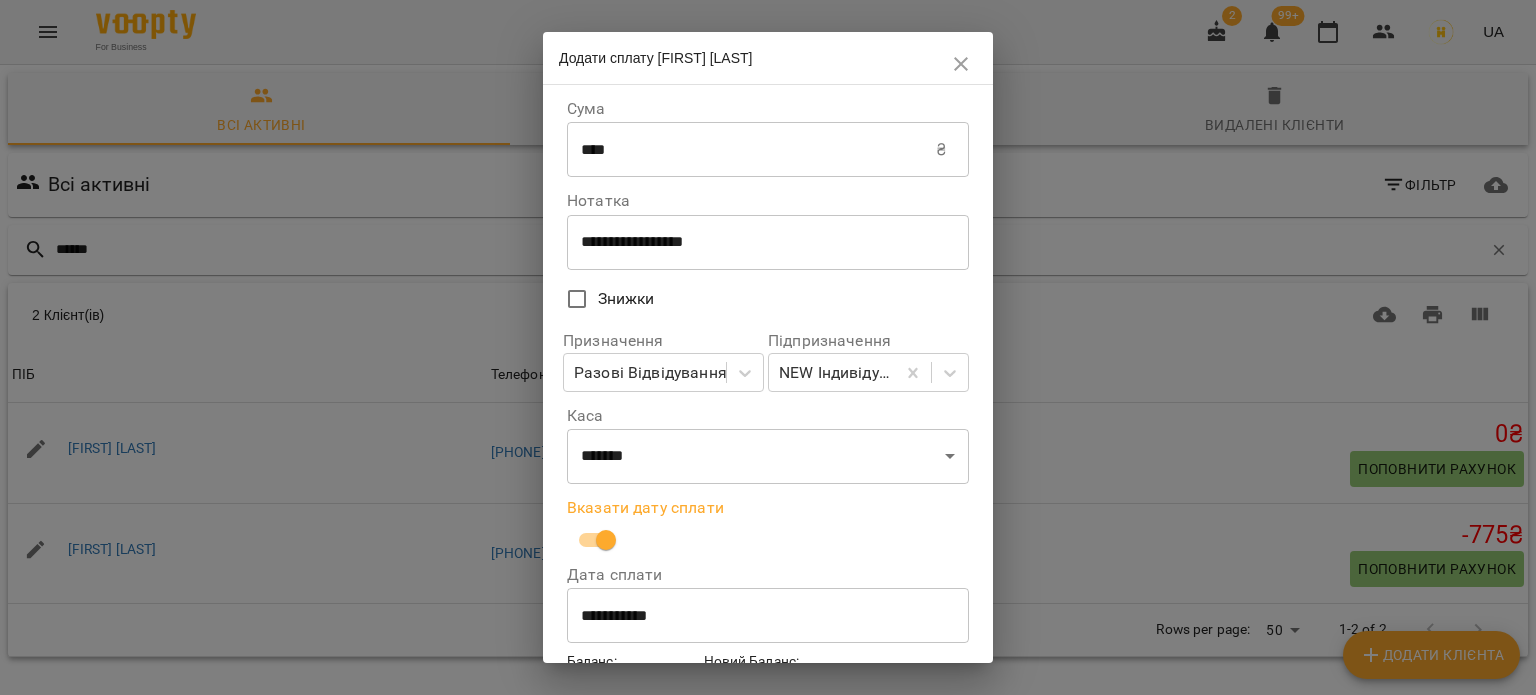 click on "**********" at bounding box center (768, 616) 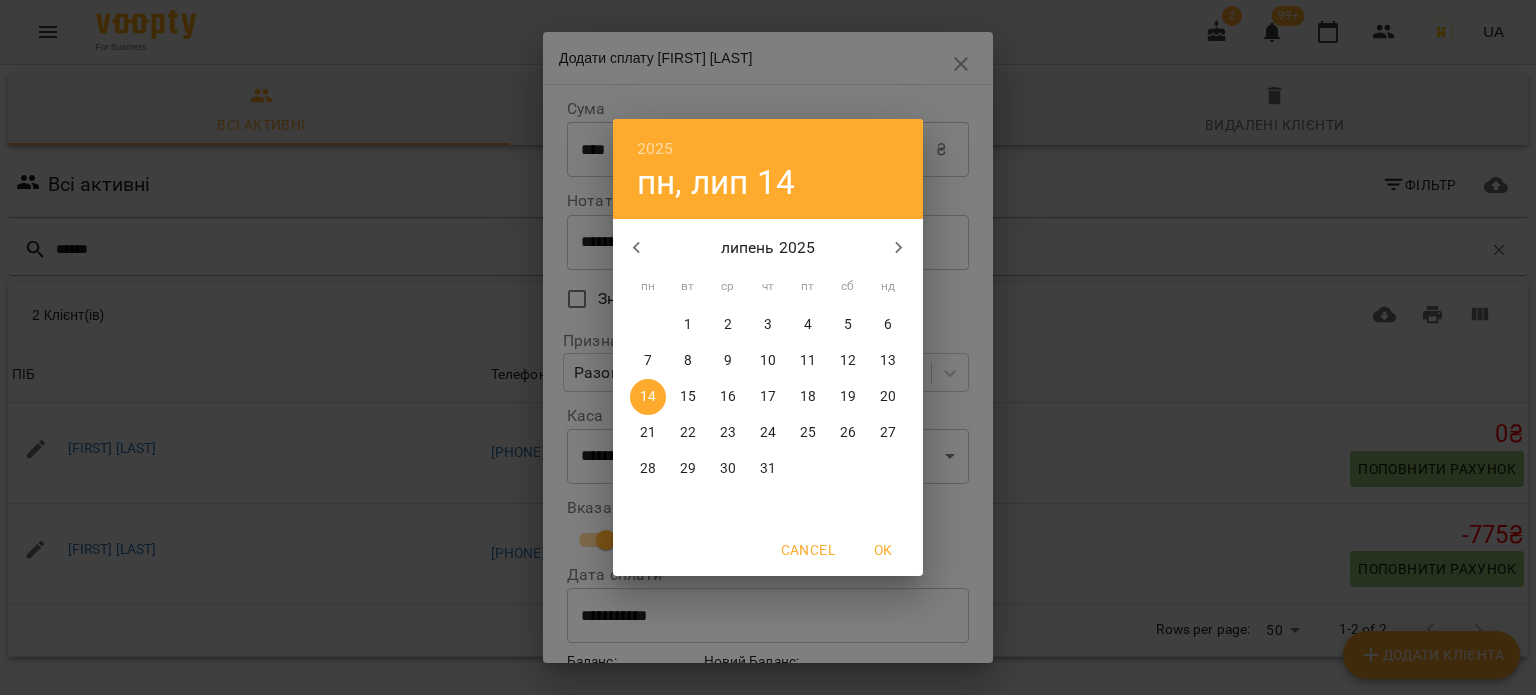click on "13" at bounding box center [888, 361] 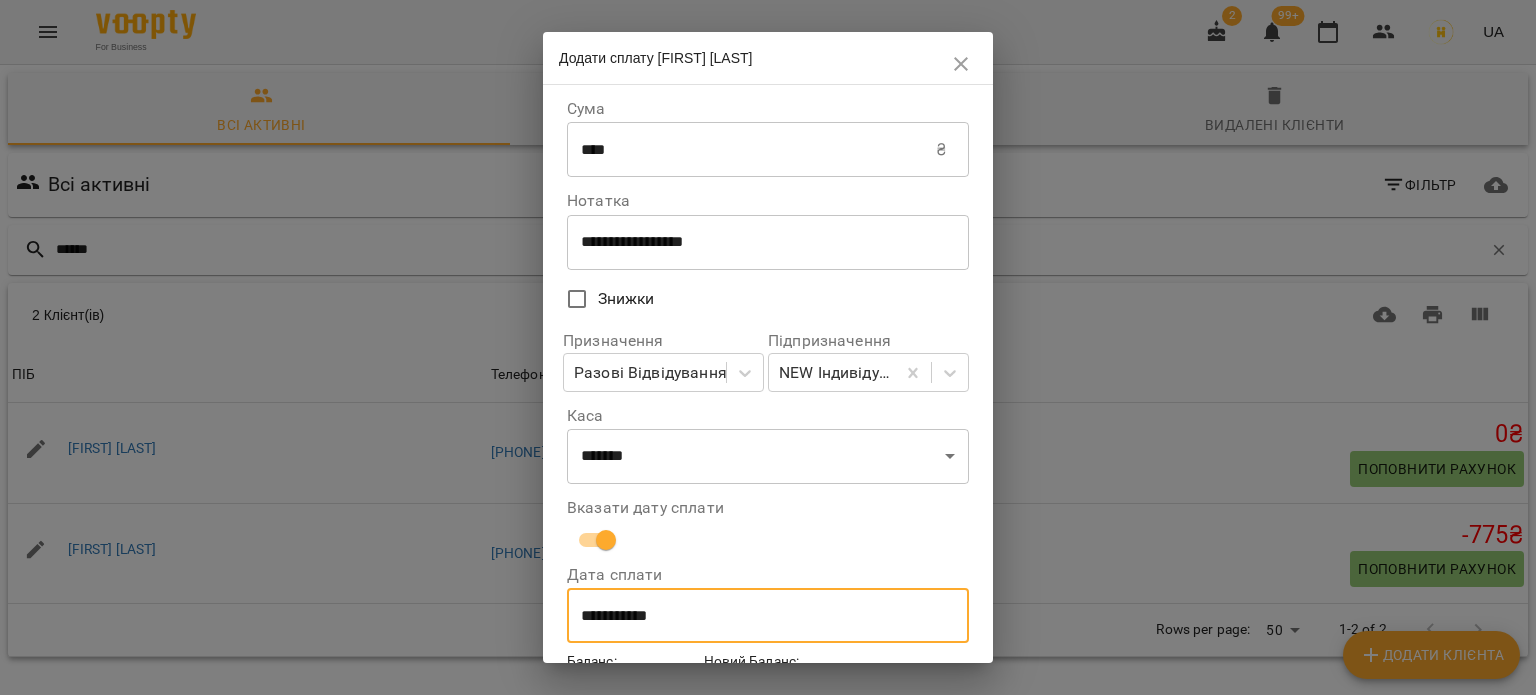 scroll, scrollTop: 119, scrollLeft: 0, axis: vertical 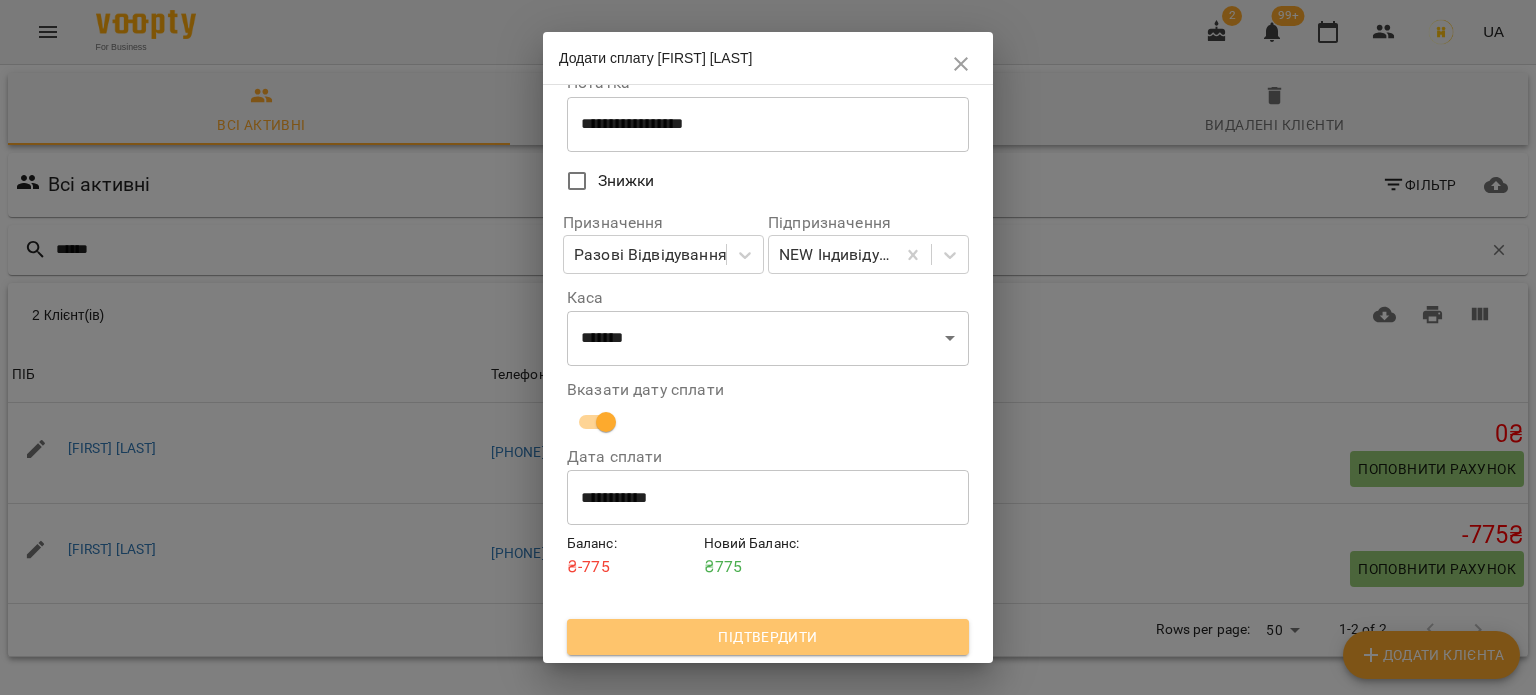 drag, startPoint x: 852, startPoint y: 654, endPoint x: 849, endPoint y: 640, distance: 14.3178215 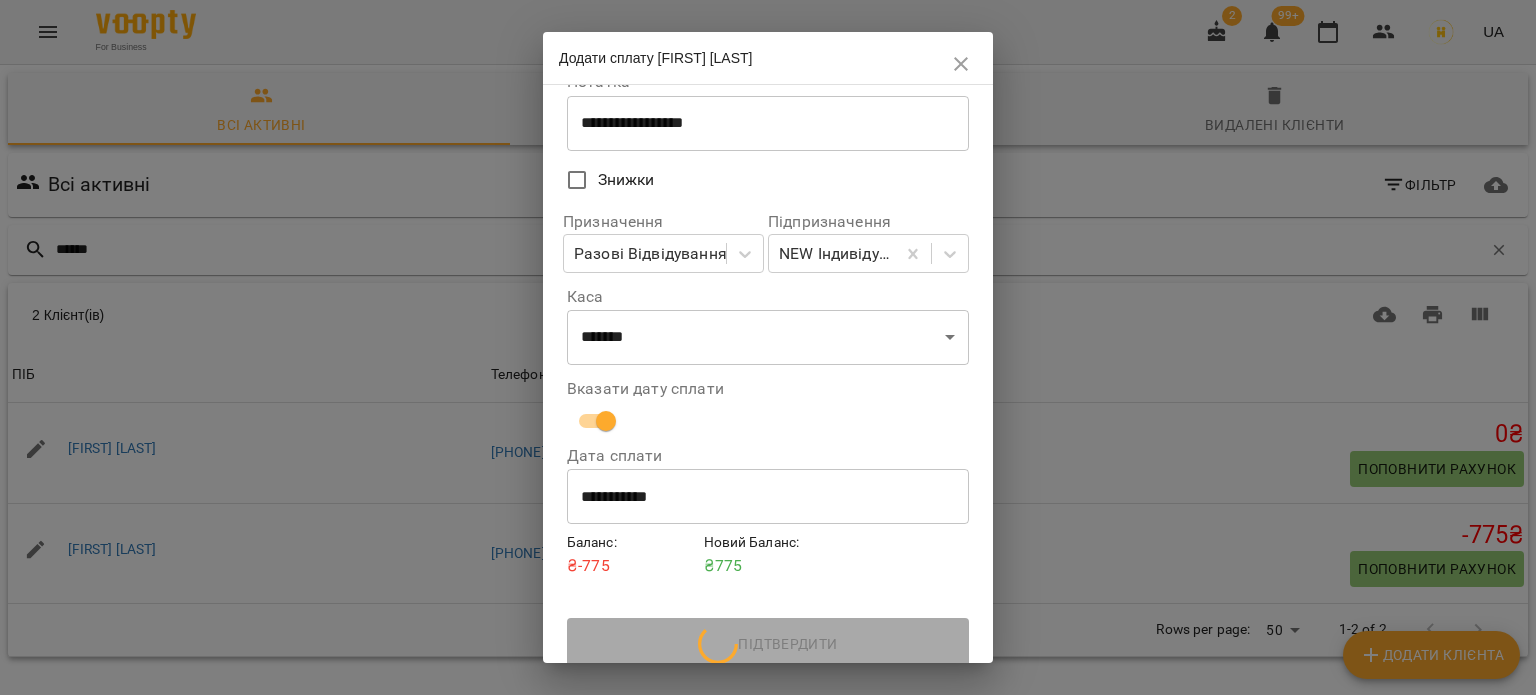 click on "Підтвердити" at bounding box center [768, 644] 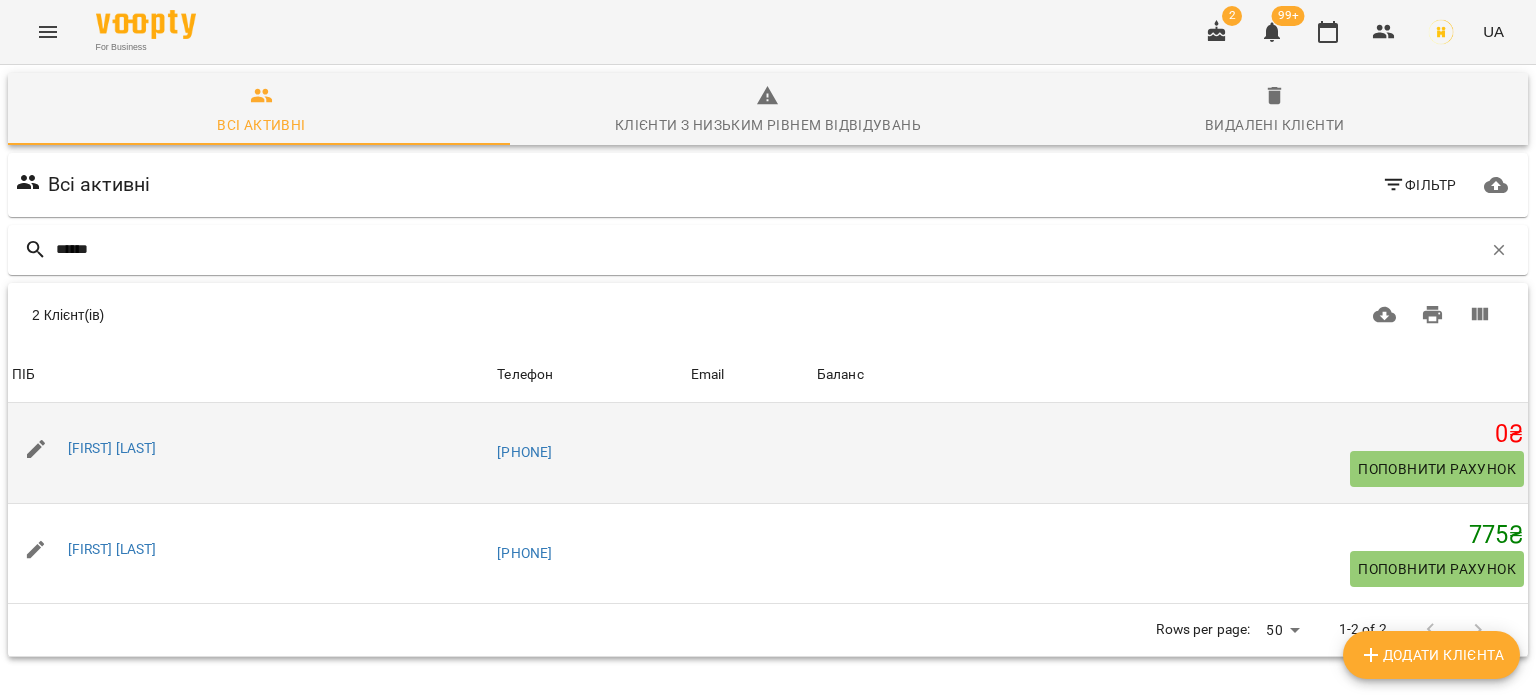 drag, startPoint x: 1460, startPoint y: 472, endPoint x: 1455, endPoint y: 456, distance: 16.763054 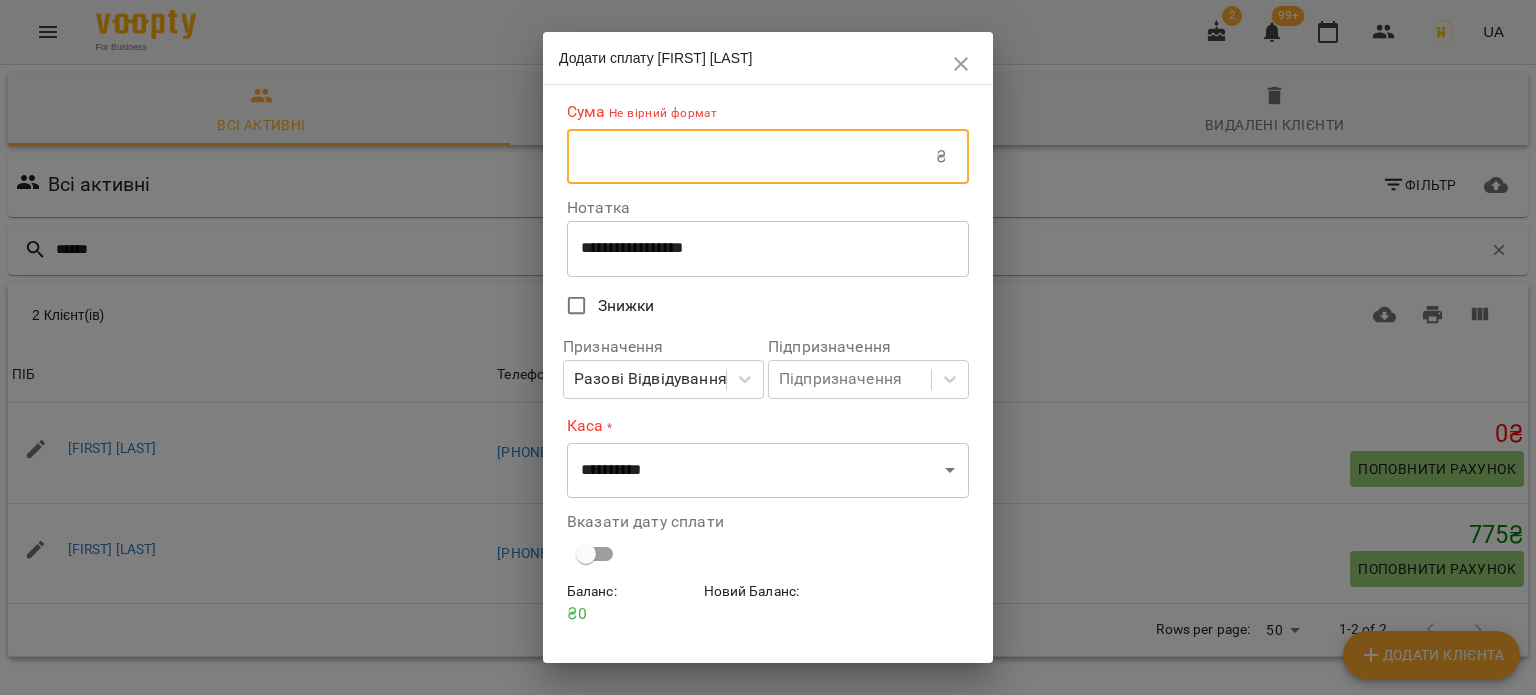 click at bounding box center (751, 157) 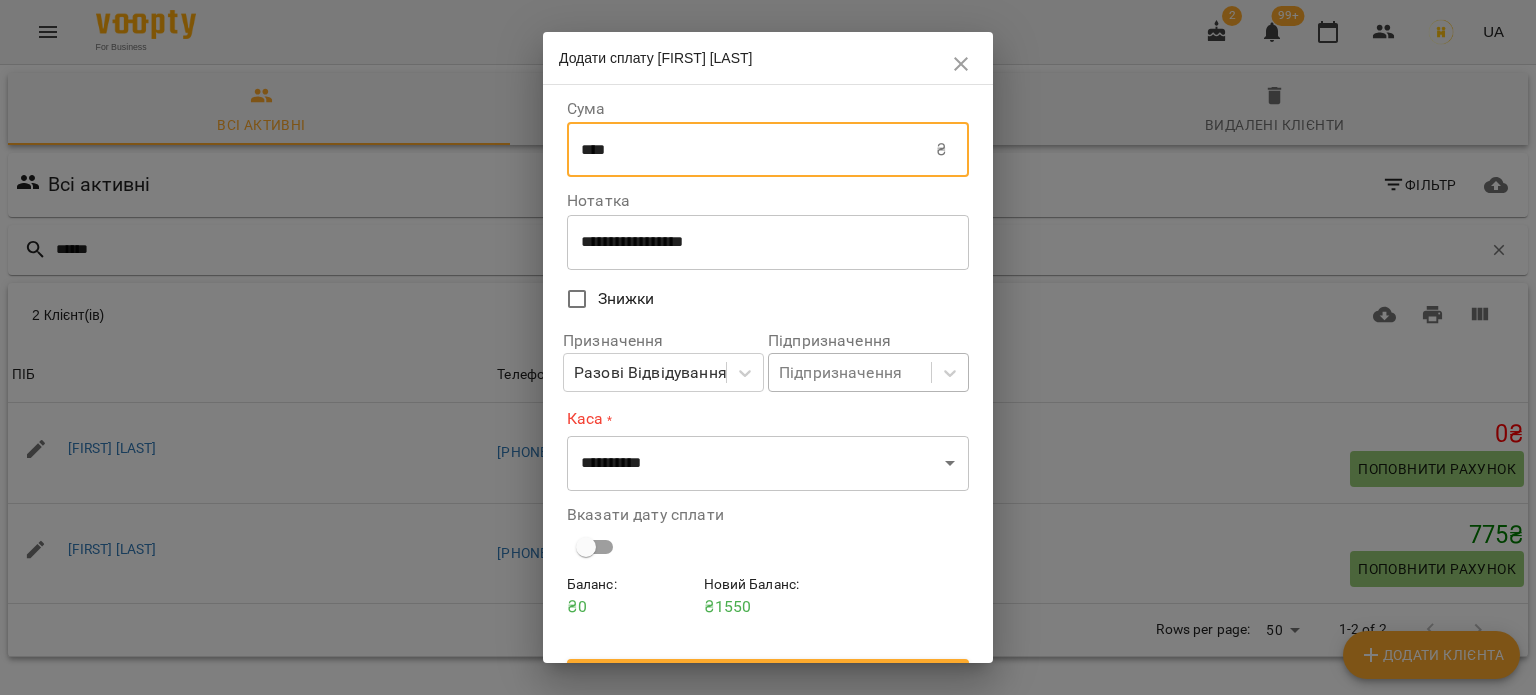 type on "****" 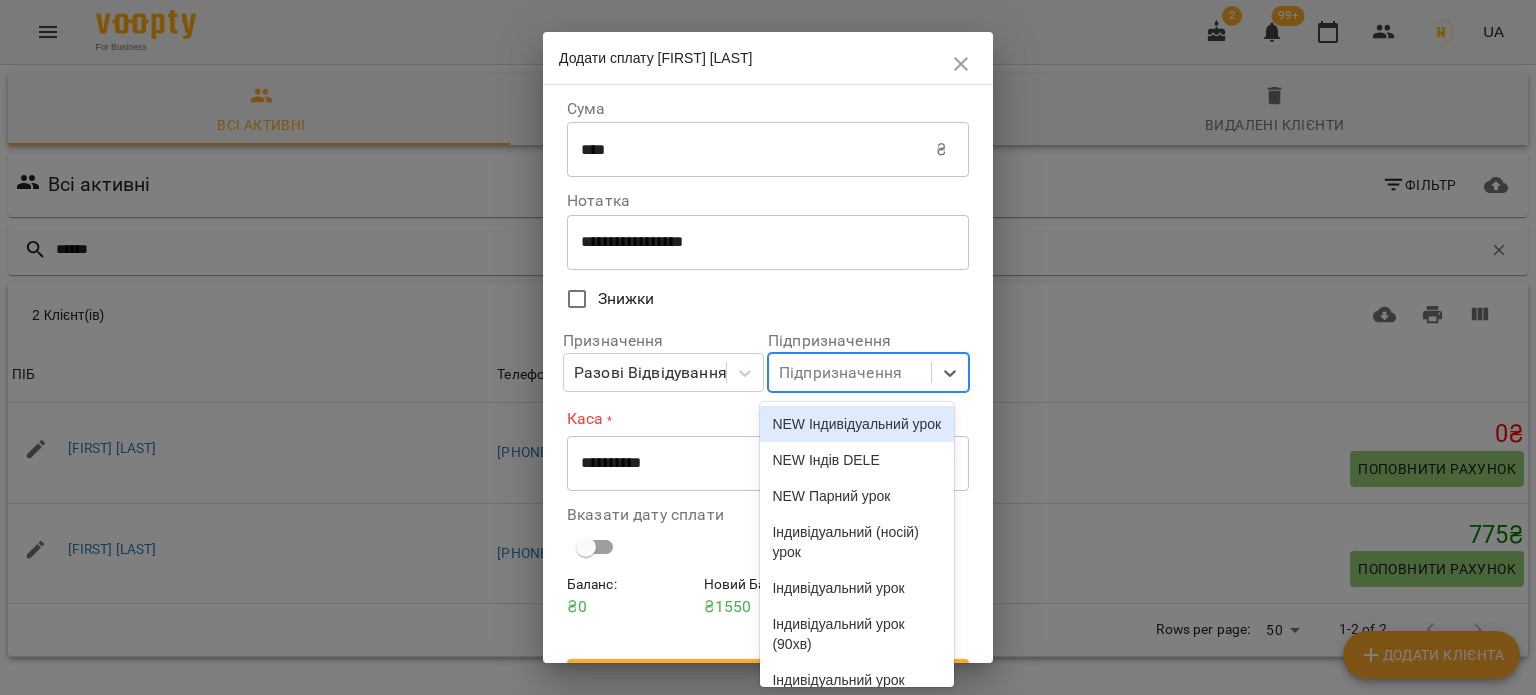 click on "NEW Індивідуальний урок" at bounding box center [856, 424] 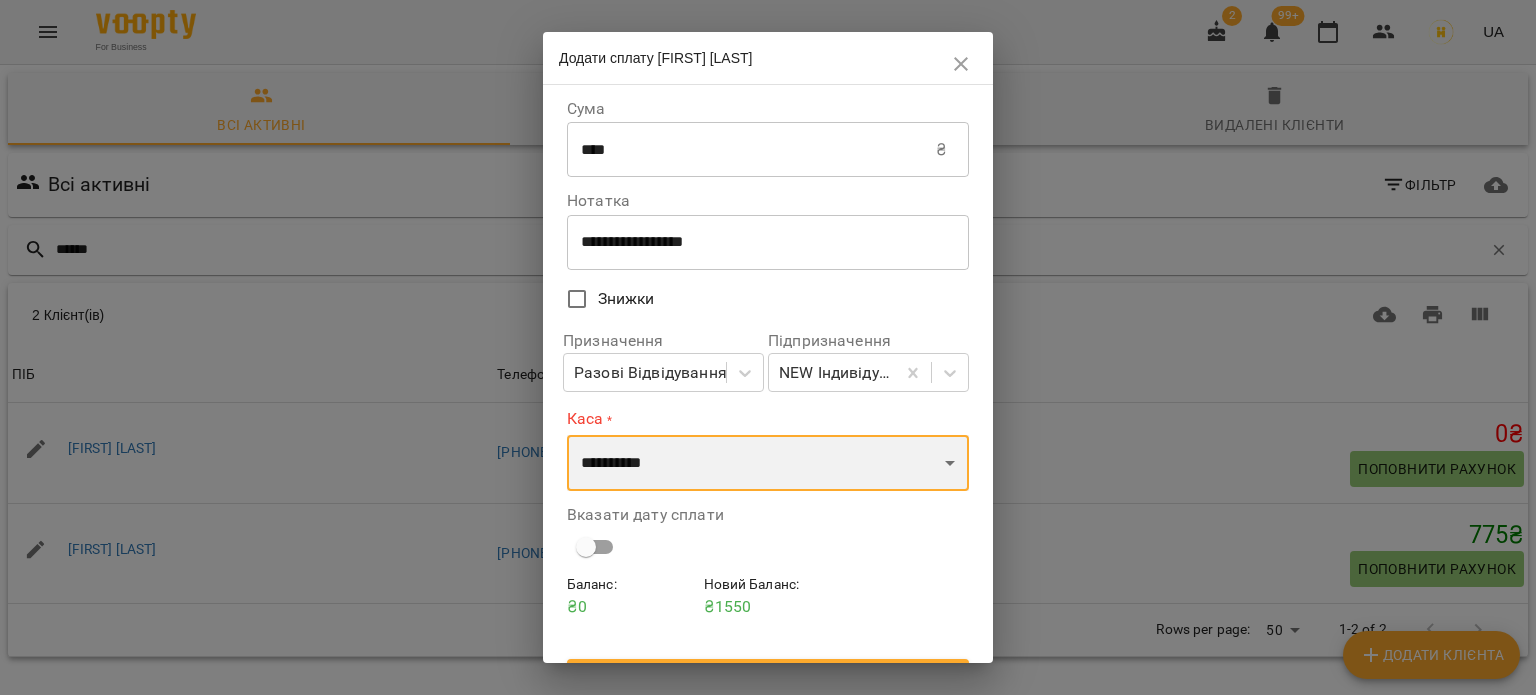 click on "**********" at bounding box center [768, 463] 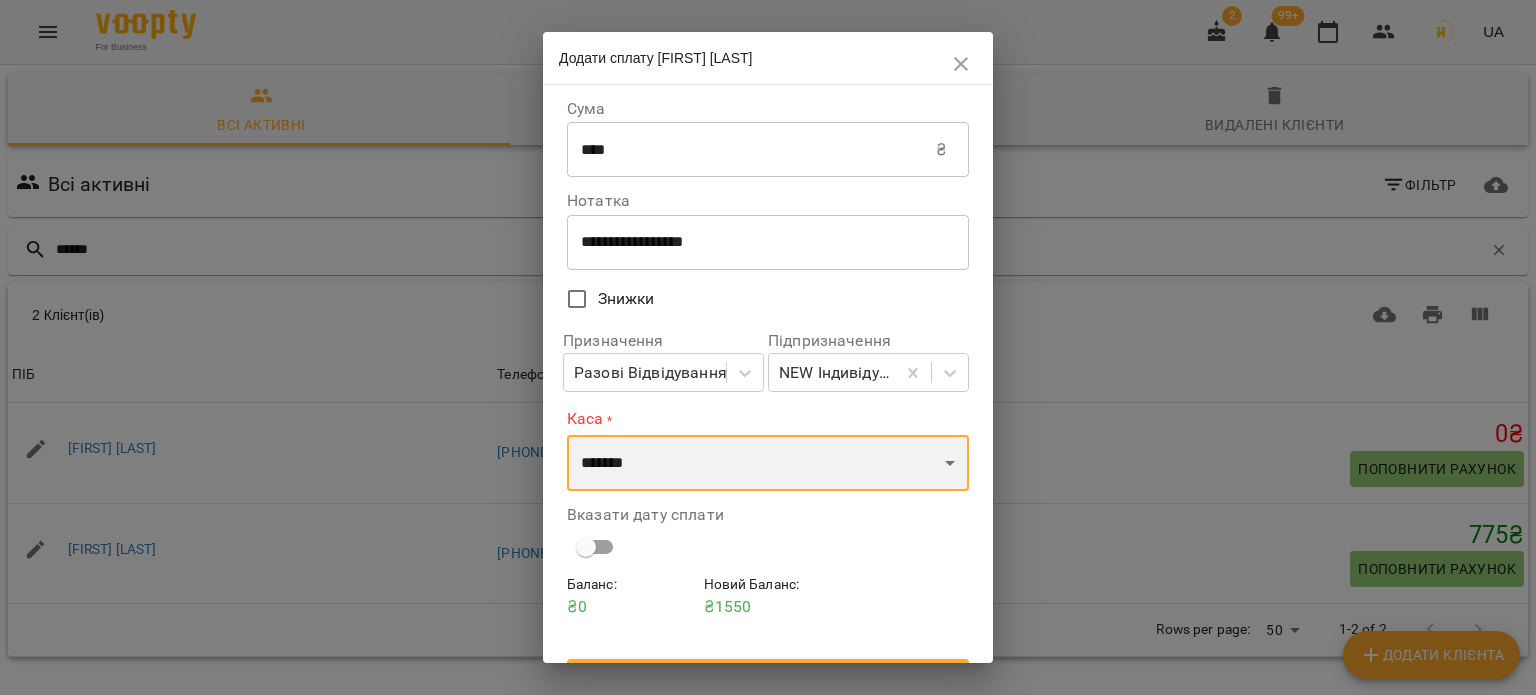 click on "**********" at bounding box center (768, 463) 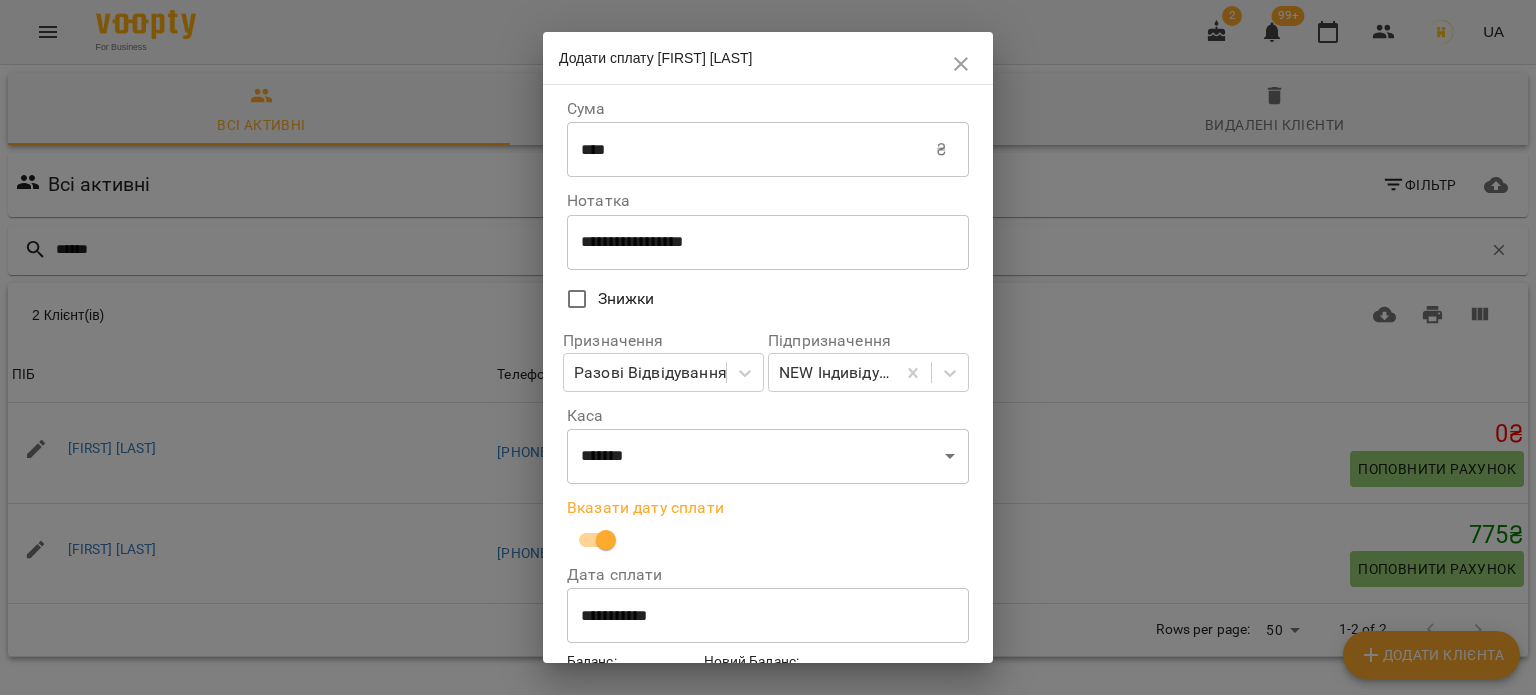 click on "**********" at bounding box center (768, 616) 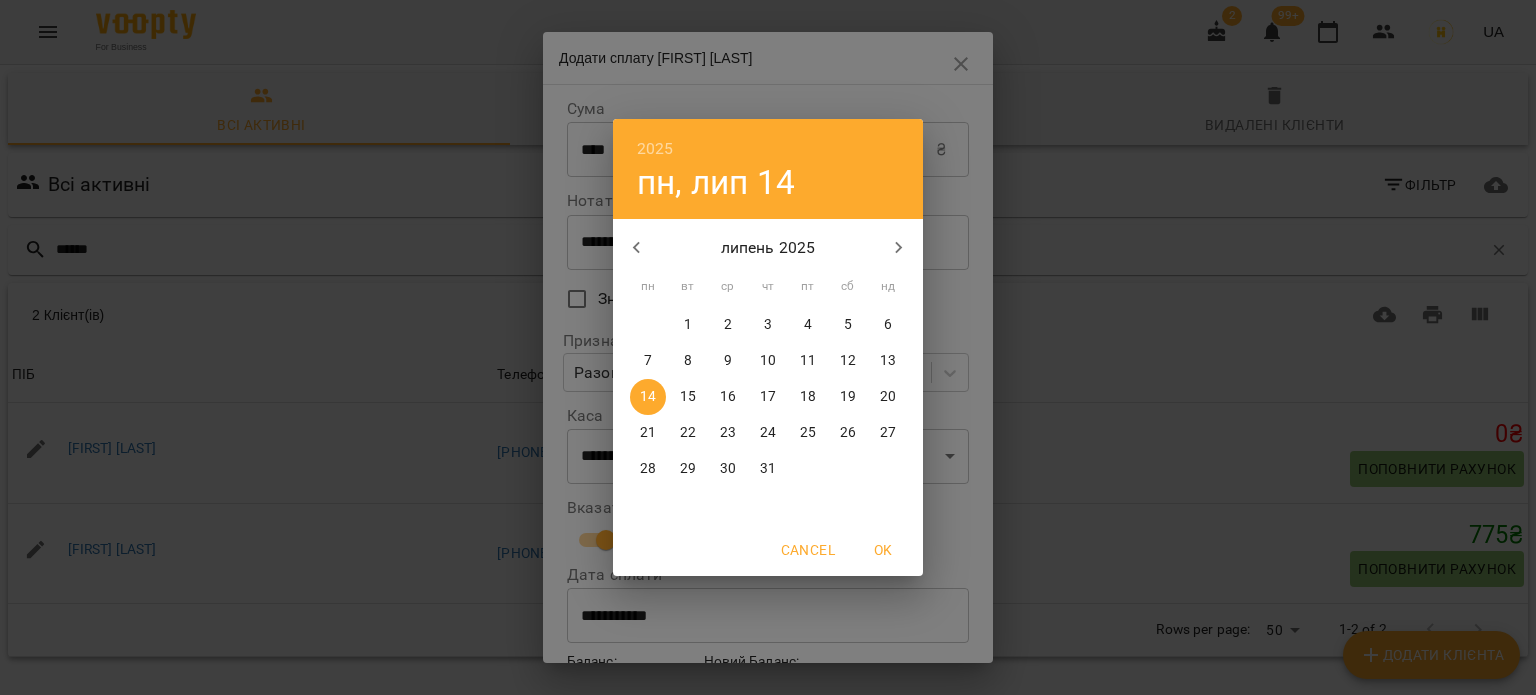 click on "13" at bounding box center [888, 361] 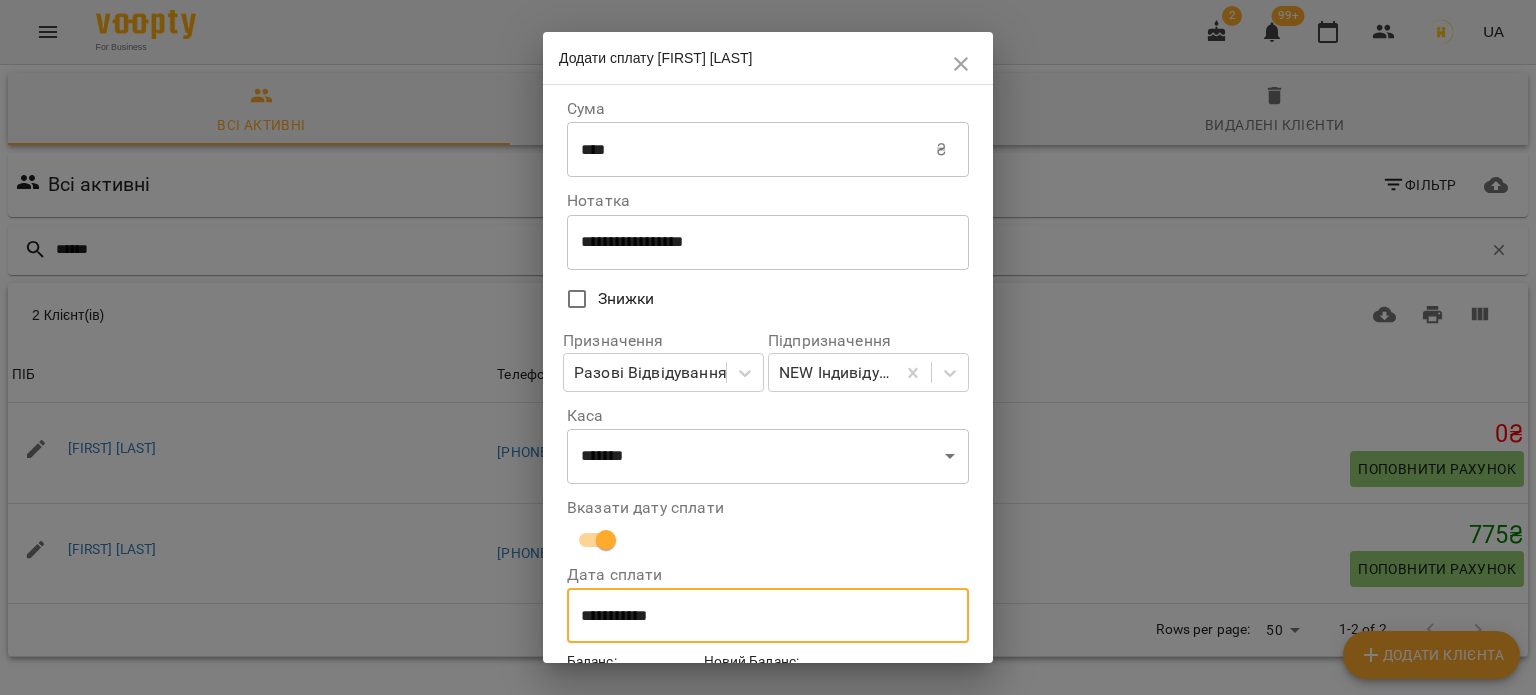 scroll, scrollTop: 100, scrollLeft: 0, axis: vertical 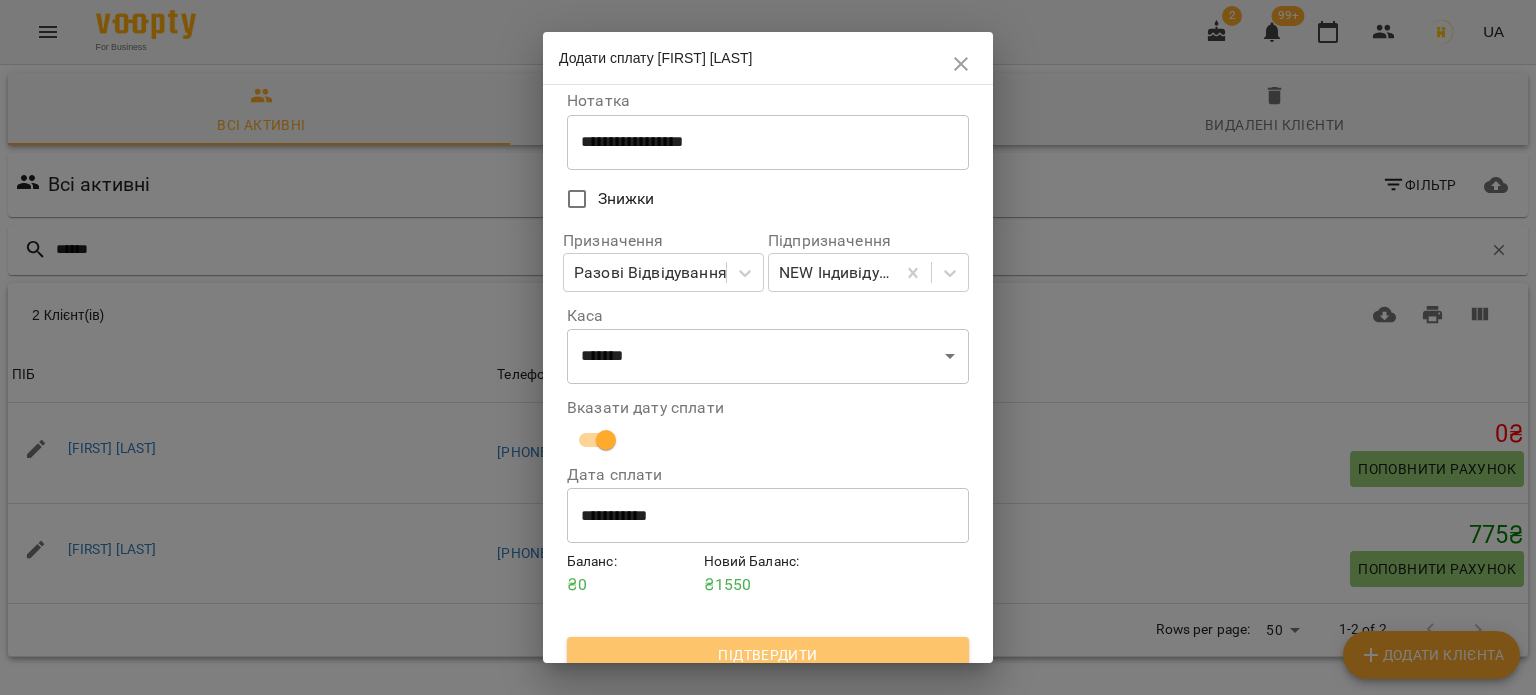 click on "Підтвердити" at bounding box center [768, 655] 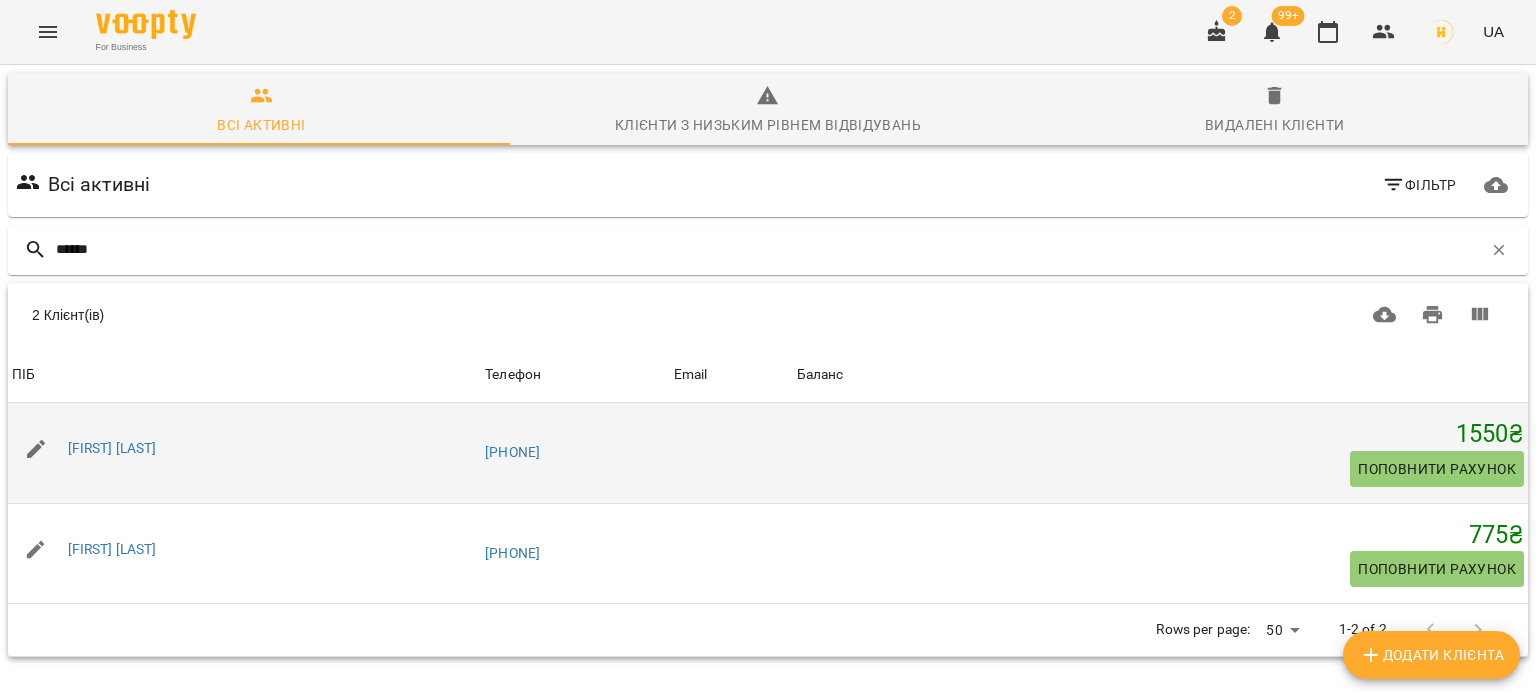 click on "Поповнити рахунок" at bounding box center [1437, 469] 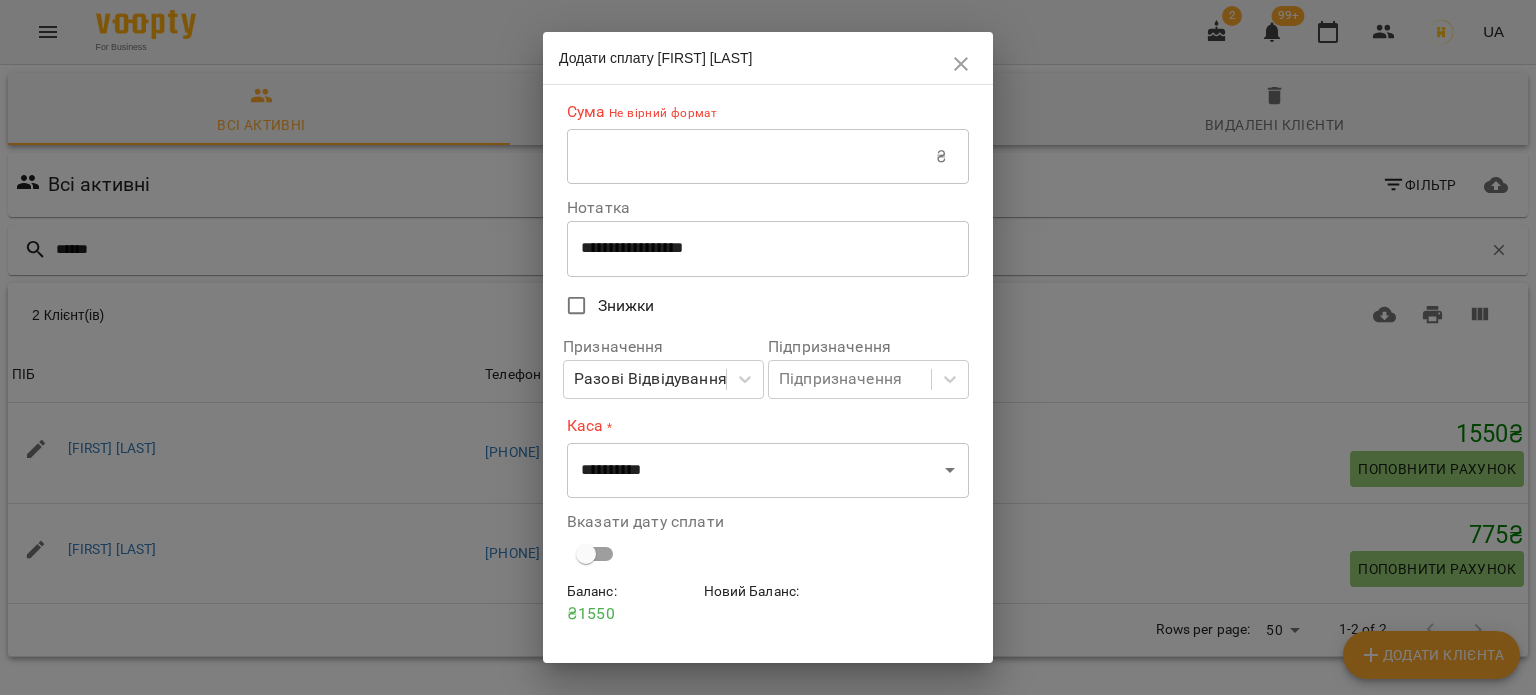 click at bounding box center [751, 157] 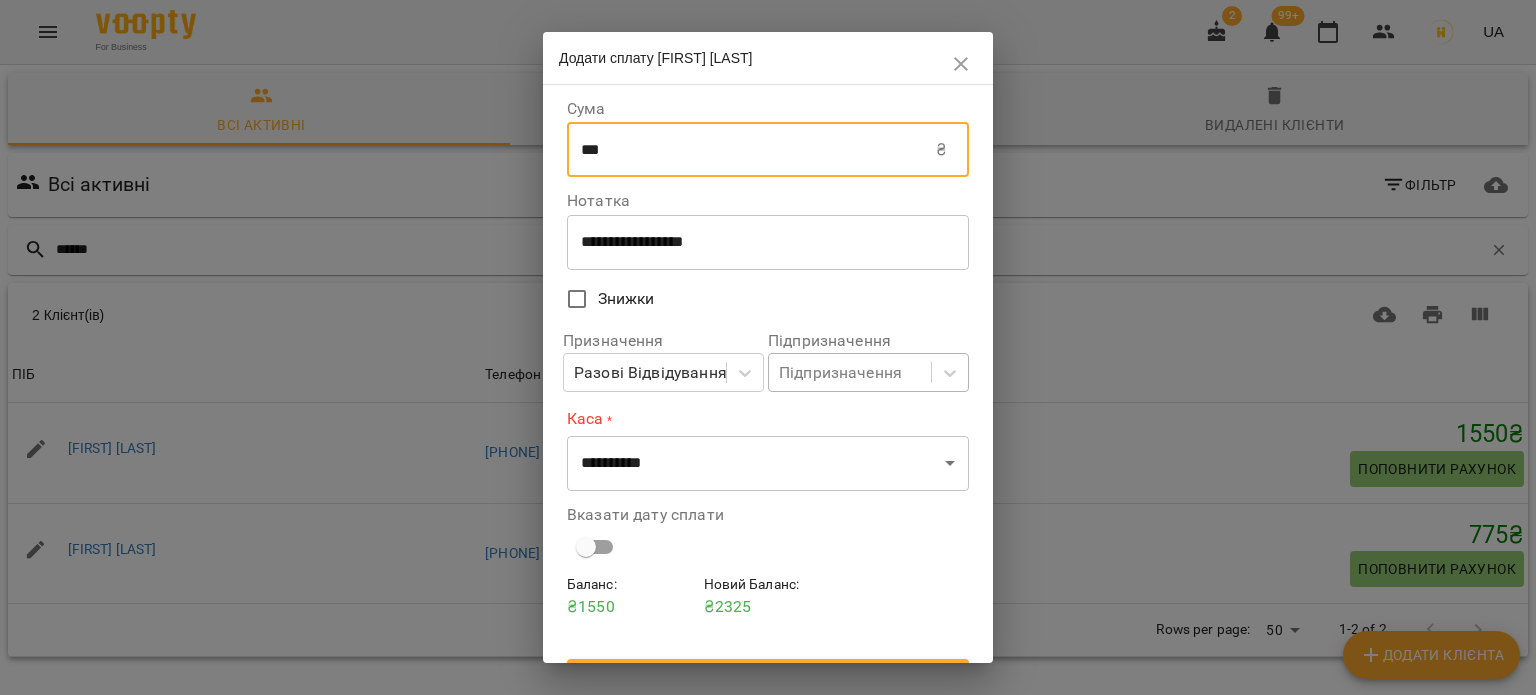 type on "***" 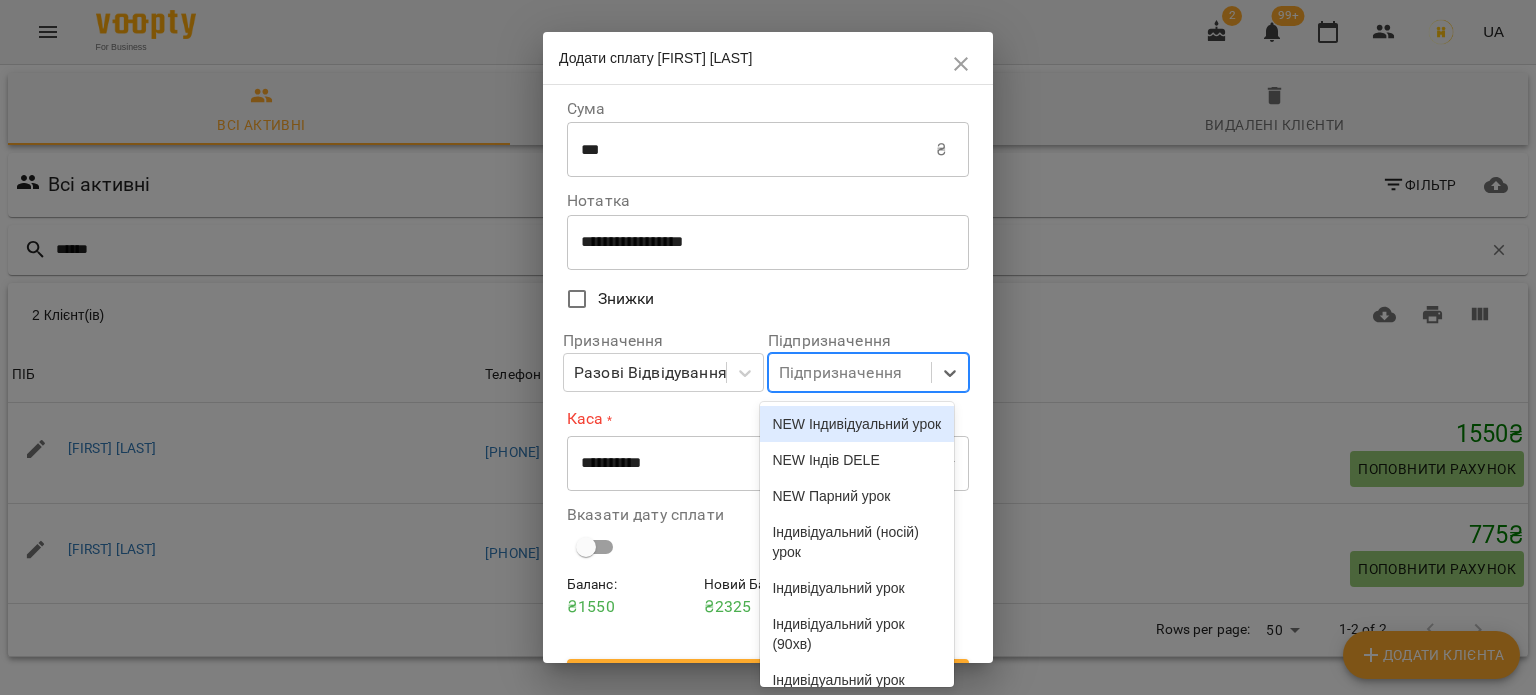 click on "NEW Індивідуальний урок" at bounding box center [856, 424] 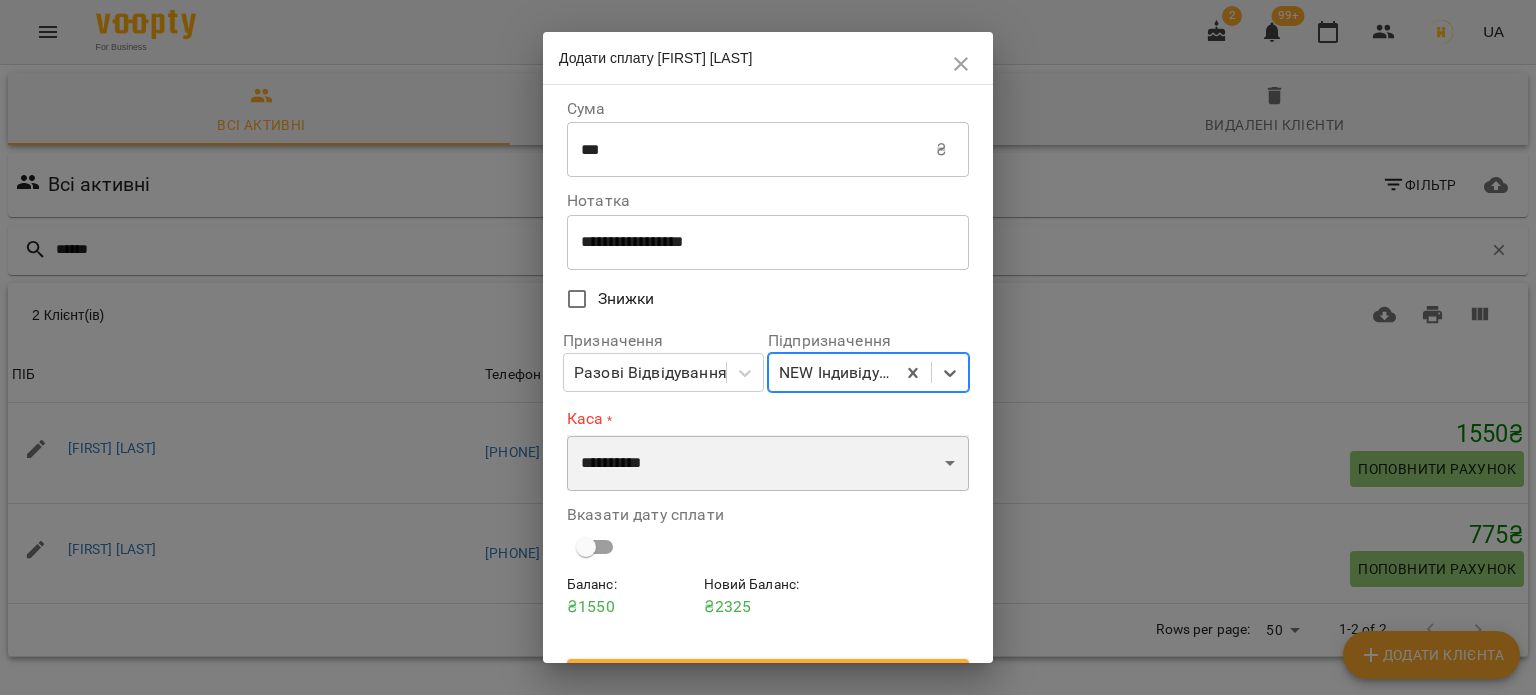 drag, startPoint x: 834, startPoint y: 463, endPoint x: 829, endPoint y: 452, distance: 12.083046 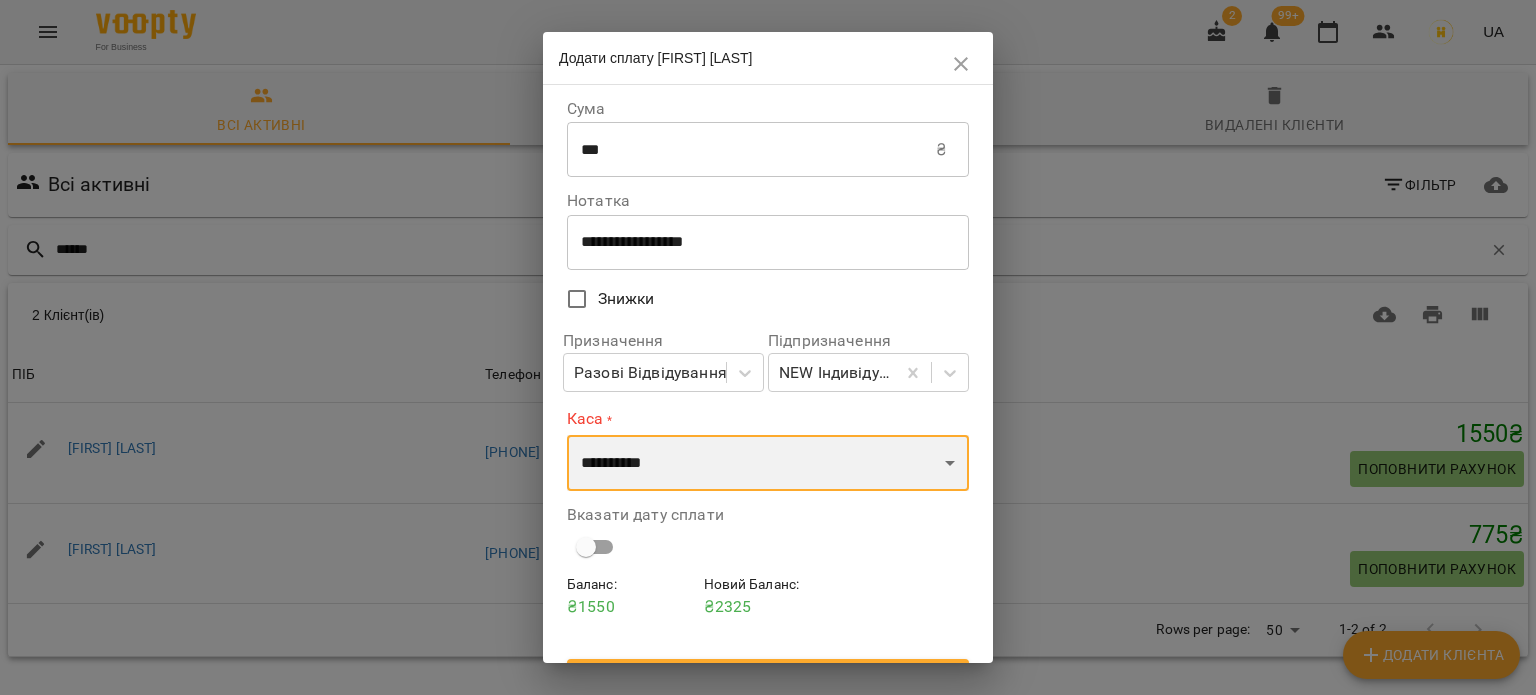 select on "****" 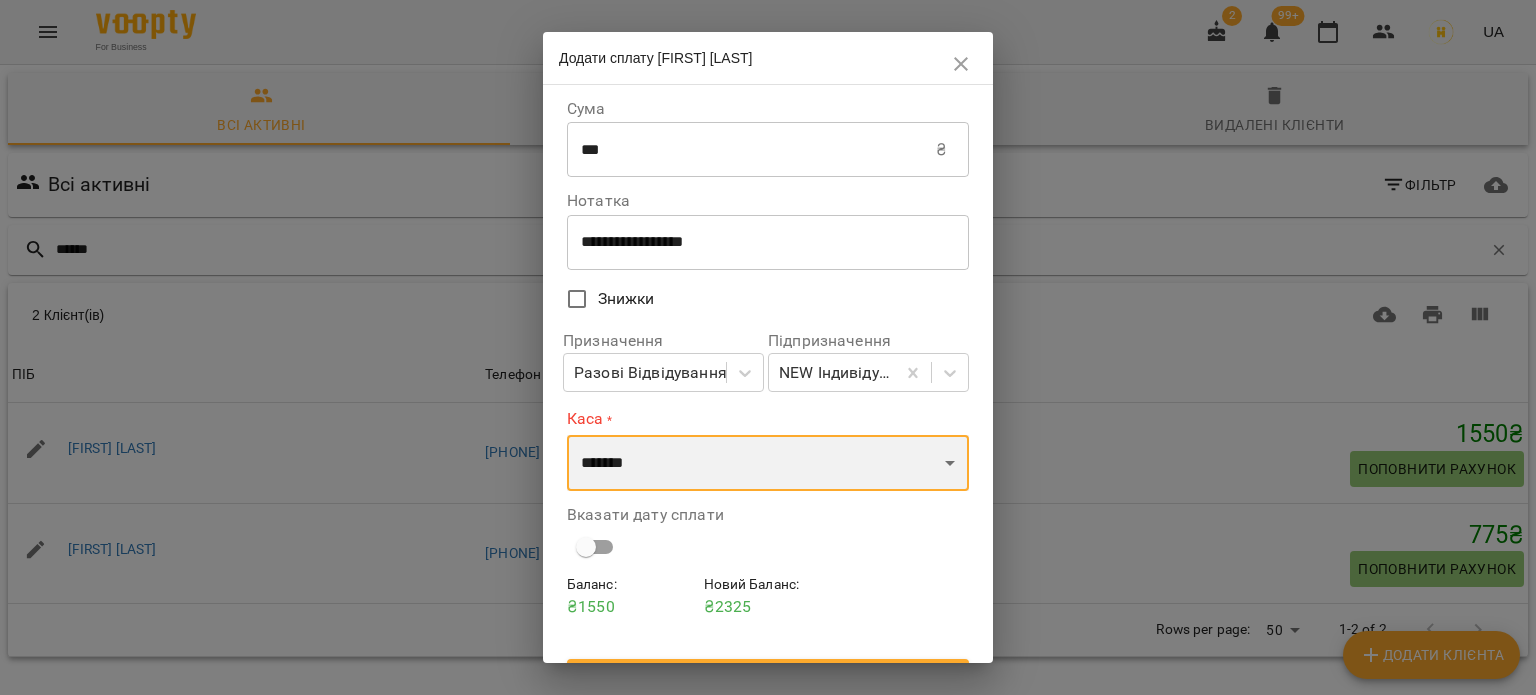 click on "**********" at bounding box center [768, 463] 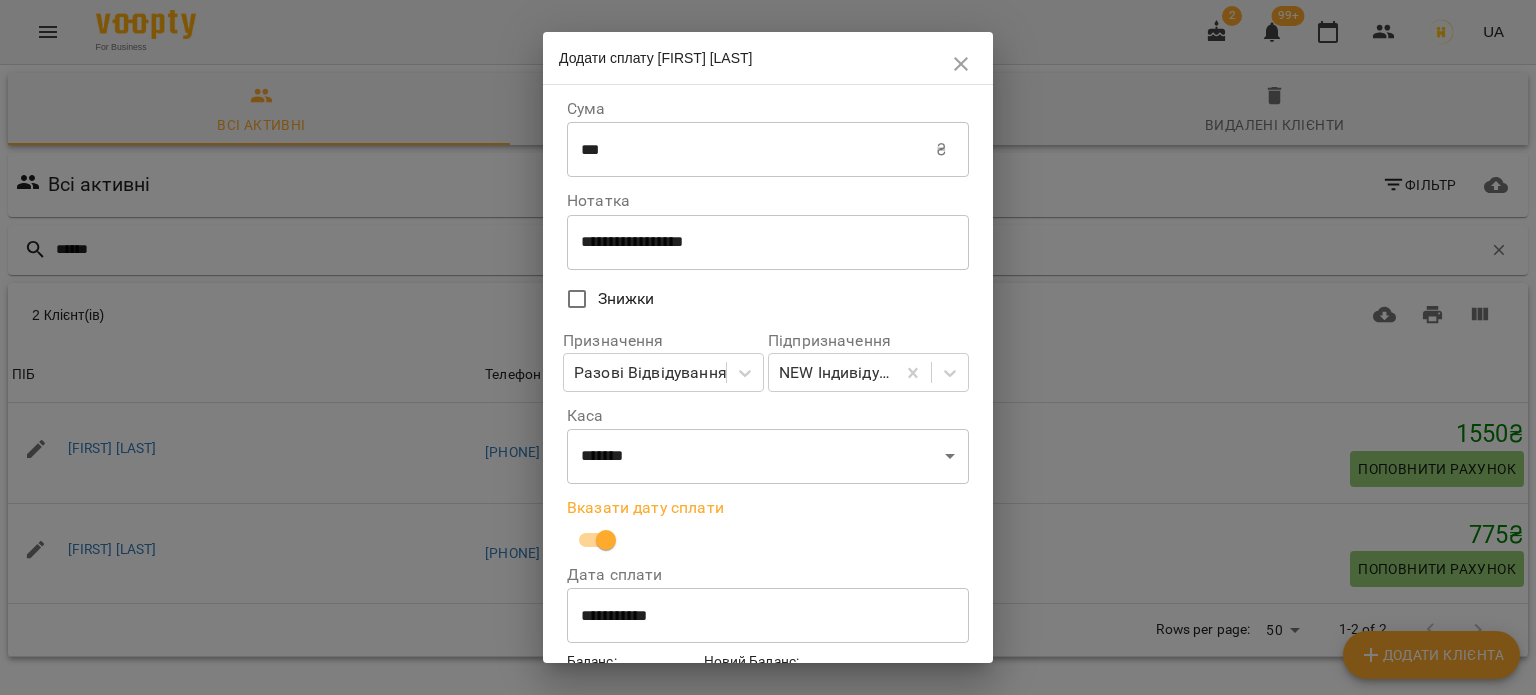 click on "**********" at bounding box center [768, 616] 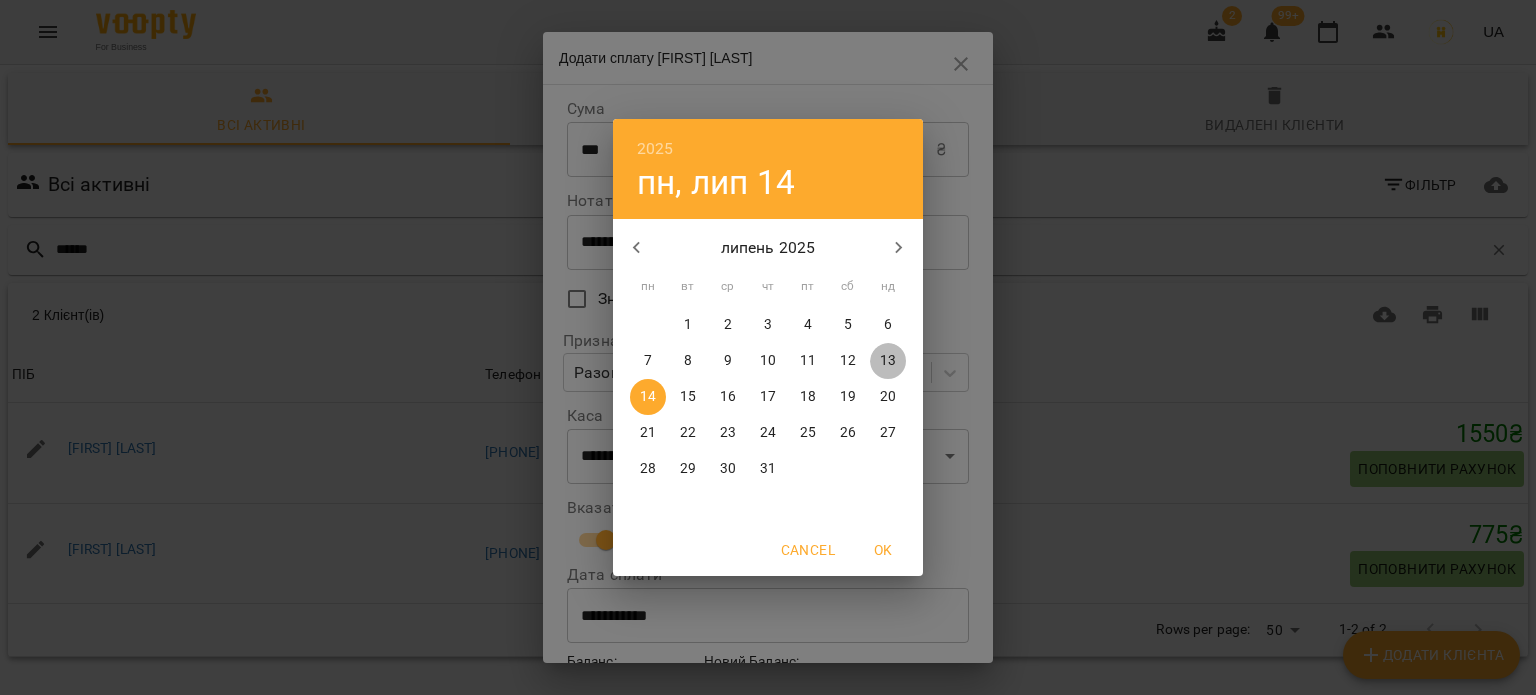 click on "13" at bounding box center [888, 361] 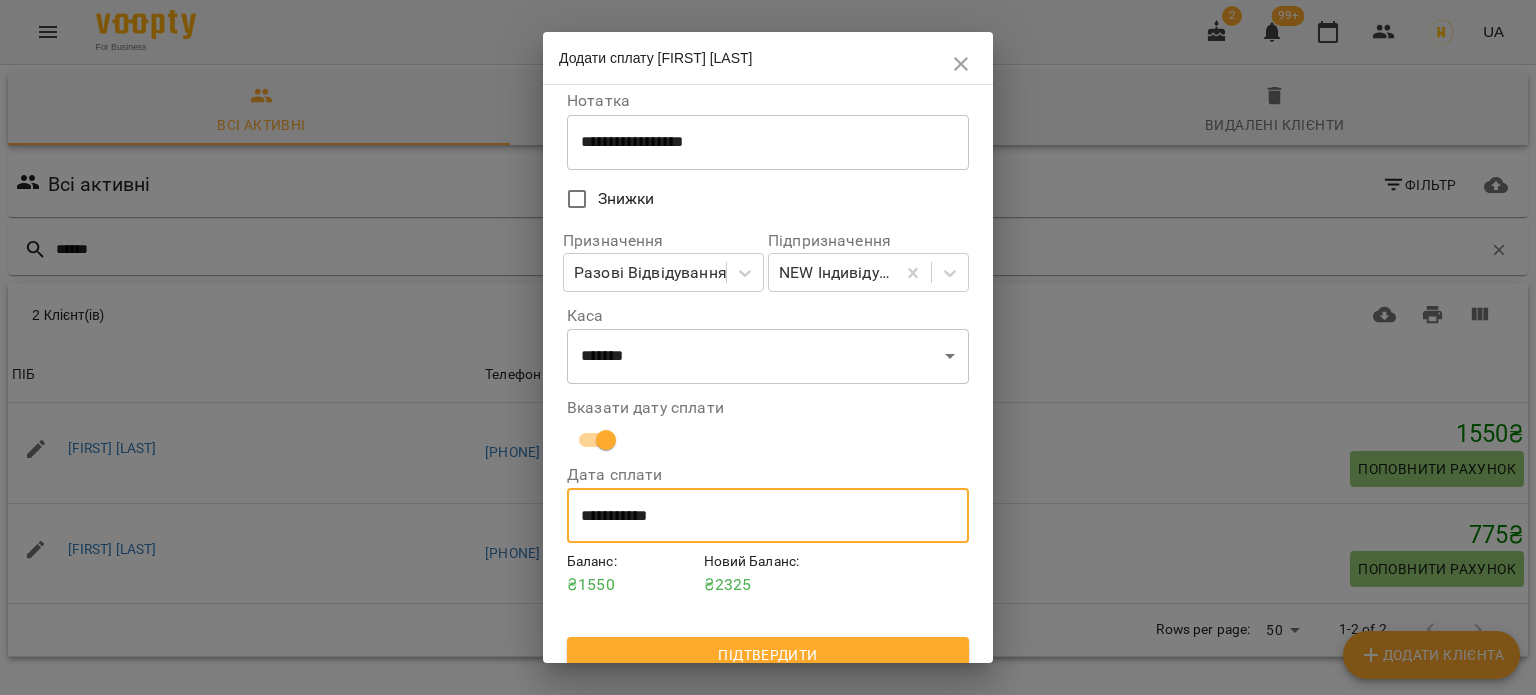 scroll, scrollTop: 119, scrollLeft: 0, axis: vertical 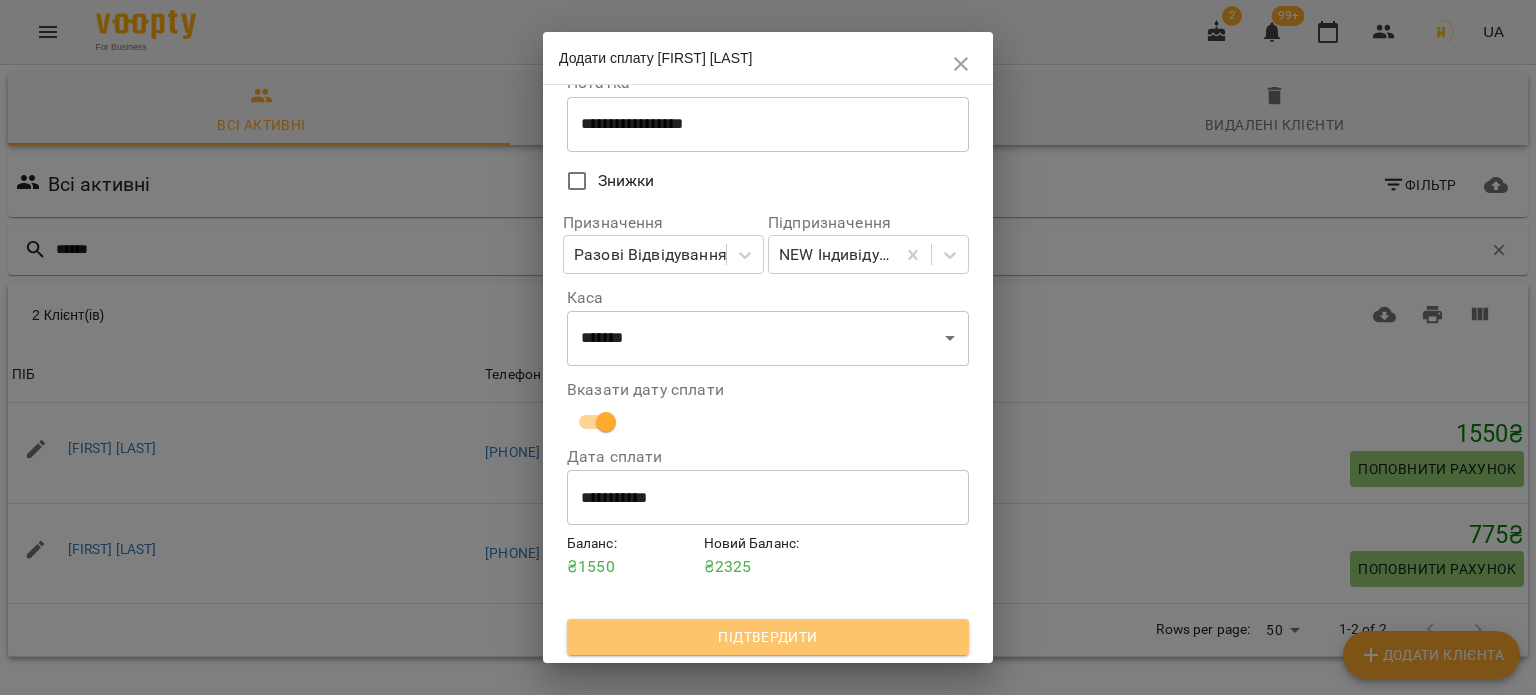 click on "Підтвердити" at bounding box center (768, 637) 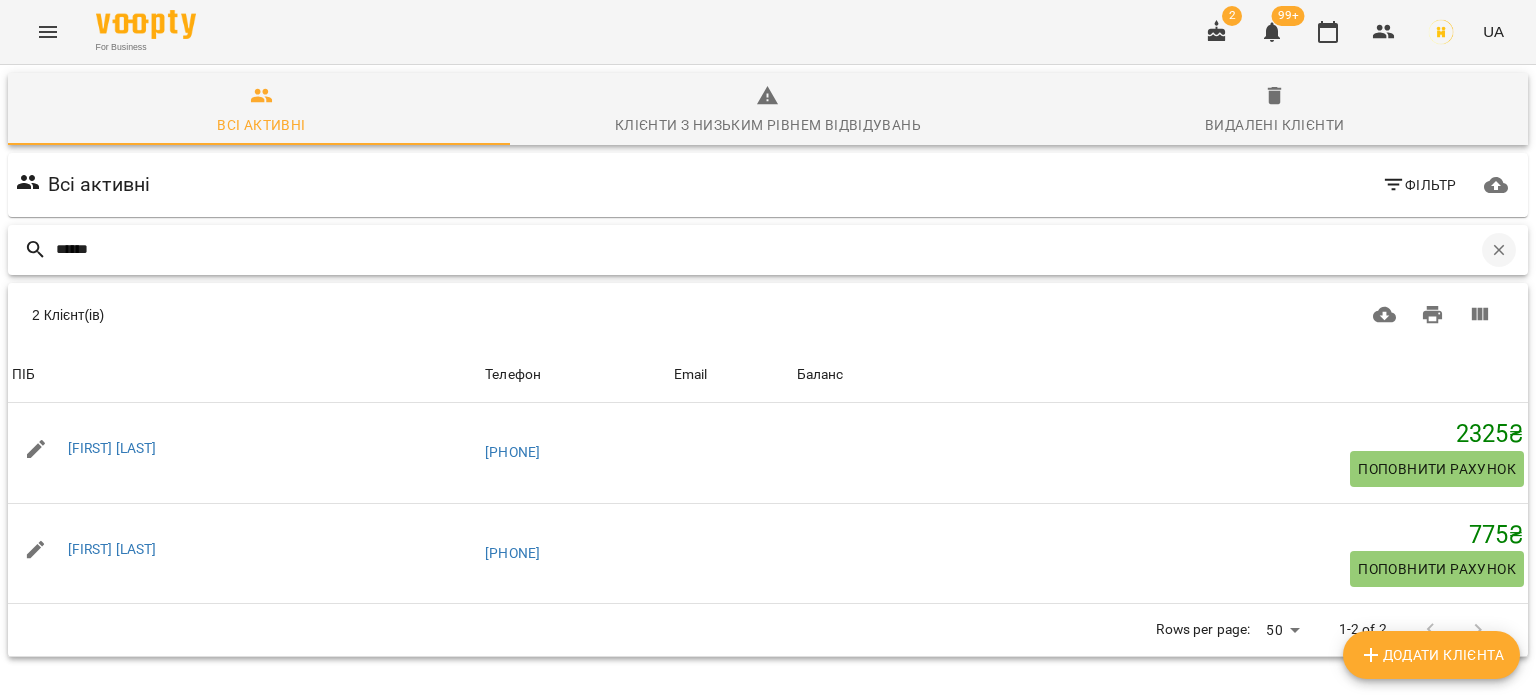 click 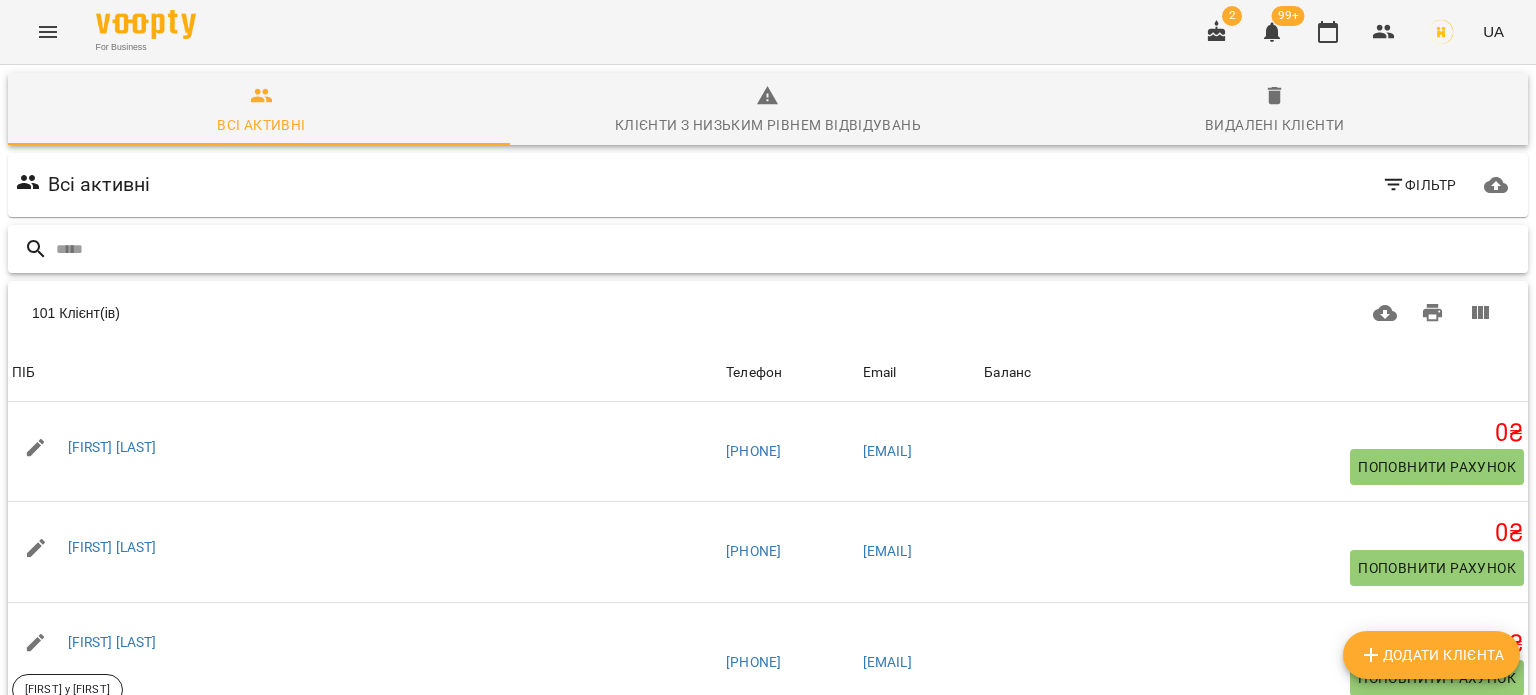 click on "Всі активні Фільтр" at bounding box center [768, 185] 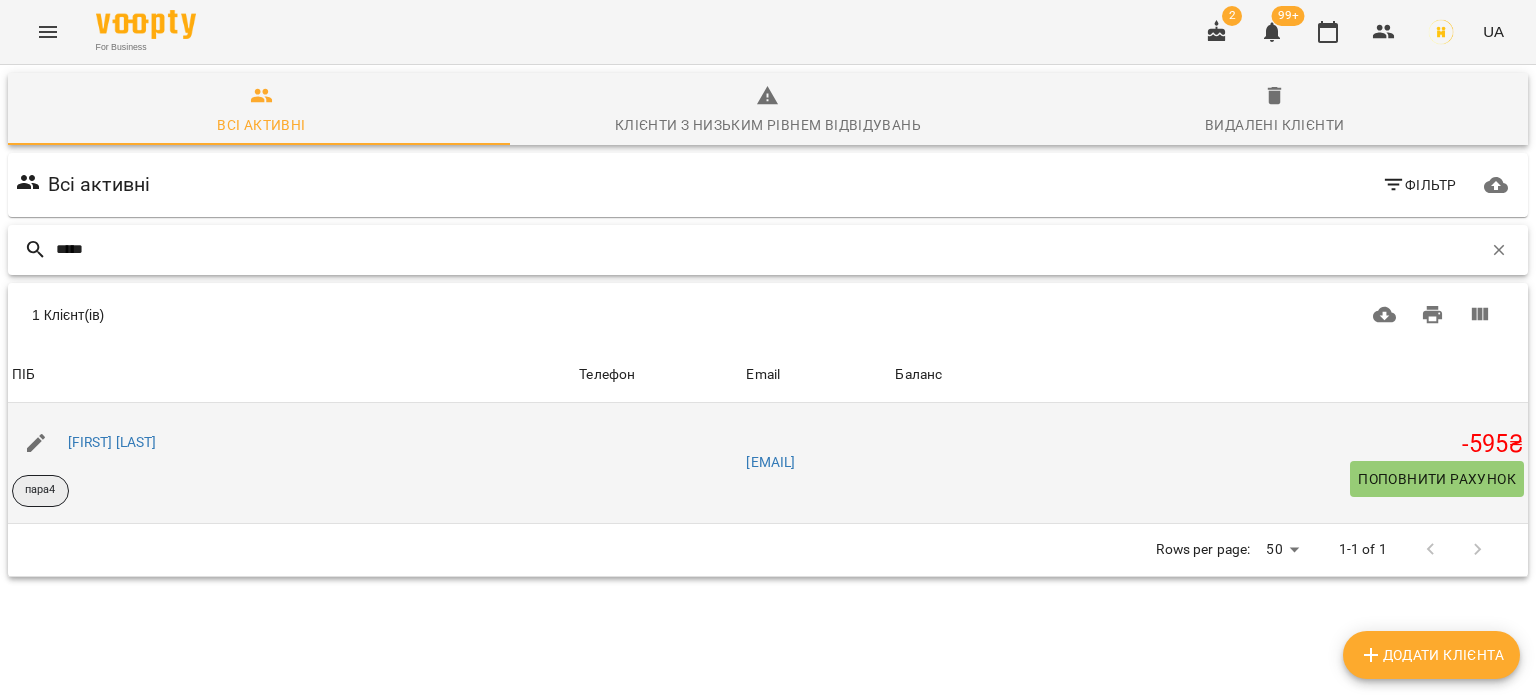 type on "*****" 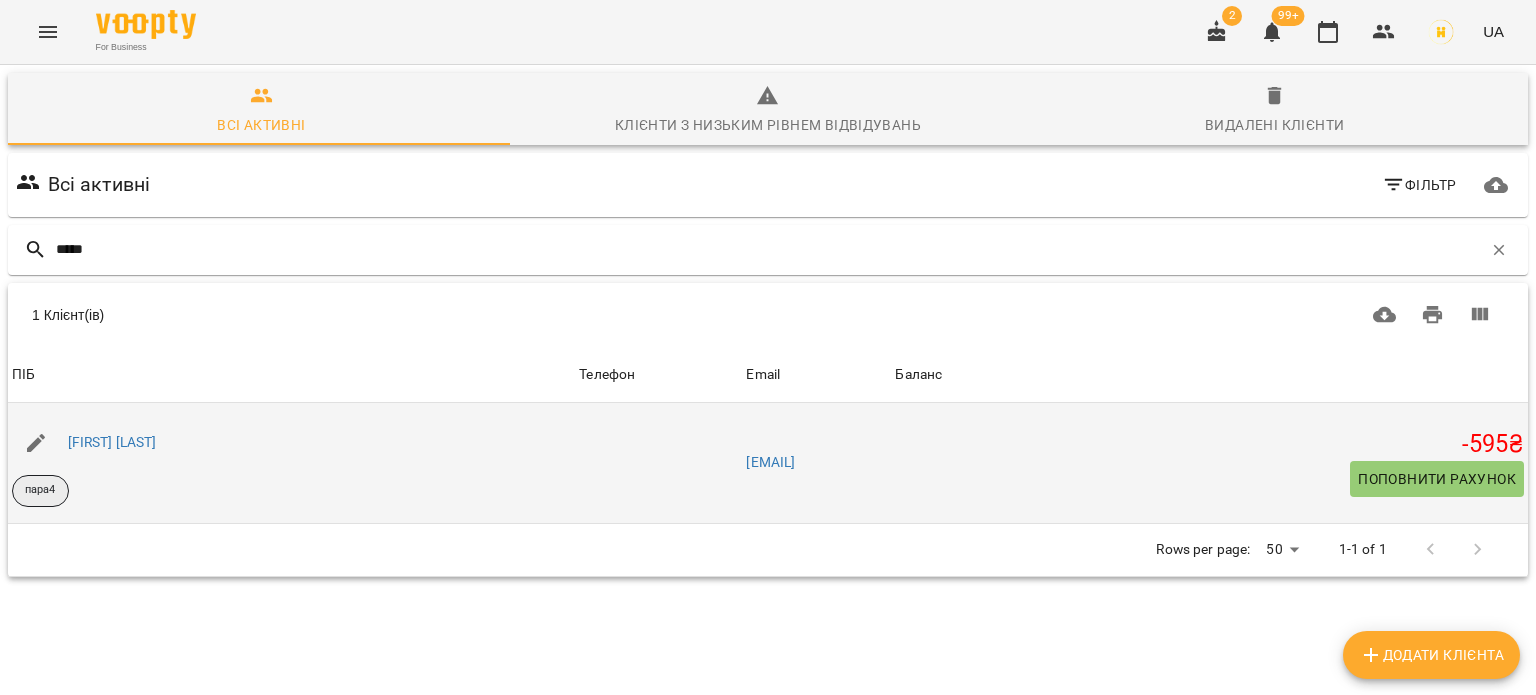 click on "пара4" at bounding box center [40, 490] 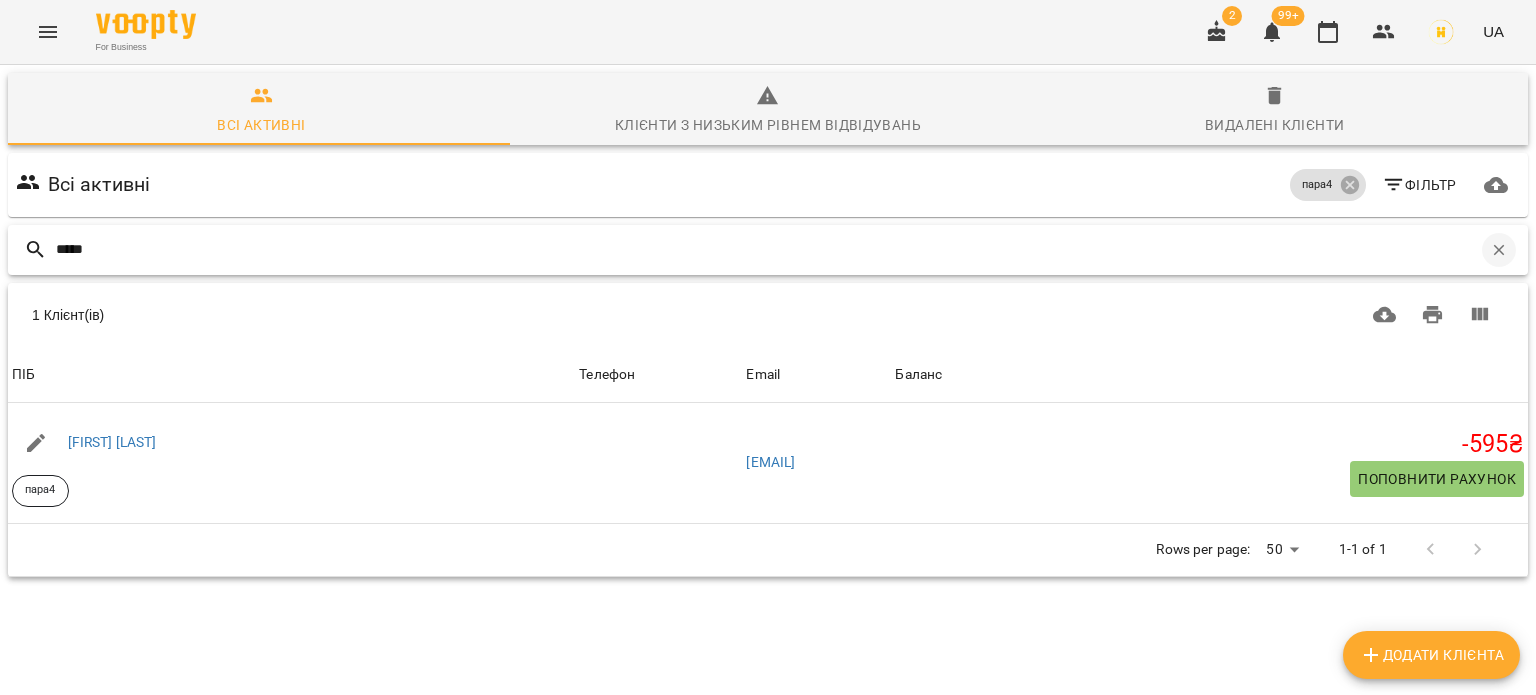 click 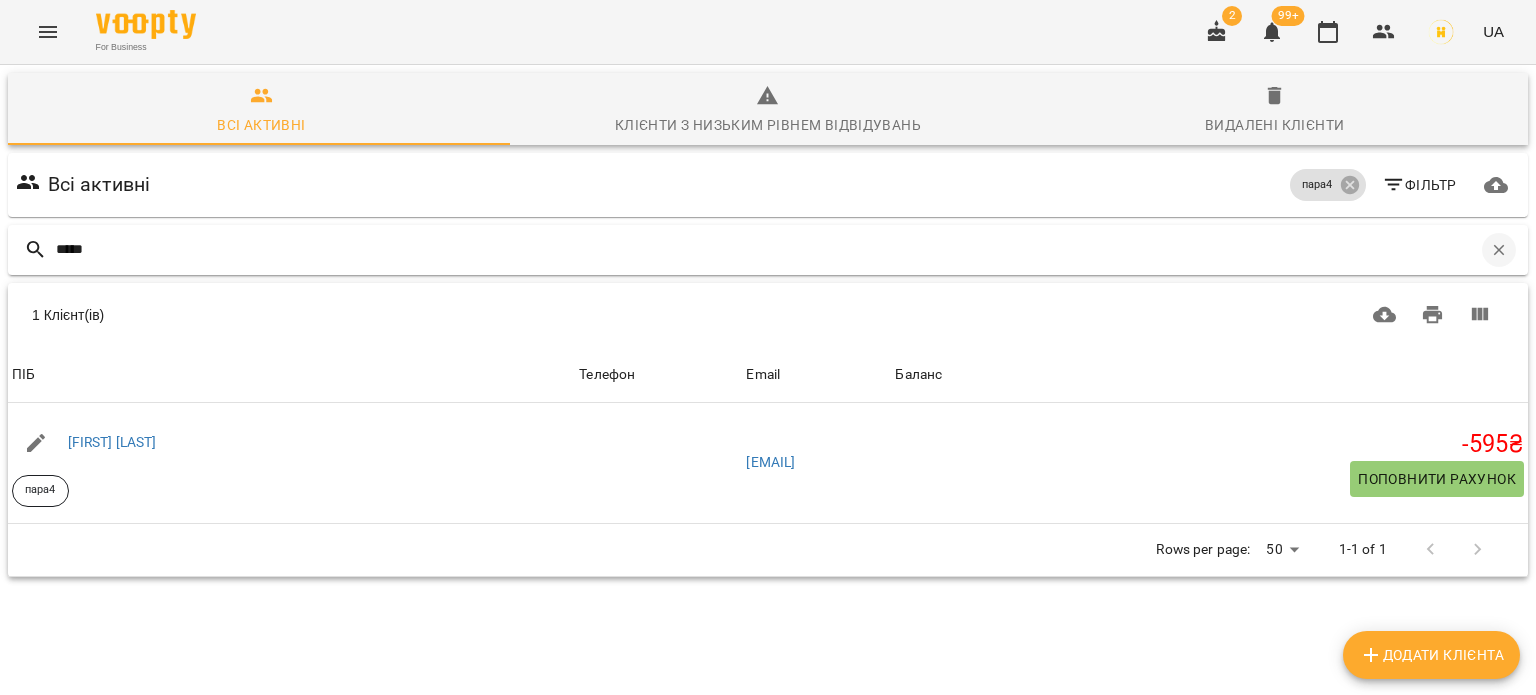 type 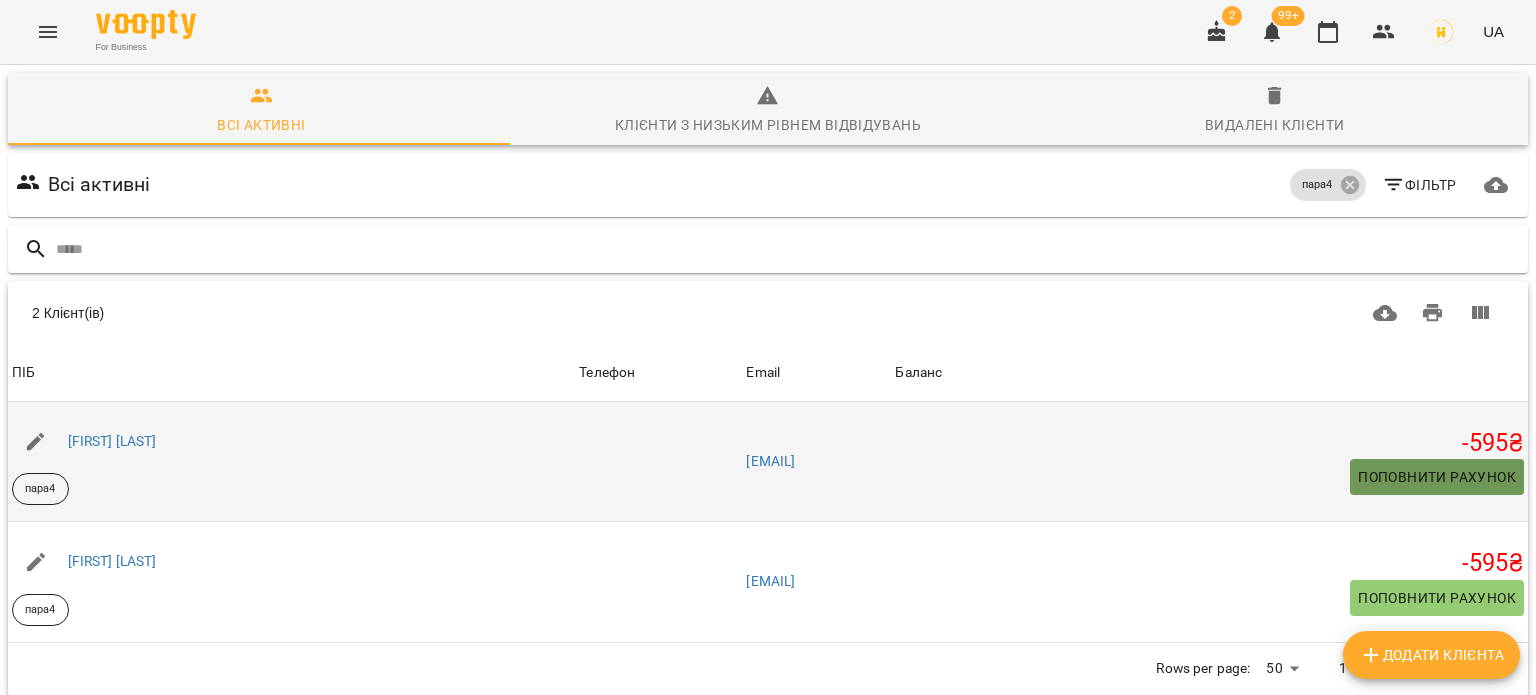 click on "Поповнити рахунок" at bounding box center [1437, 477] 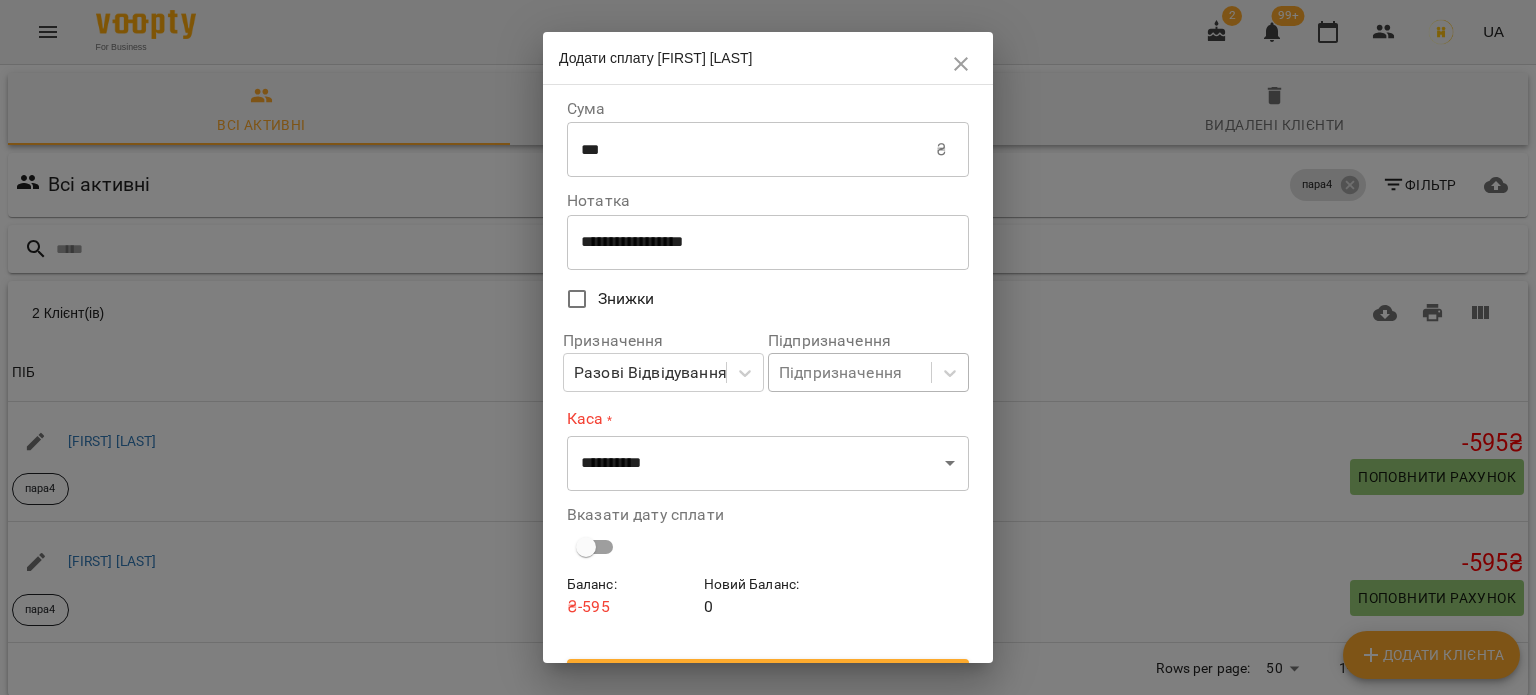 click on "Підпризначення" at bounding box center [850, 372] 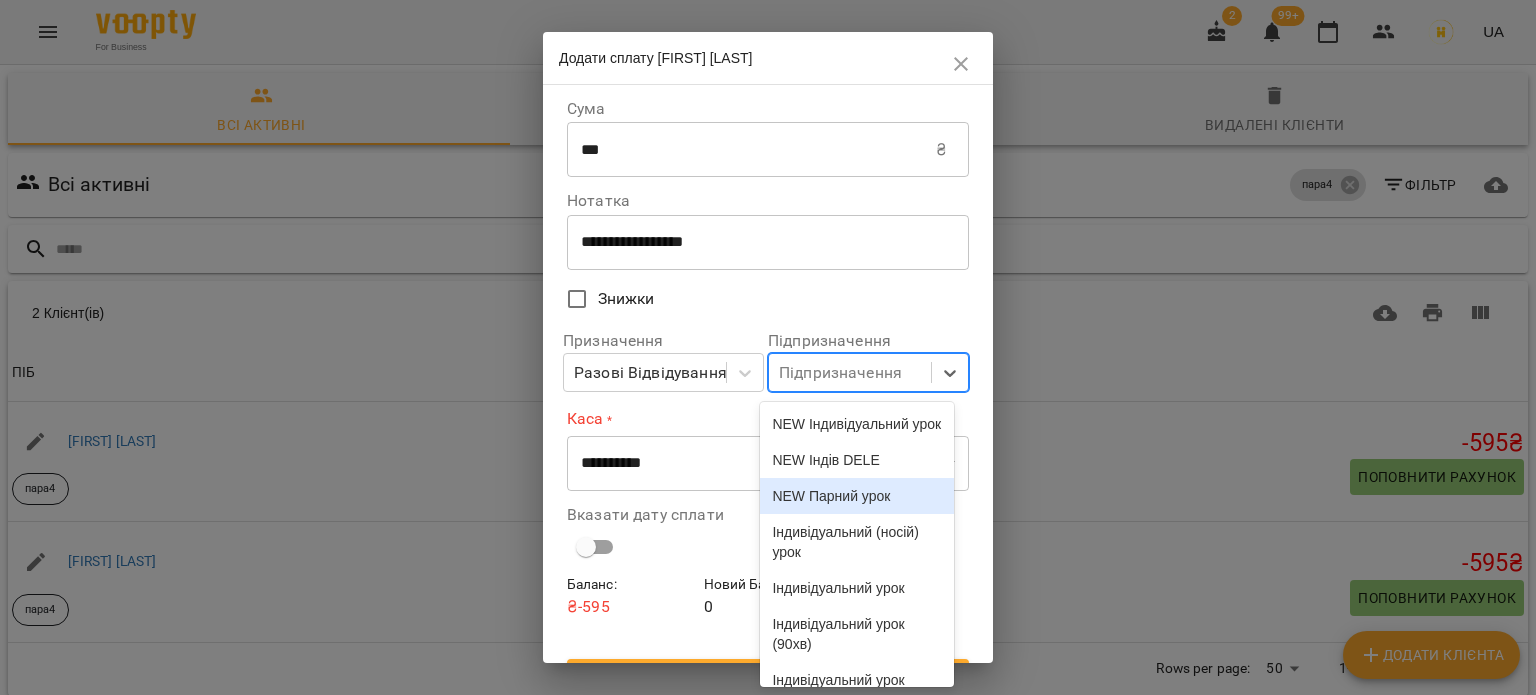 click on "NEW Парний урок" at bounding box center (856, 496) 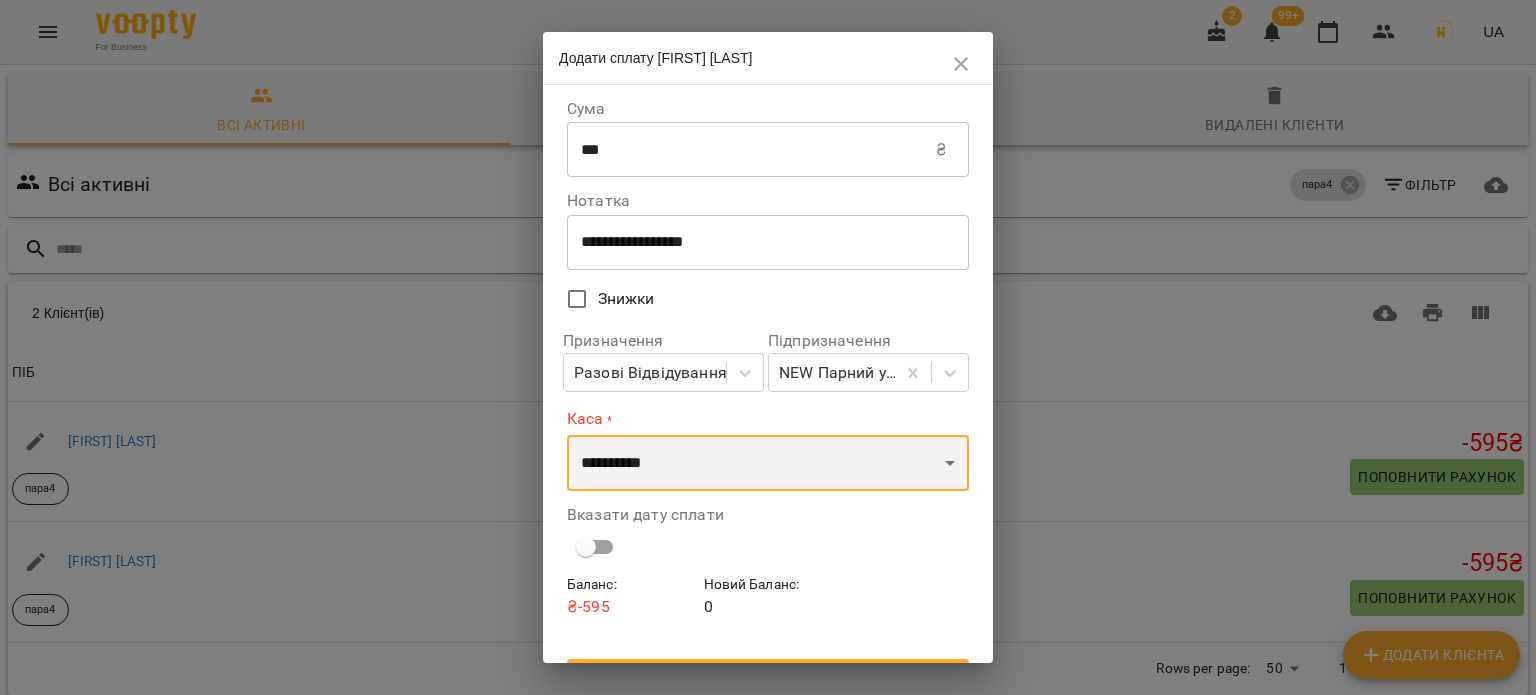 drag, startPoint x: 835, startPoint y: 475, endPoint x: 832, endPoint y: 439, distance: 36.124783 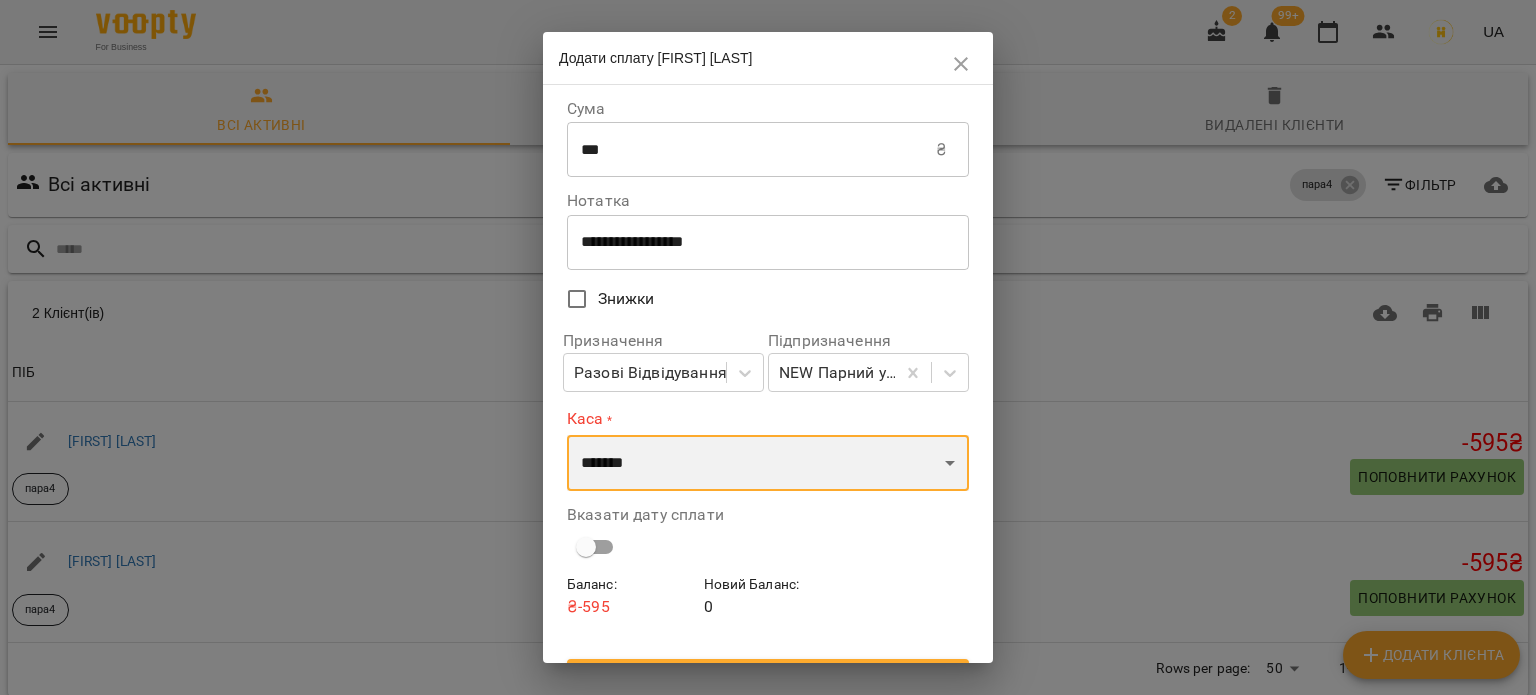click on "**********" at bounding box center (768, 463) 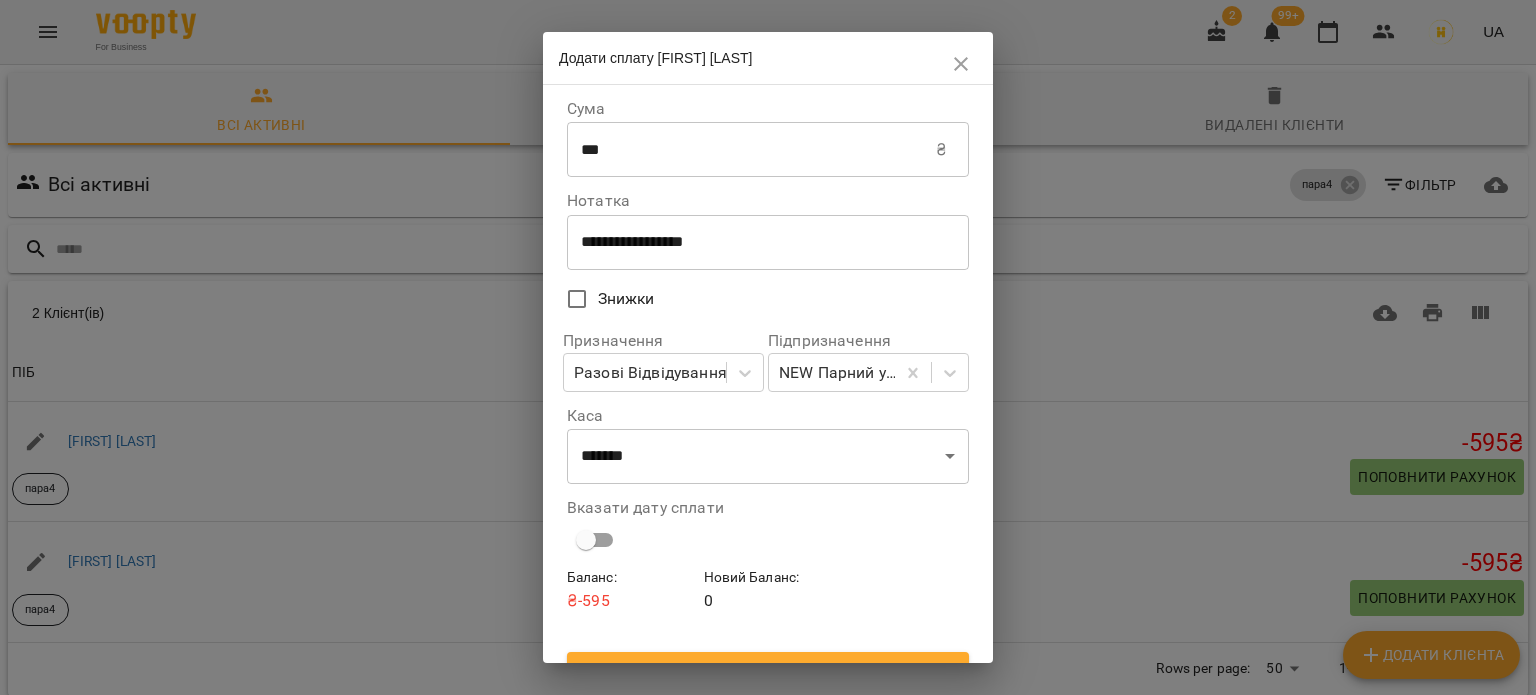 click on "Вказати дату сплати" at bounding box center [768, 529] 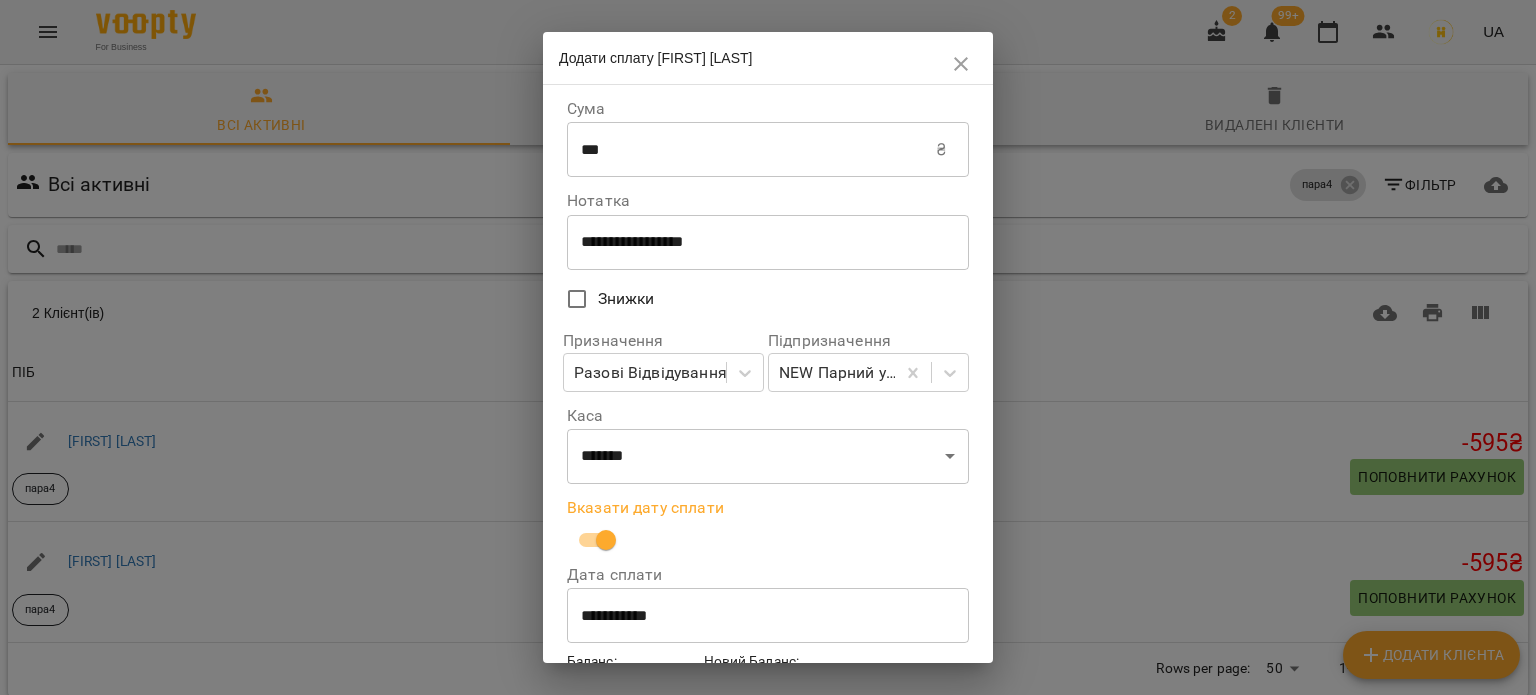click on "**********" at bounding box center (768, 616) 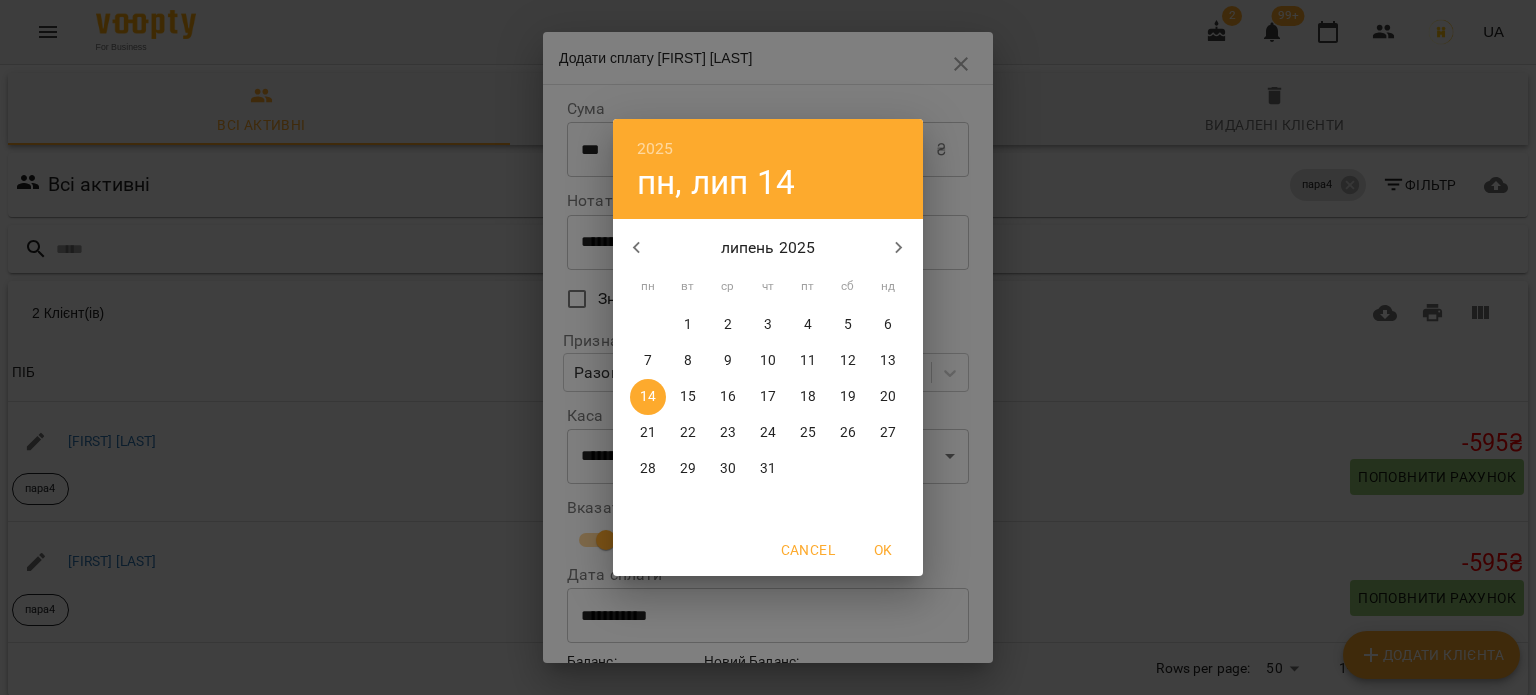 click on "13" at bounding box center (888, 361) 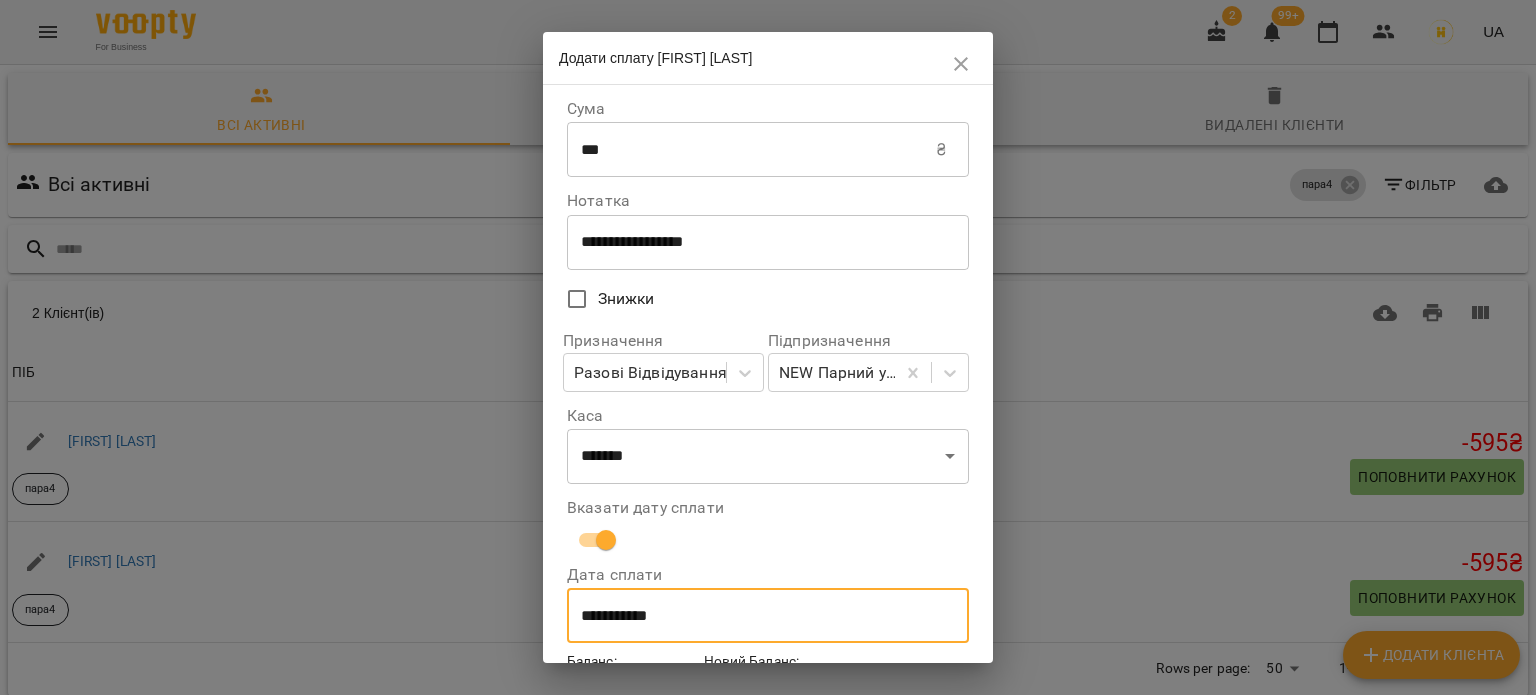 scroll, scrollTop: 119, scrollLeft: 0, axis: vertical 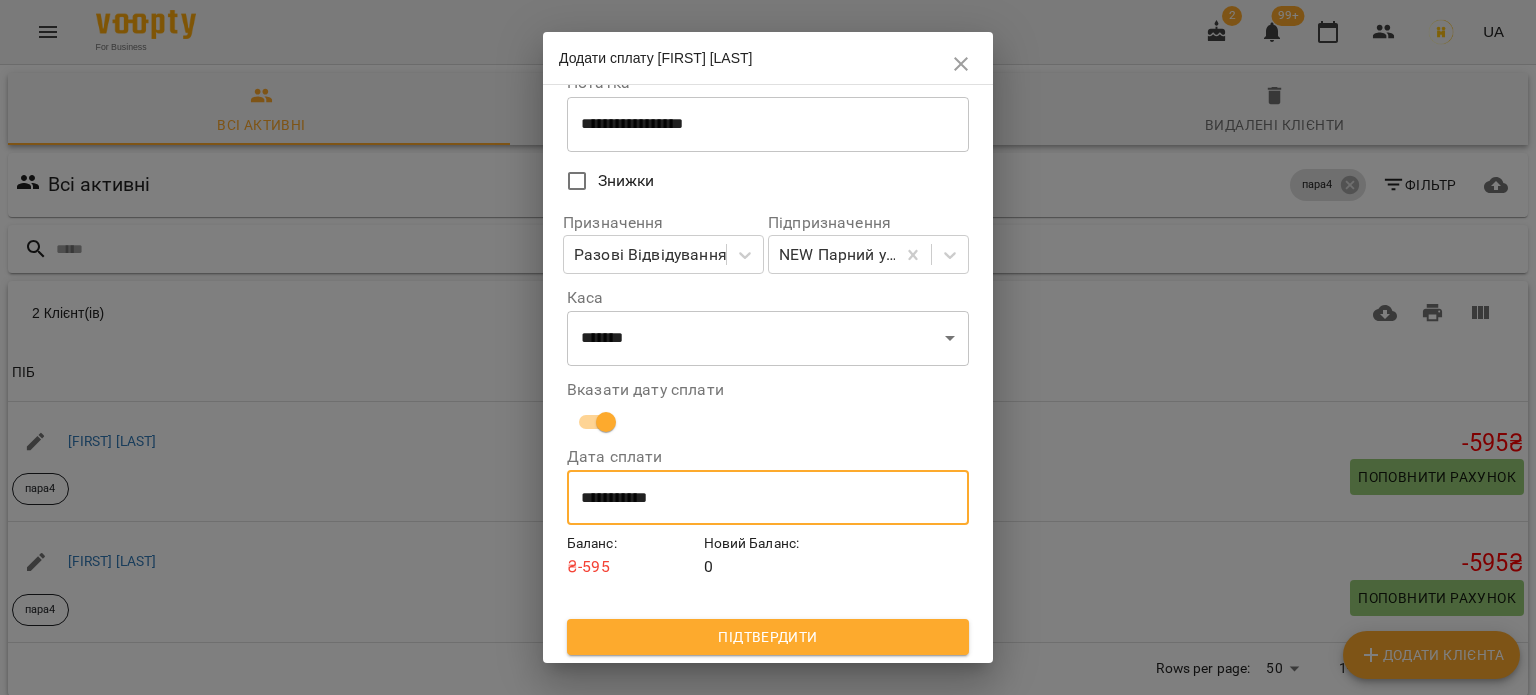click on "Підтвердити" at bounding box center [768, 637] 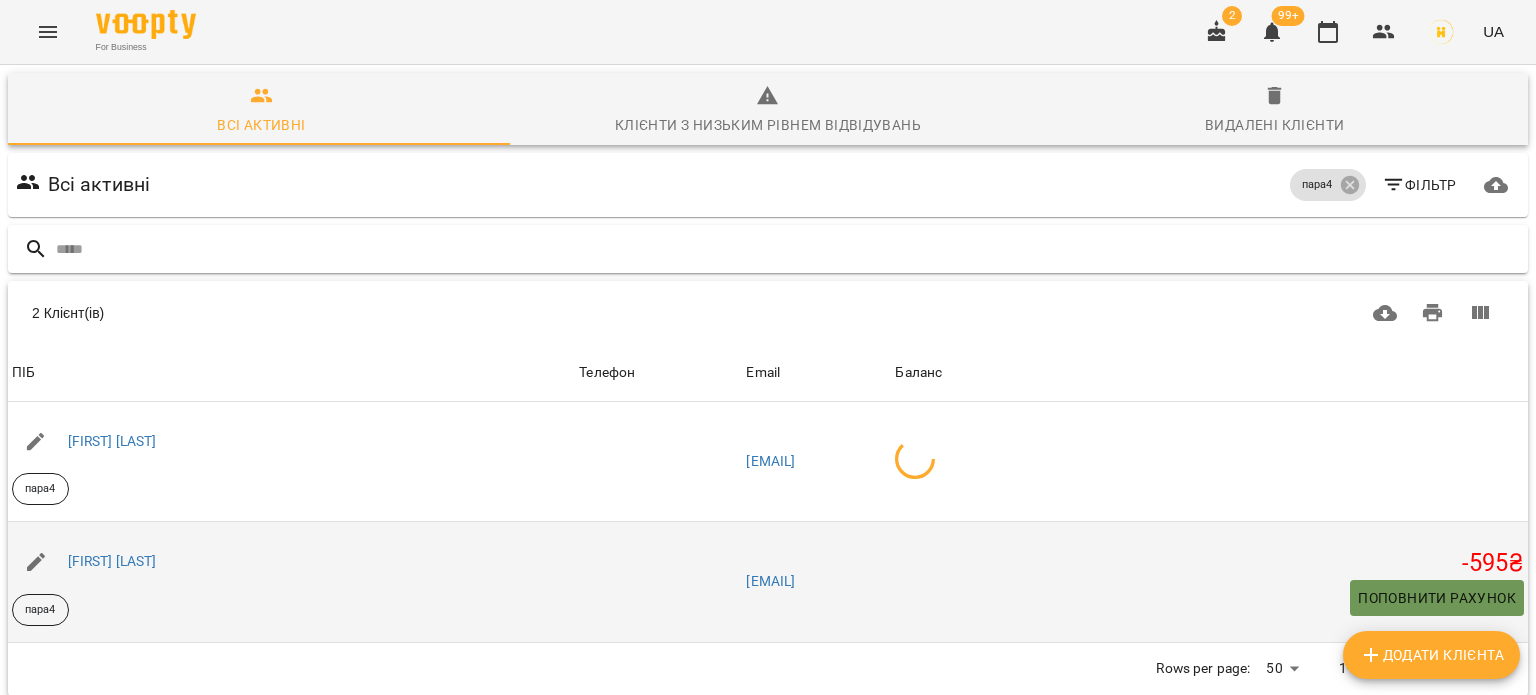 click on "Поповнити рахунок" at bounding box center [1437, 598] 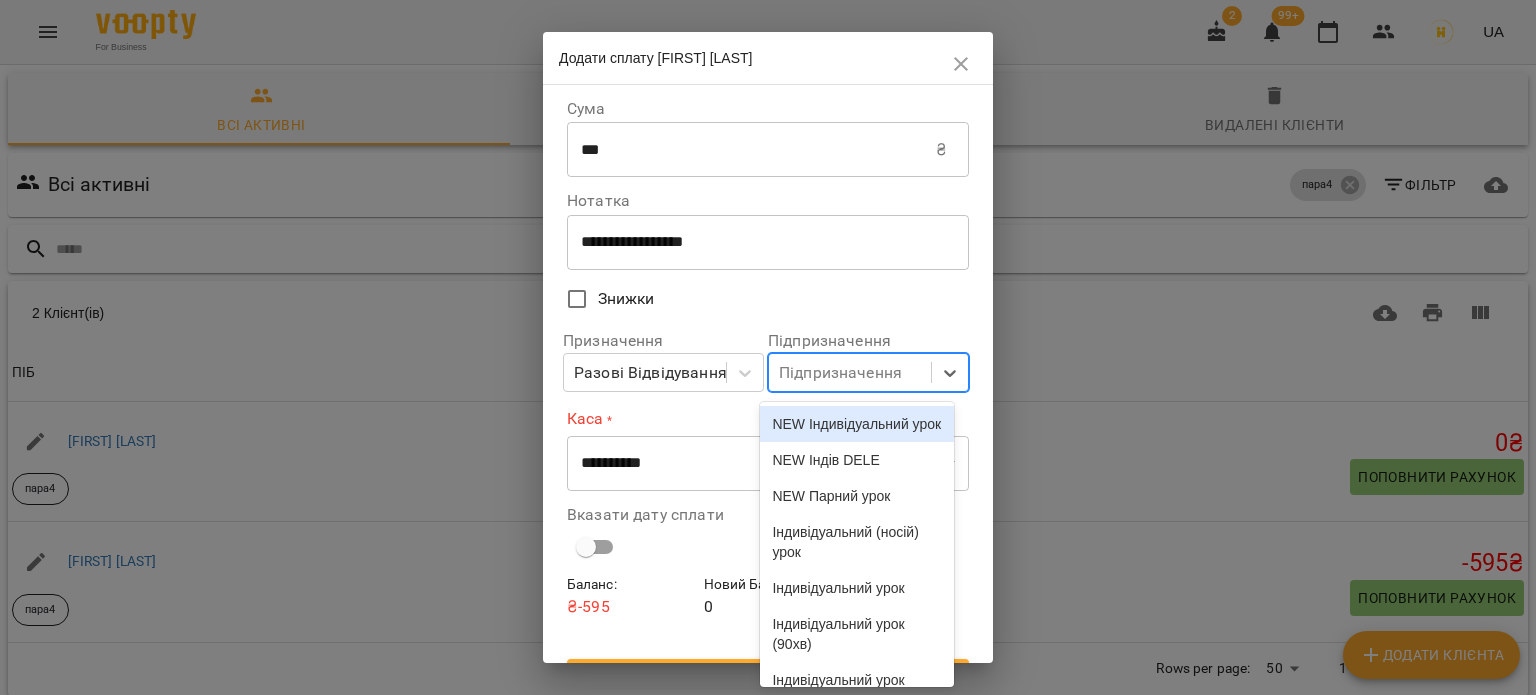 click on "Підпризначення" at bounding box center [840, 373] 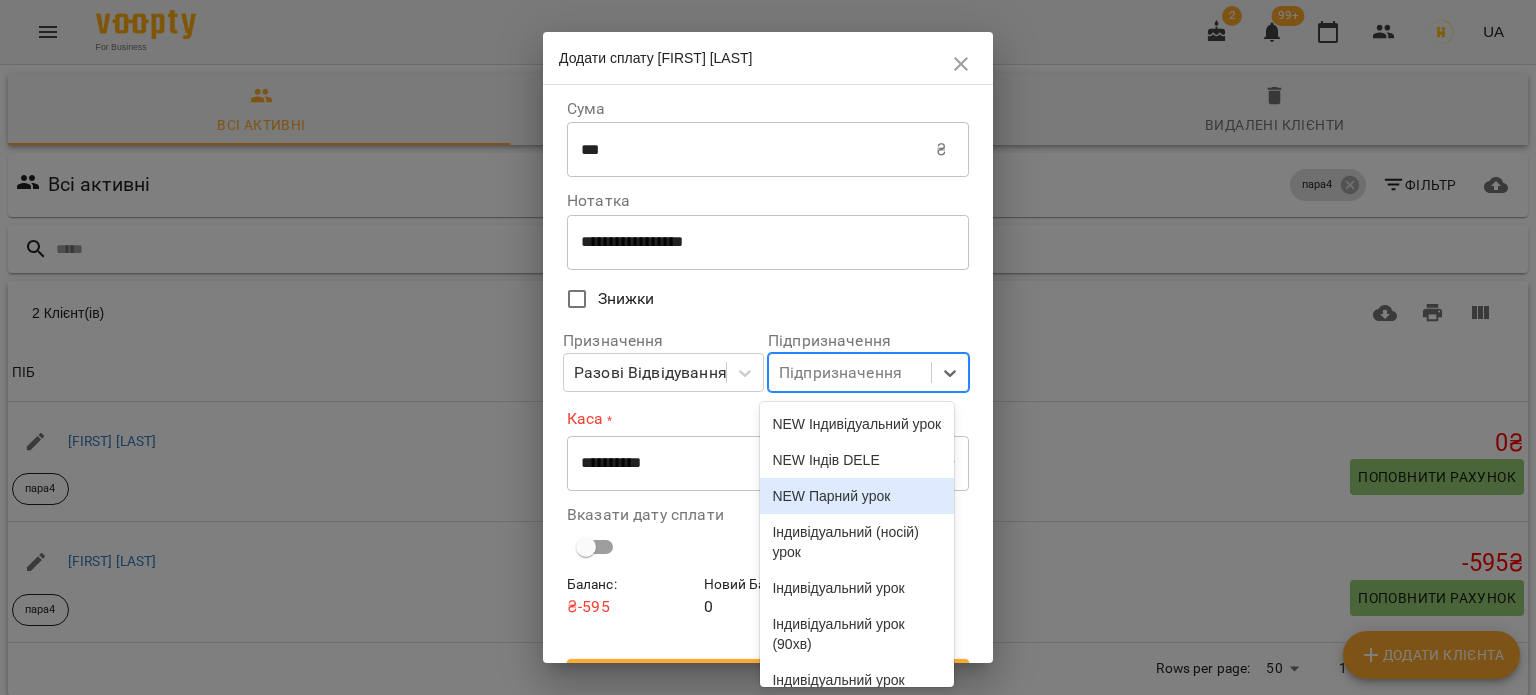 scroll, scrollTop: 100, scrollLeft: 0, axis: vertical 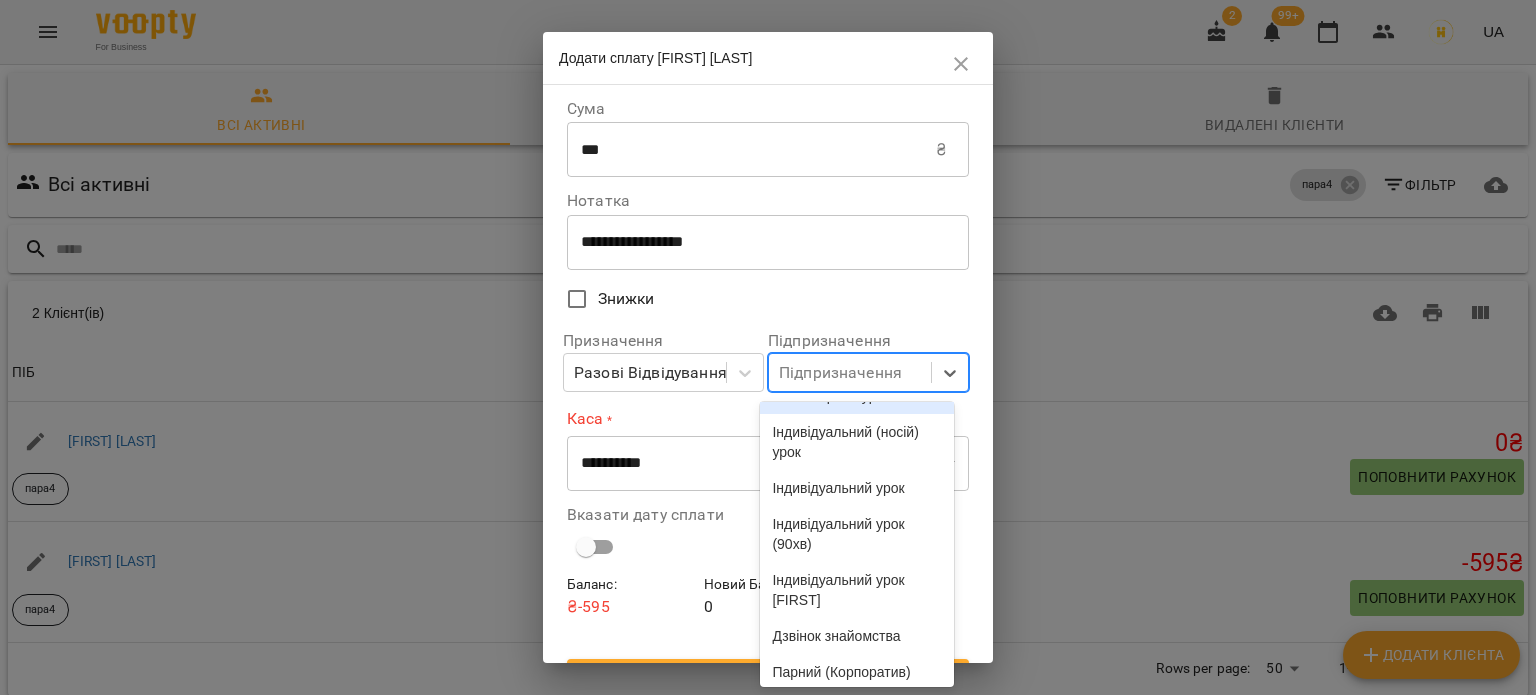 click on "NEW Парний урок" at bounding box center (856, 396) 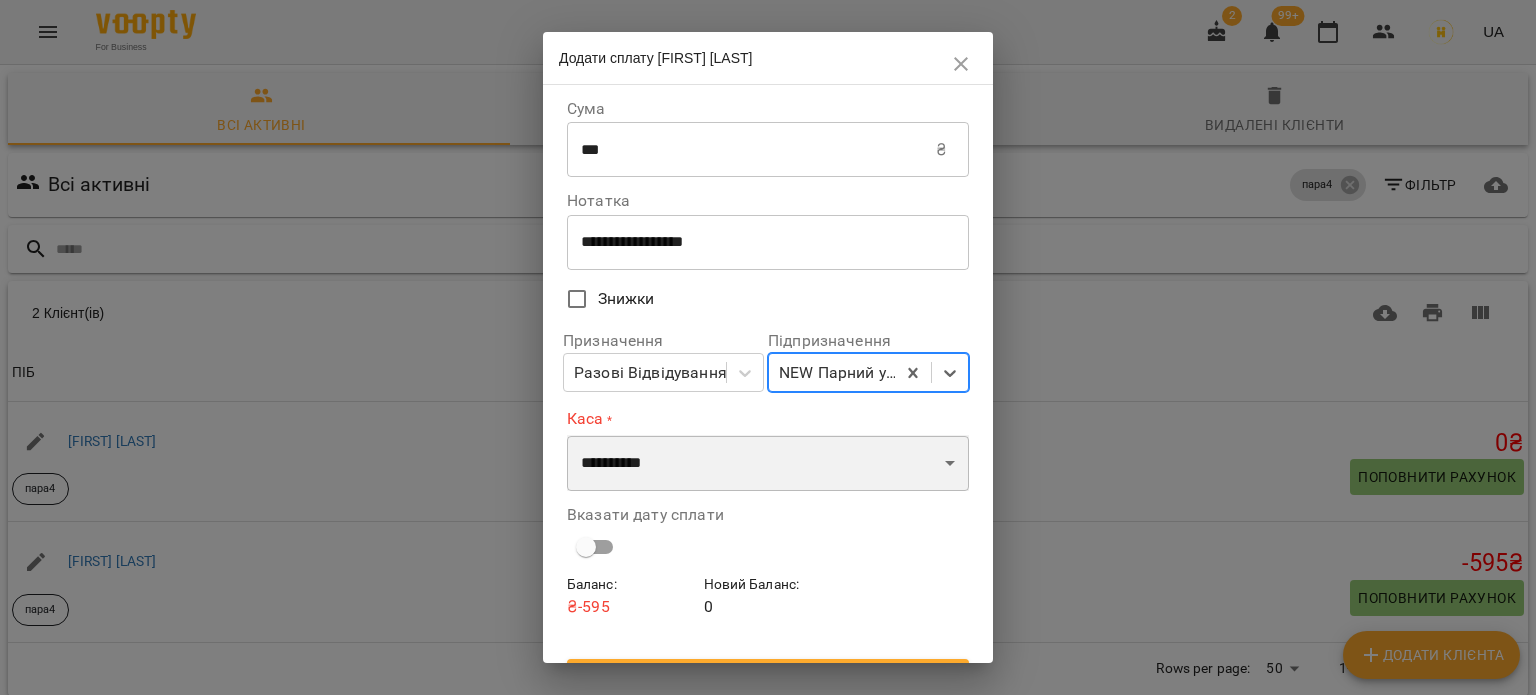 click on "**********" at bounding box center (768, 463) 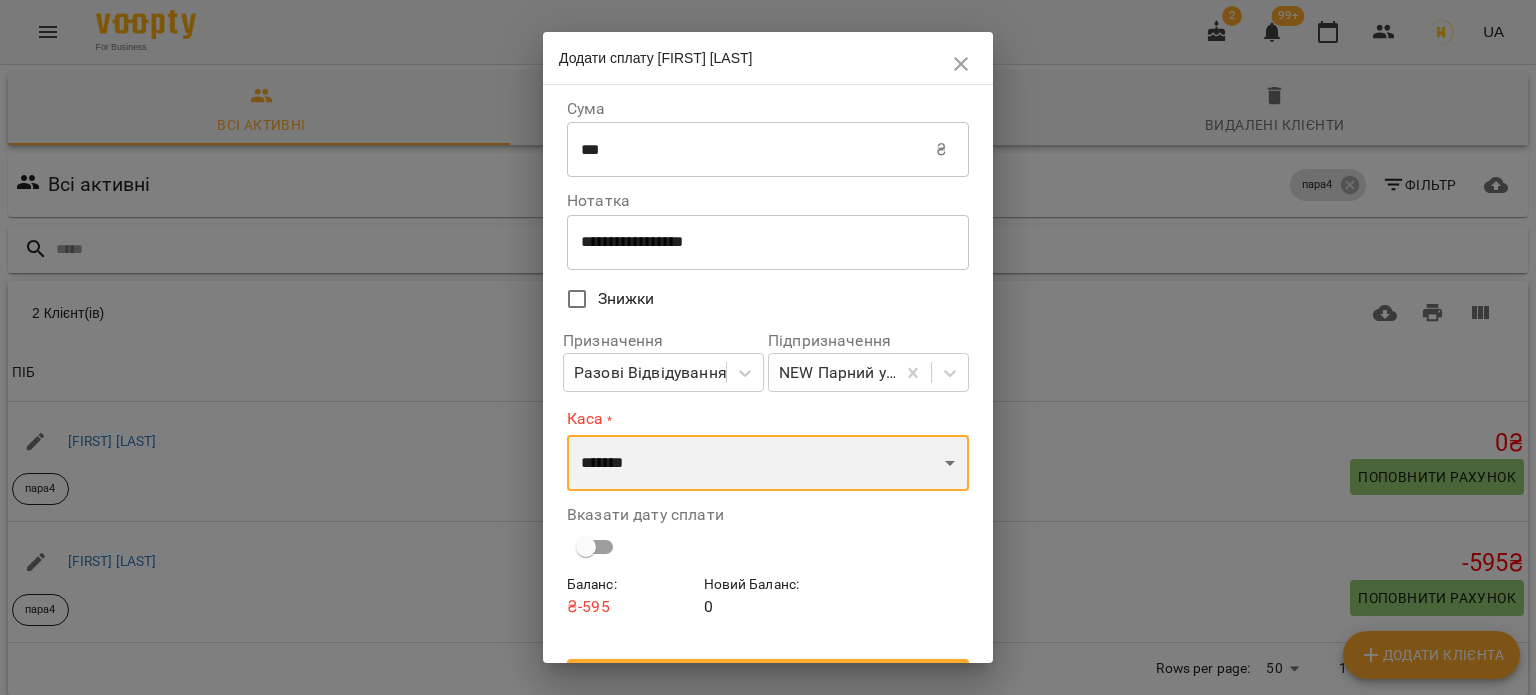 click on "**********" at bounding box center (768, 463) 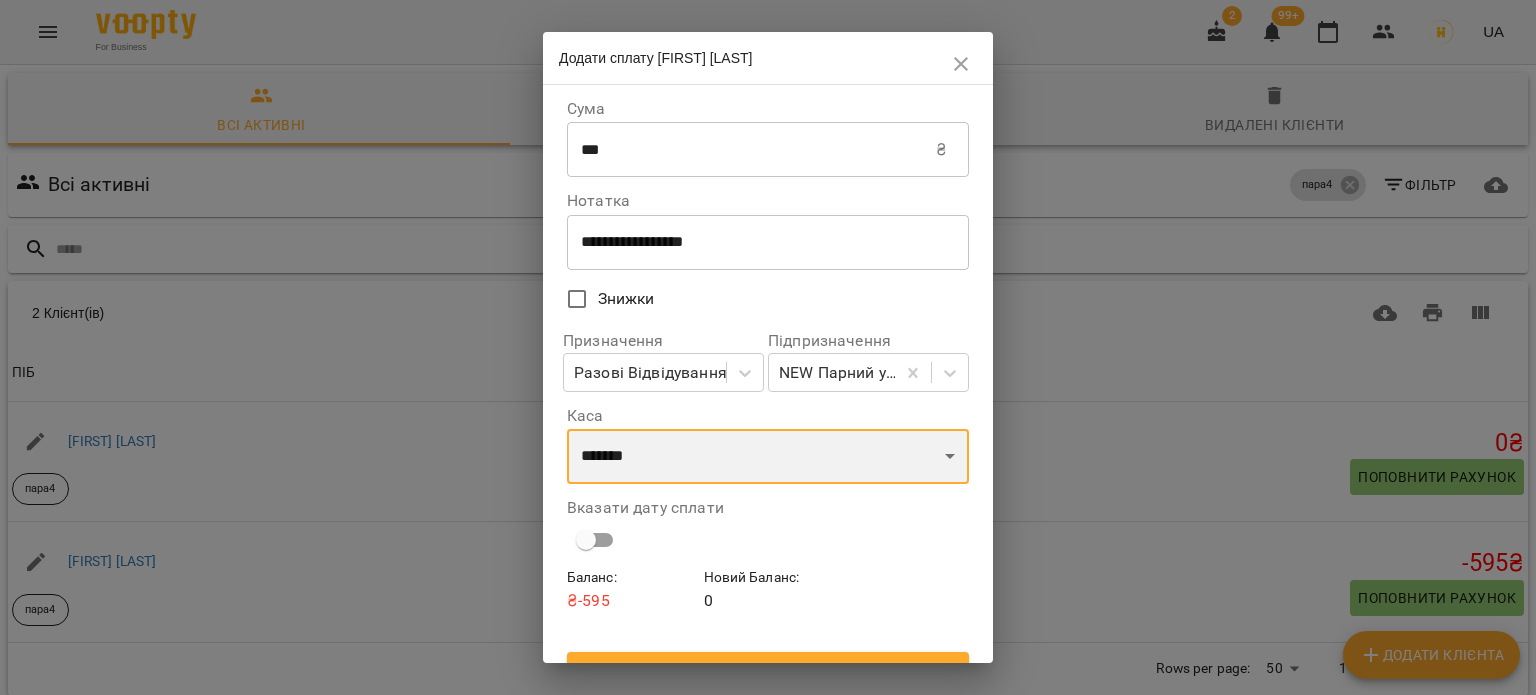 drag, startPoint x: 797, startPoint y: 467, endPoint x: 784, endPoint y: 436, distance: 33.61547 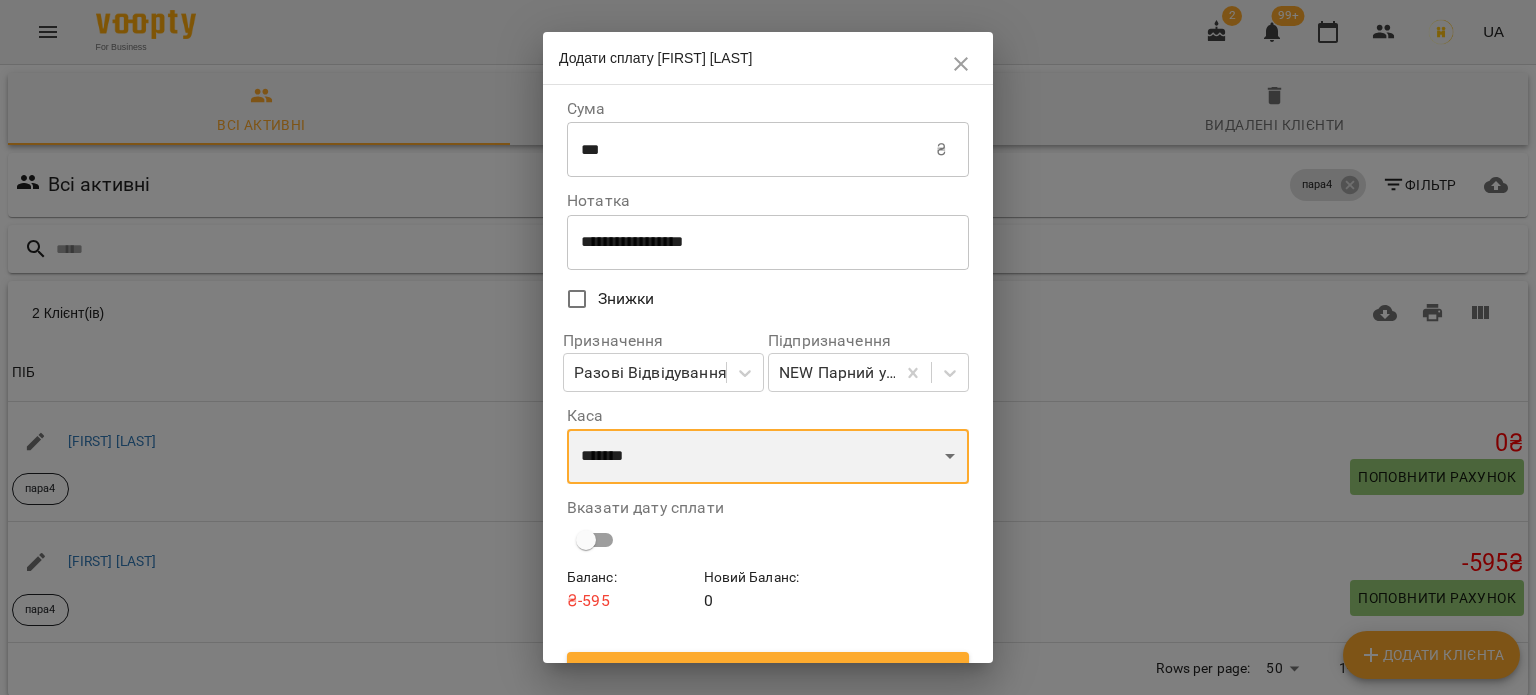 click on "**********" at bounding box center (768, 457) 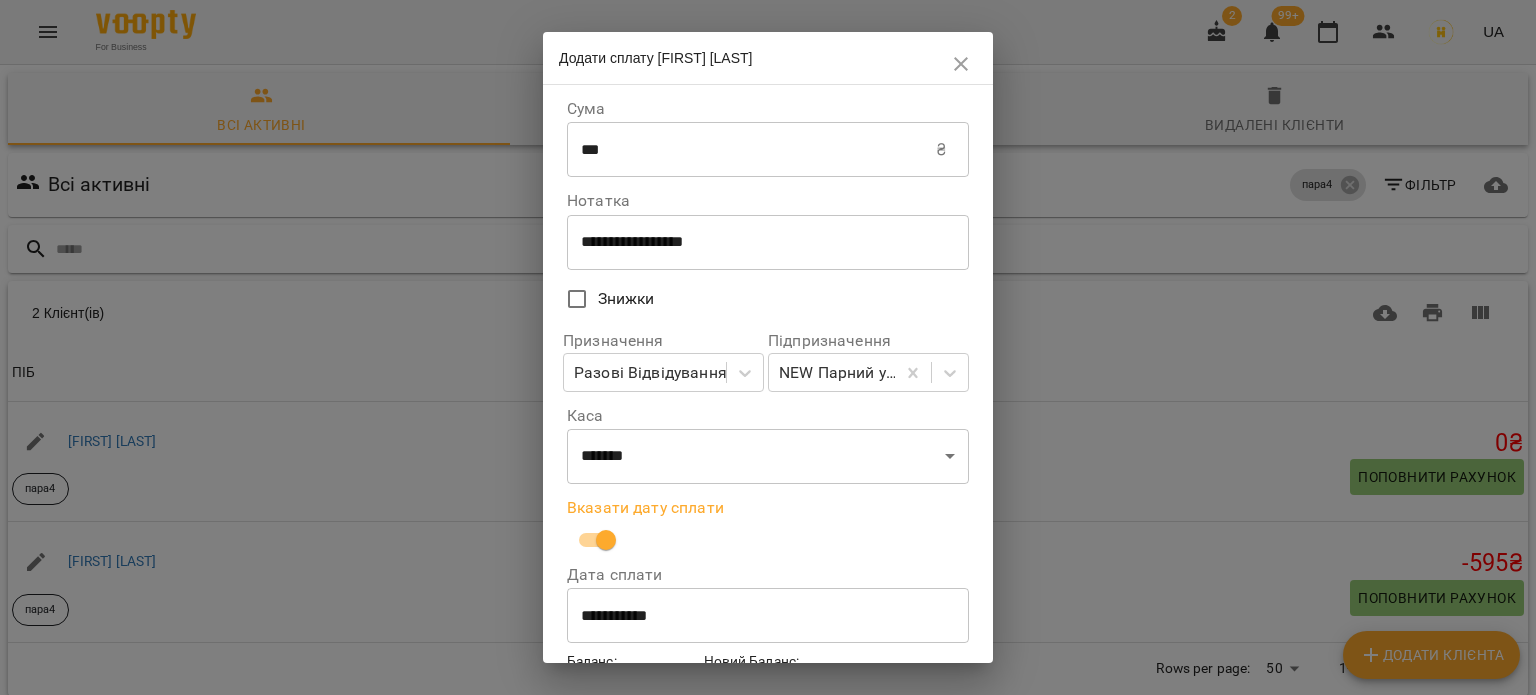 click on "**********" at bounding box center (768, 616) 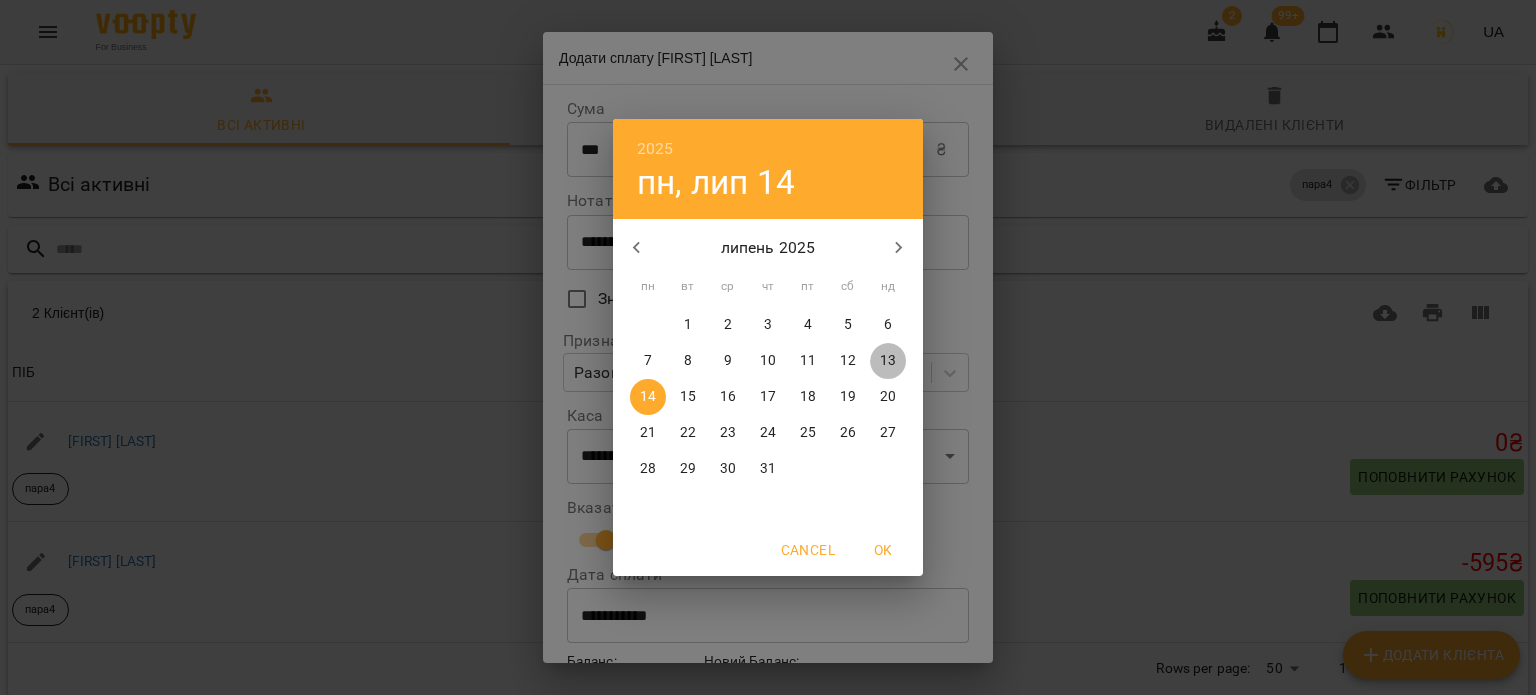 click on "13" at bounding box center (888, 361) 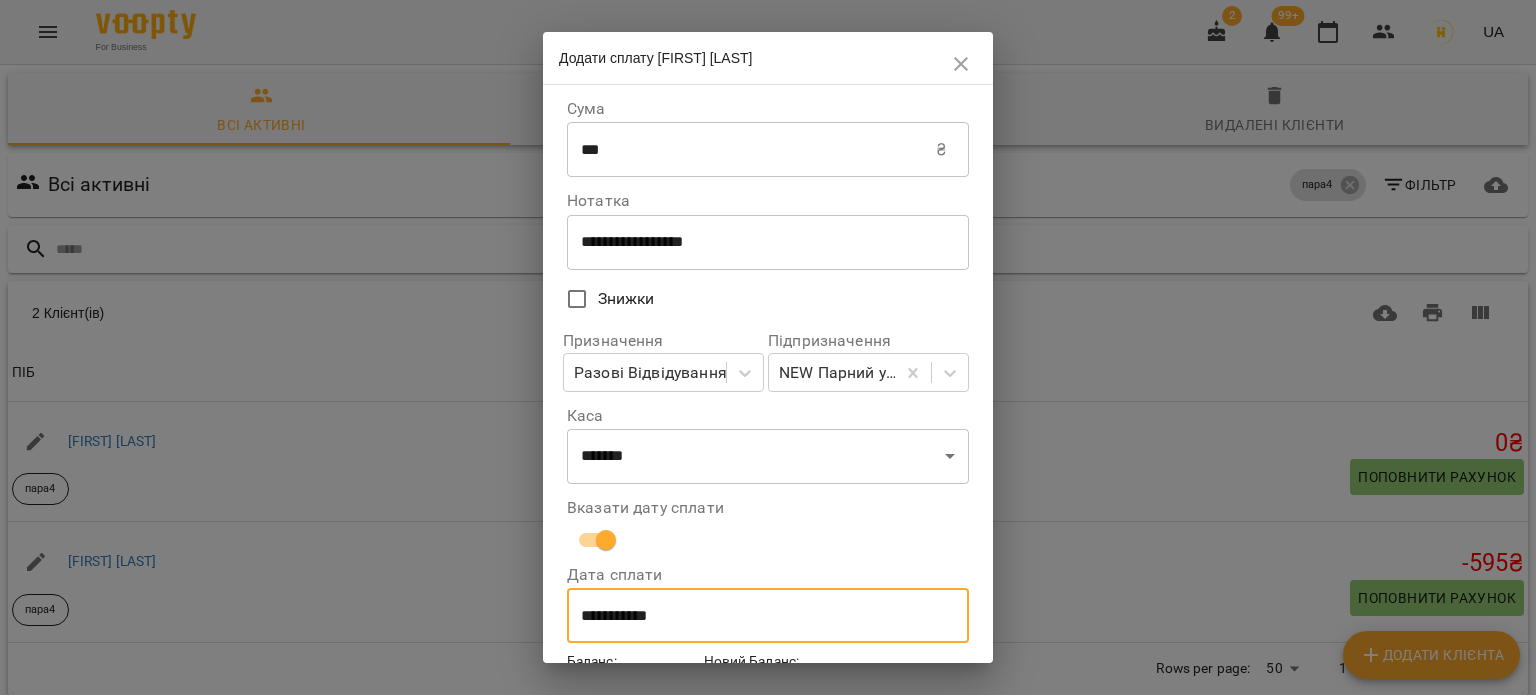 scroll, scrollTop: 119, scrollLeft: 0, axis: vertical 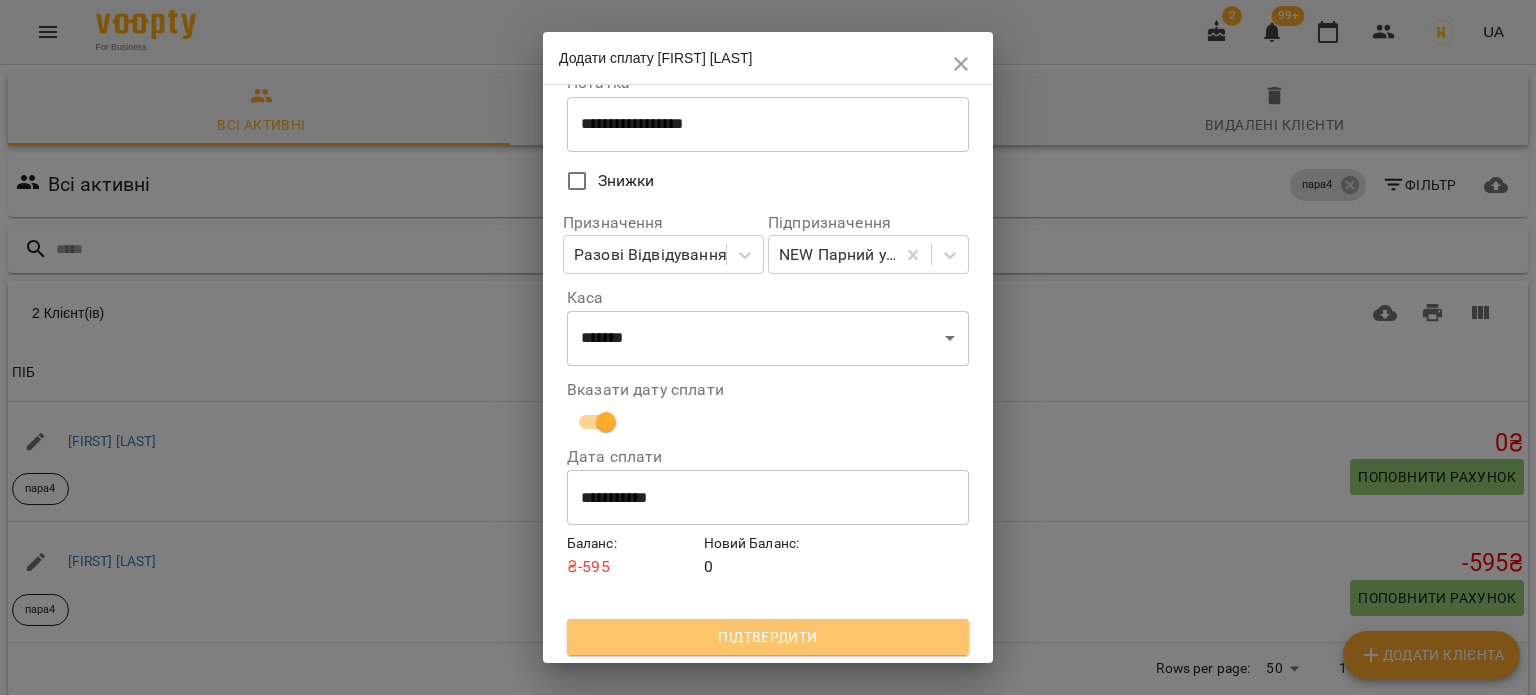 click on "Підтвердити" at bounding box center (768, 637) 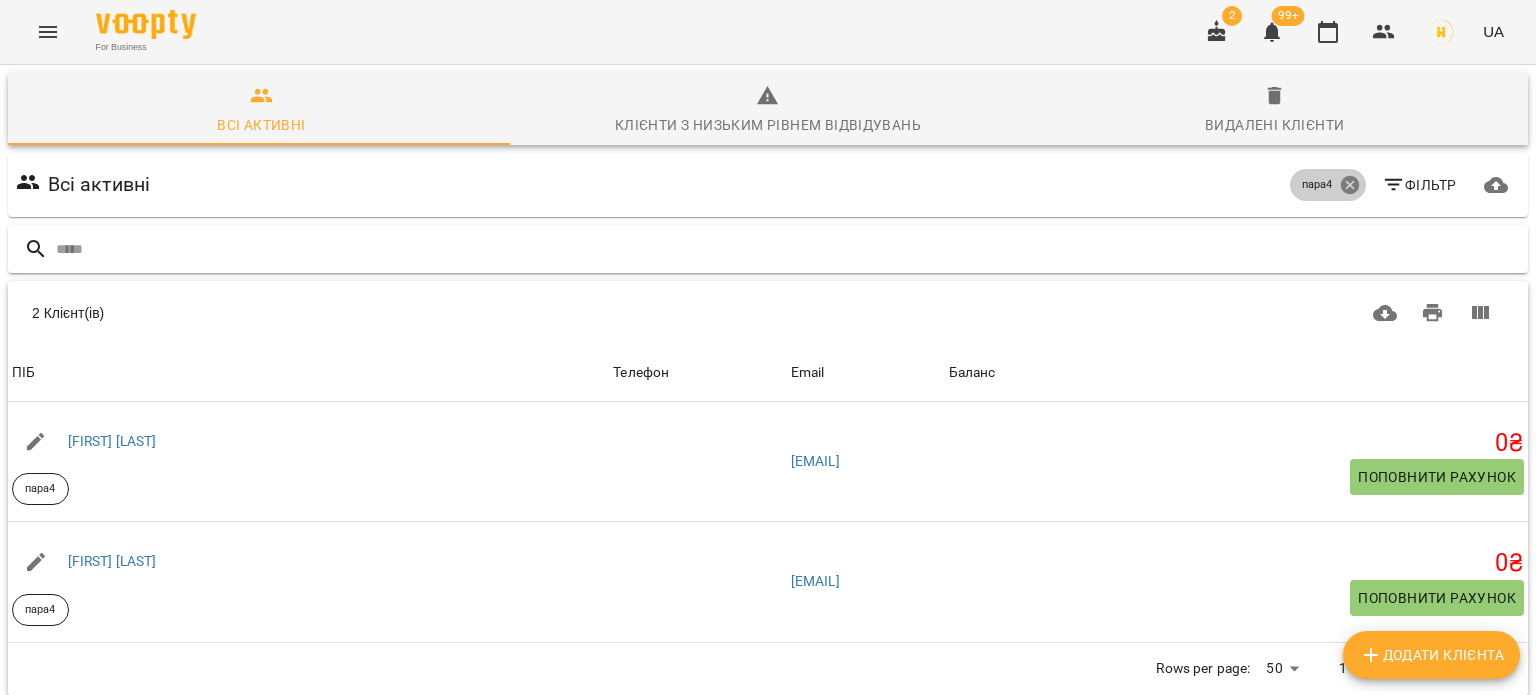 click 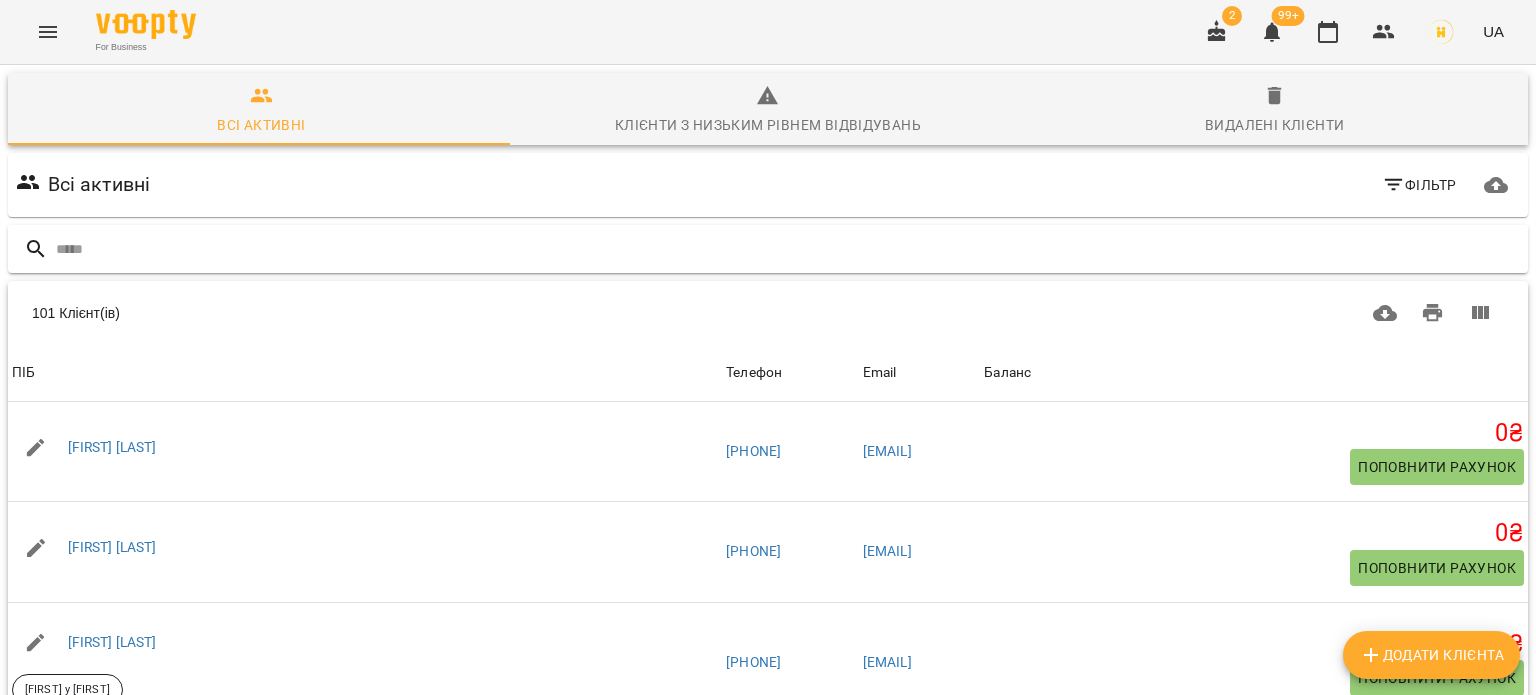 click on "Всі активні Фільтр" at bounding box center [768, 185] 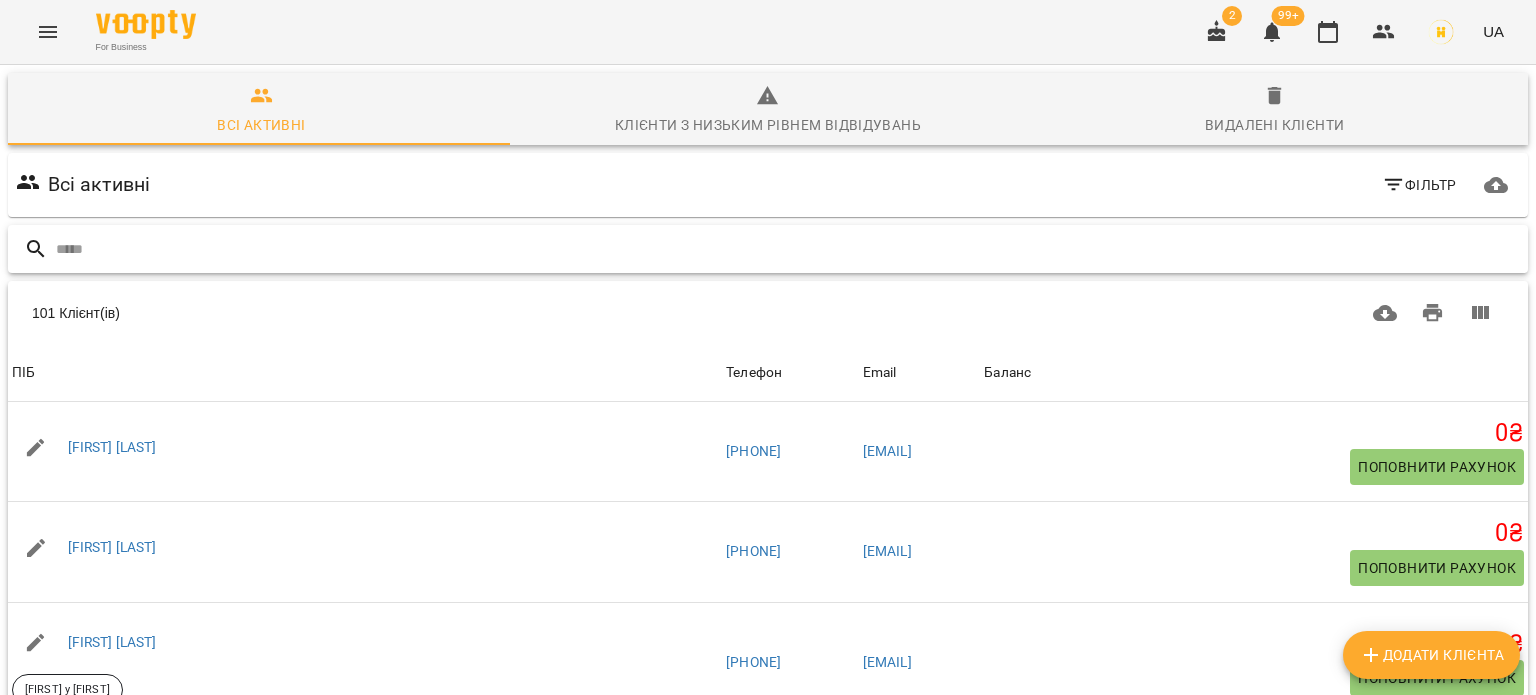 click at bounding box center [788, 249] 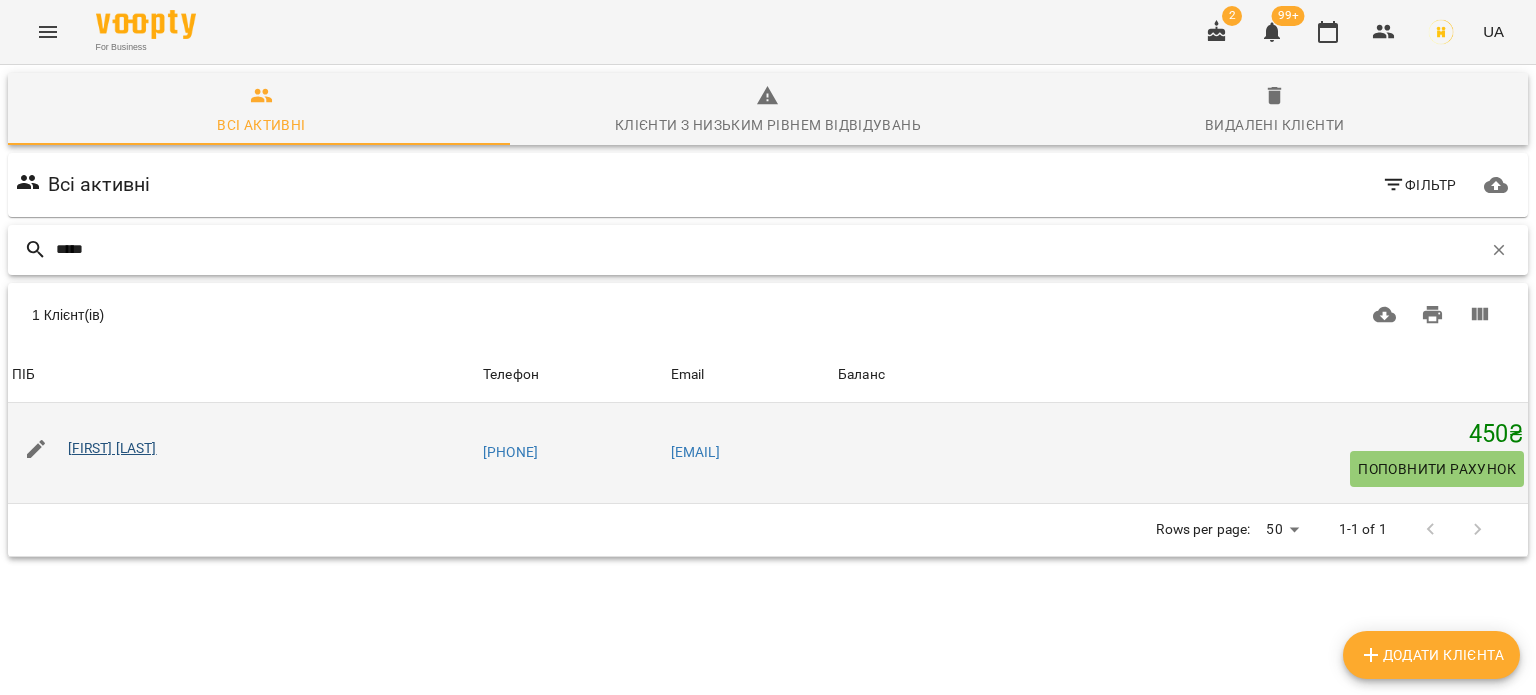 type on "*****" 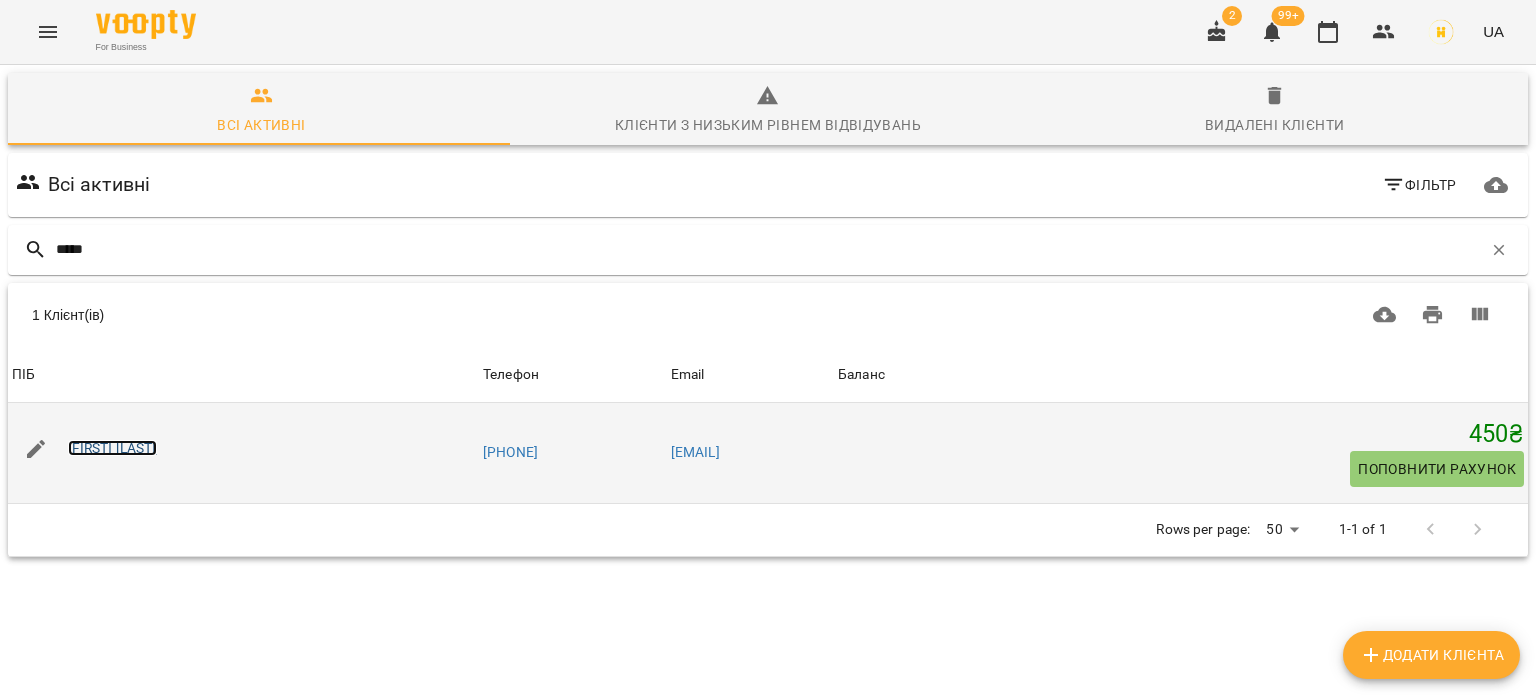 click on "[FIRST] [LAST]" at bounding box center (112, 448) 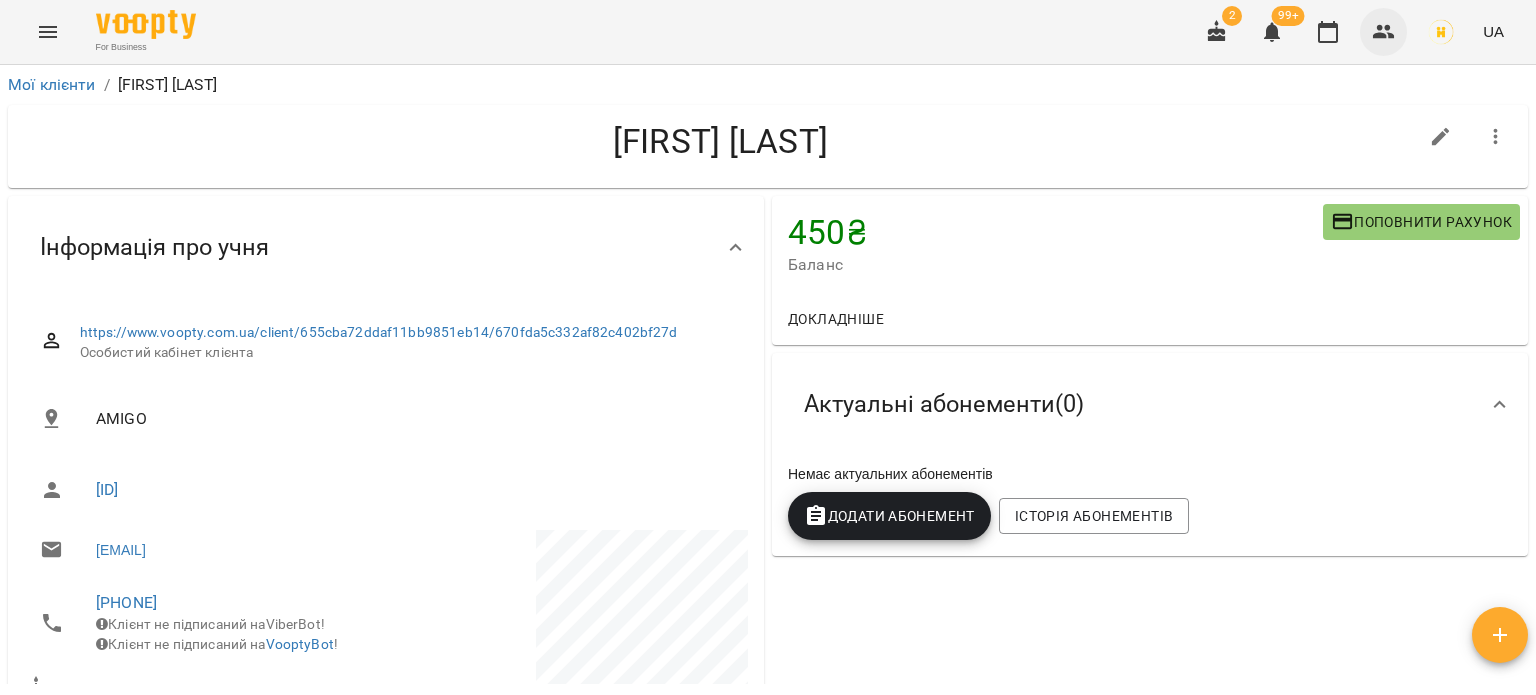 click 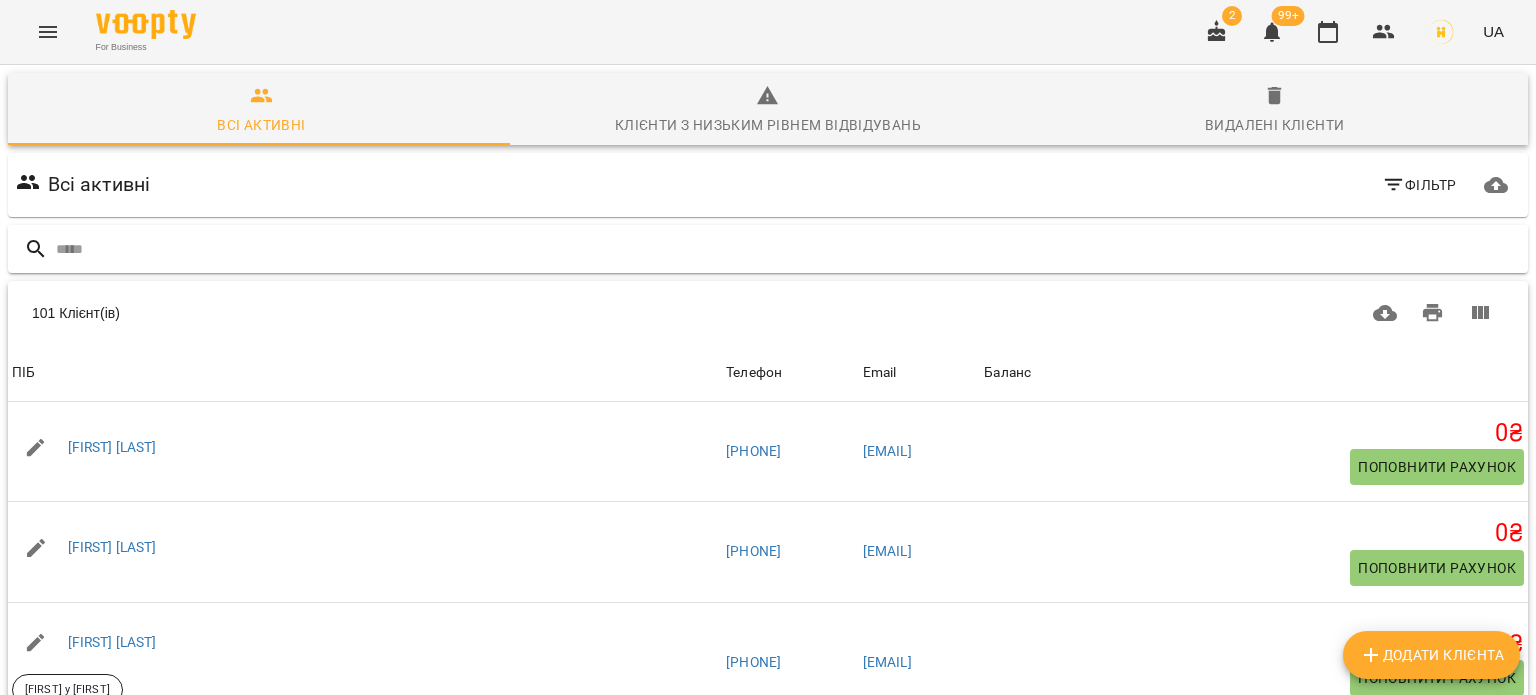 click at bounding box center (788, 249) 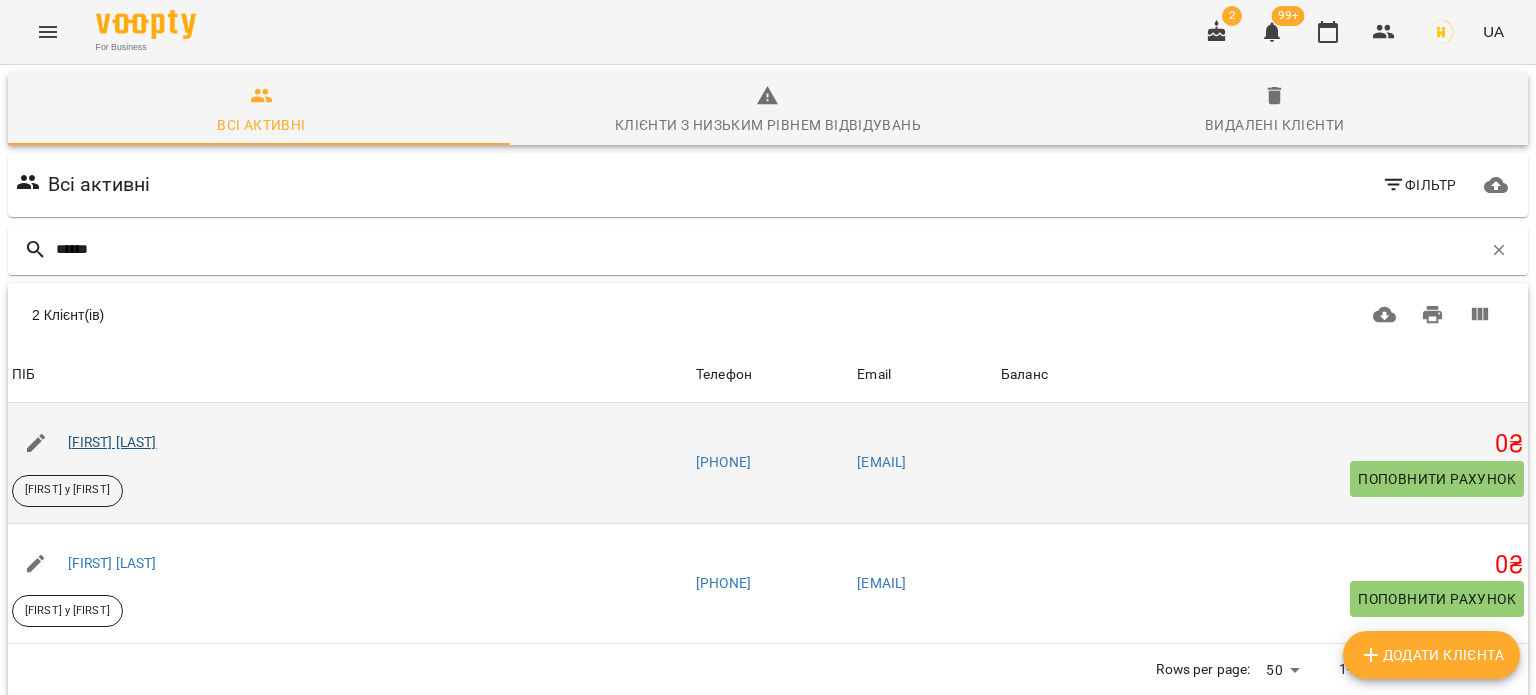 type on "******" 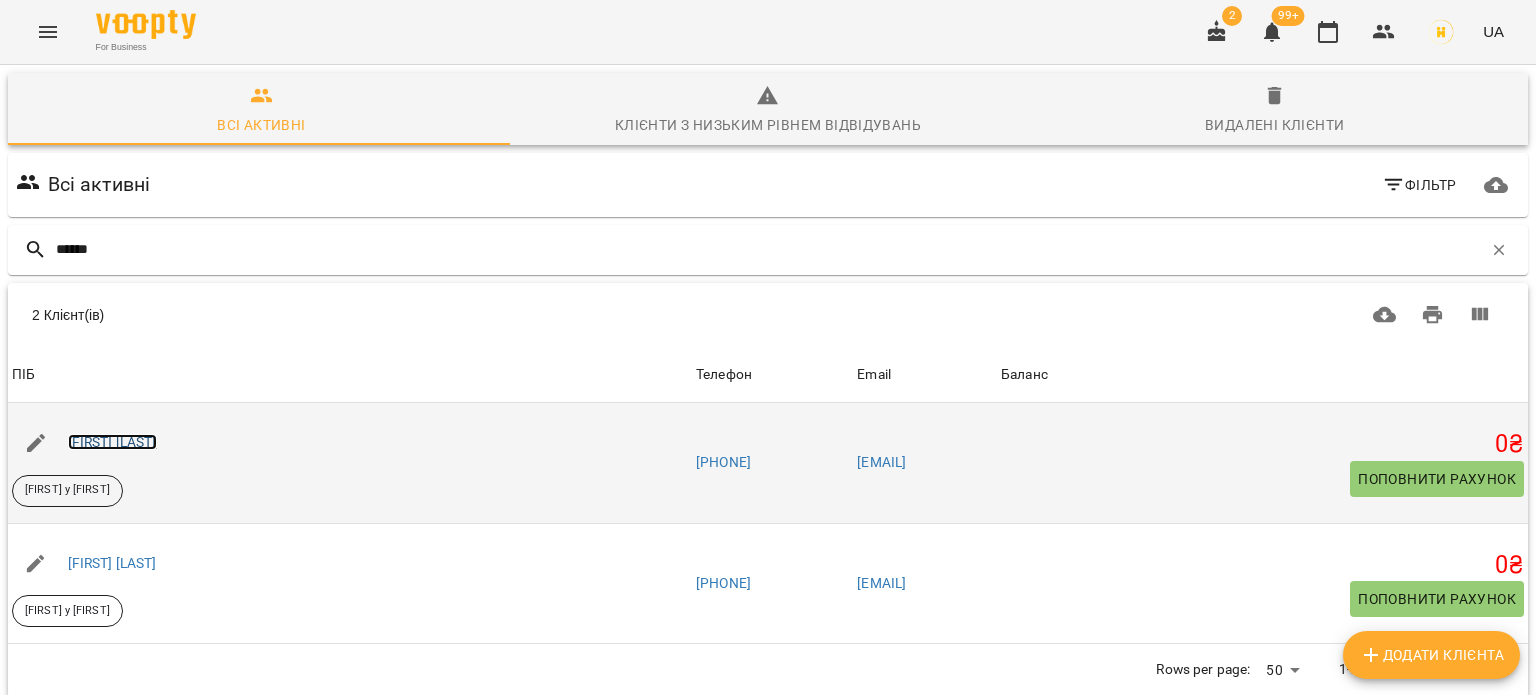 click on "[FIRST] [LAST]" at bounding box center [112, 442] 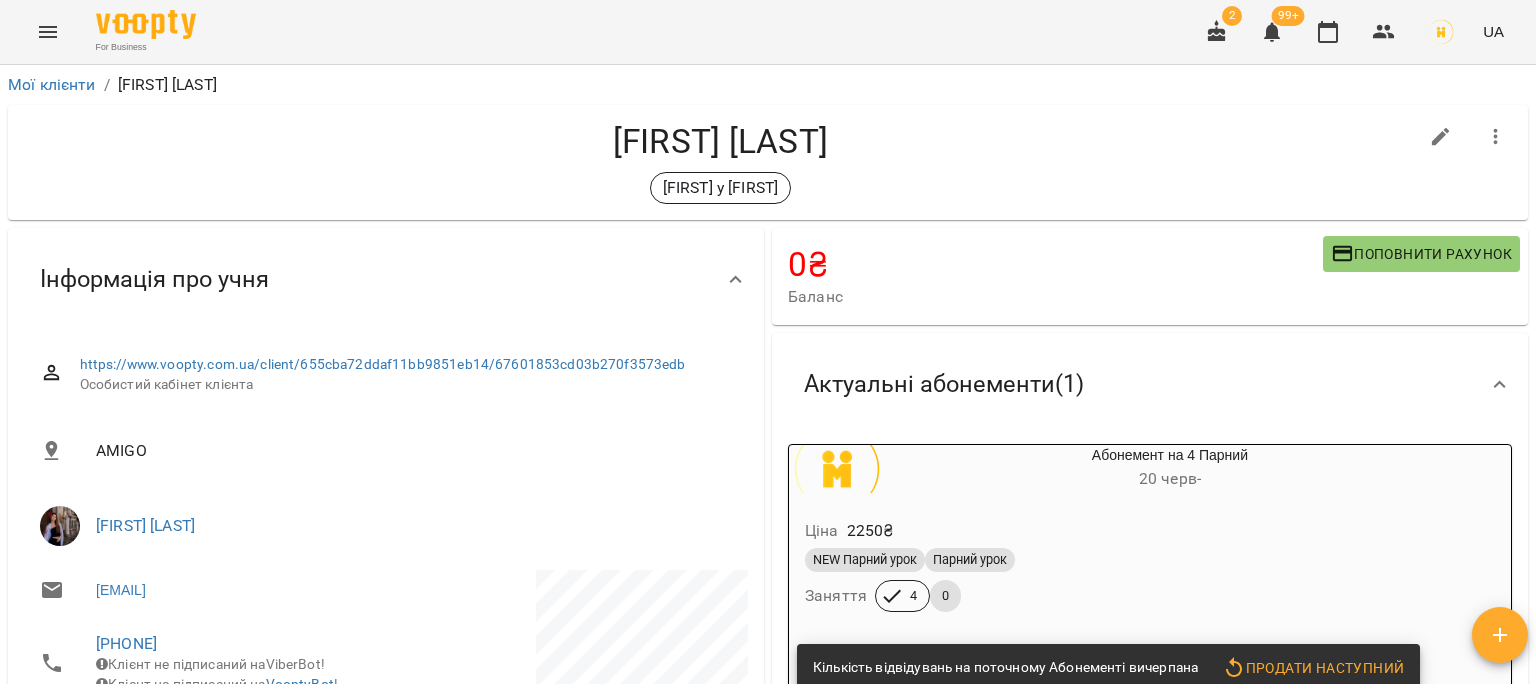 scroll, scrollTop: 200, scrollLeft: 0, axis: vertical 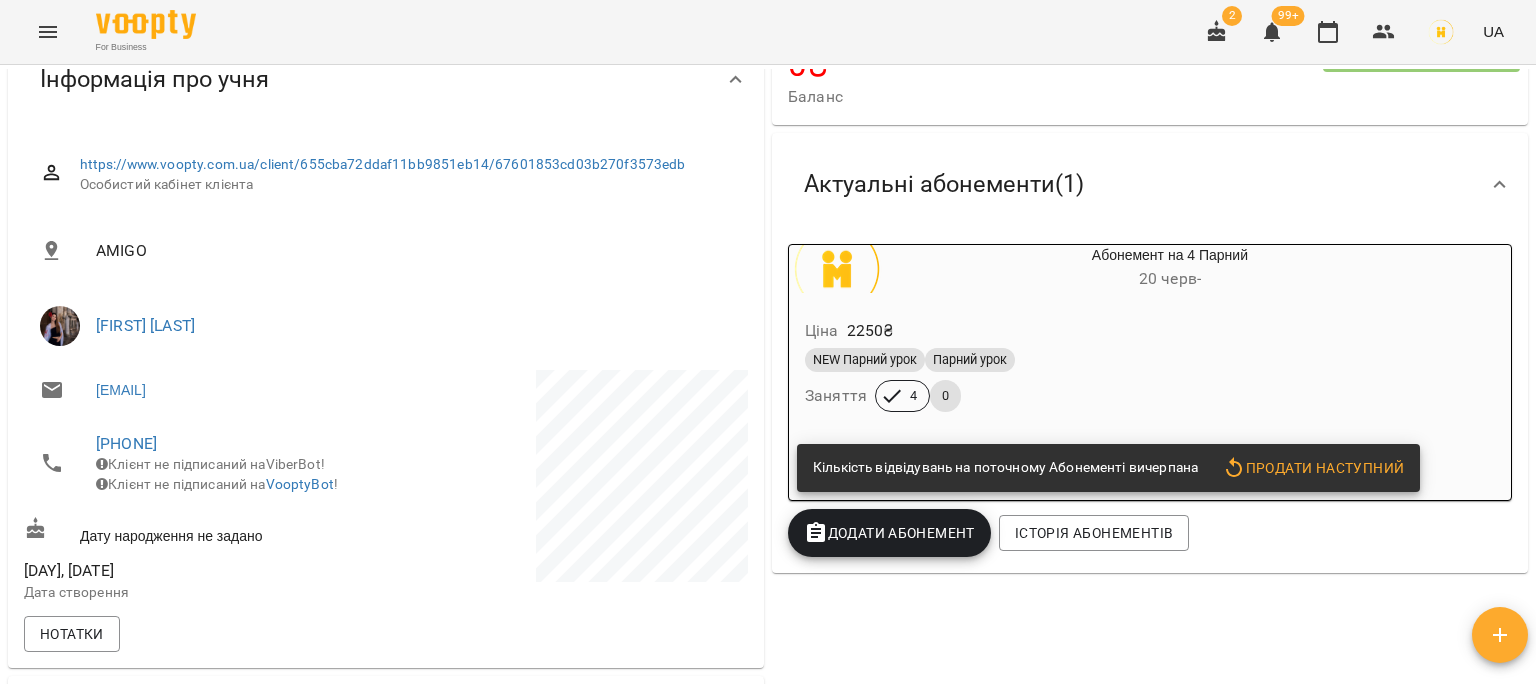 click on "Додати Абонемент" at bounding box center [889, 533] 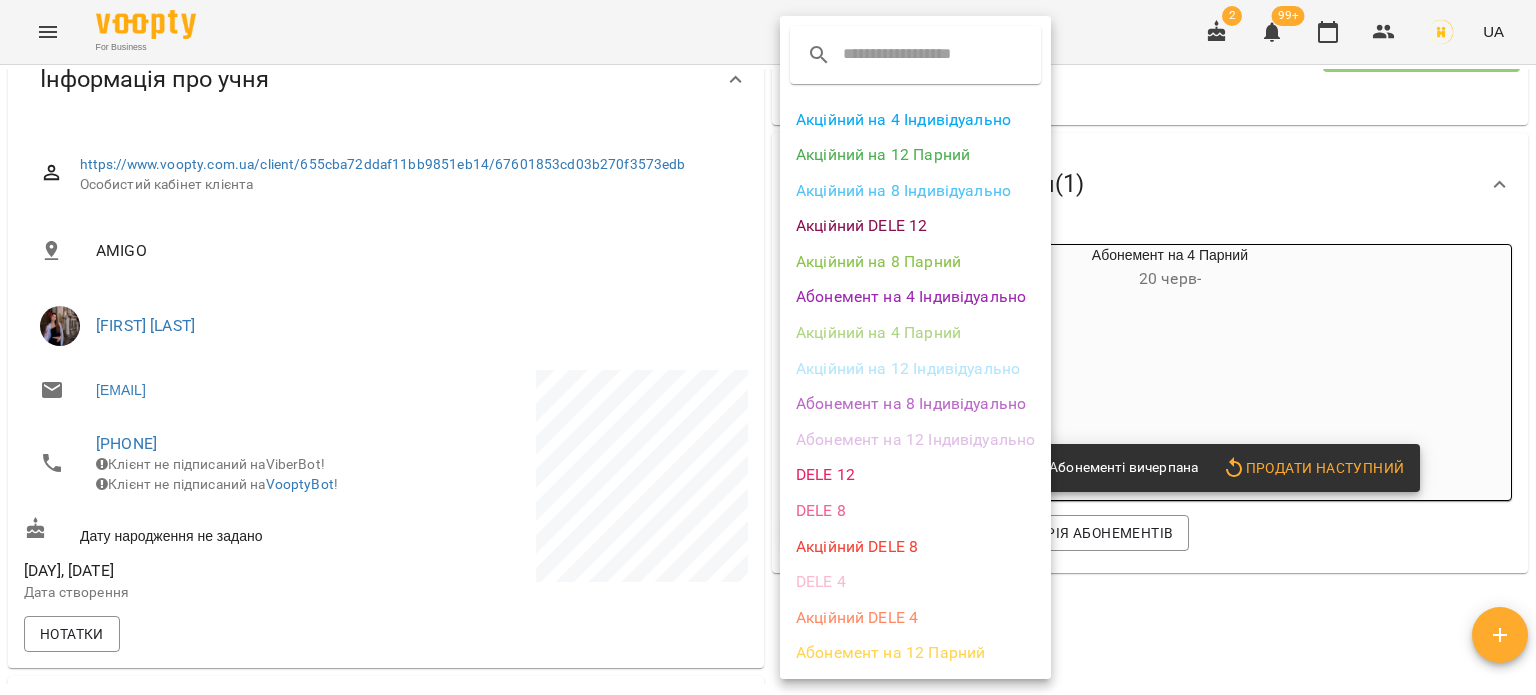 scroll, scrollTop: 70, scrollLeft: 0, axis: vertical 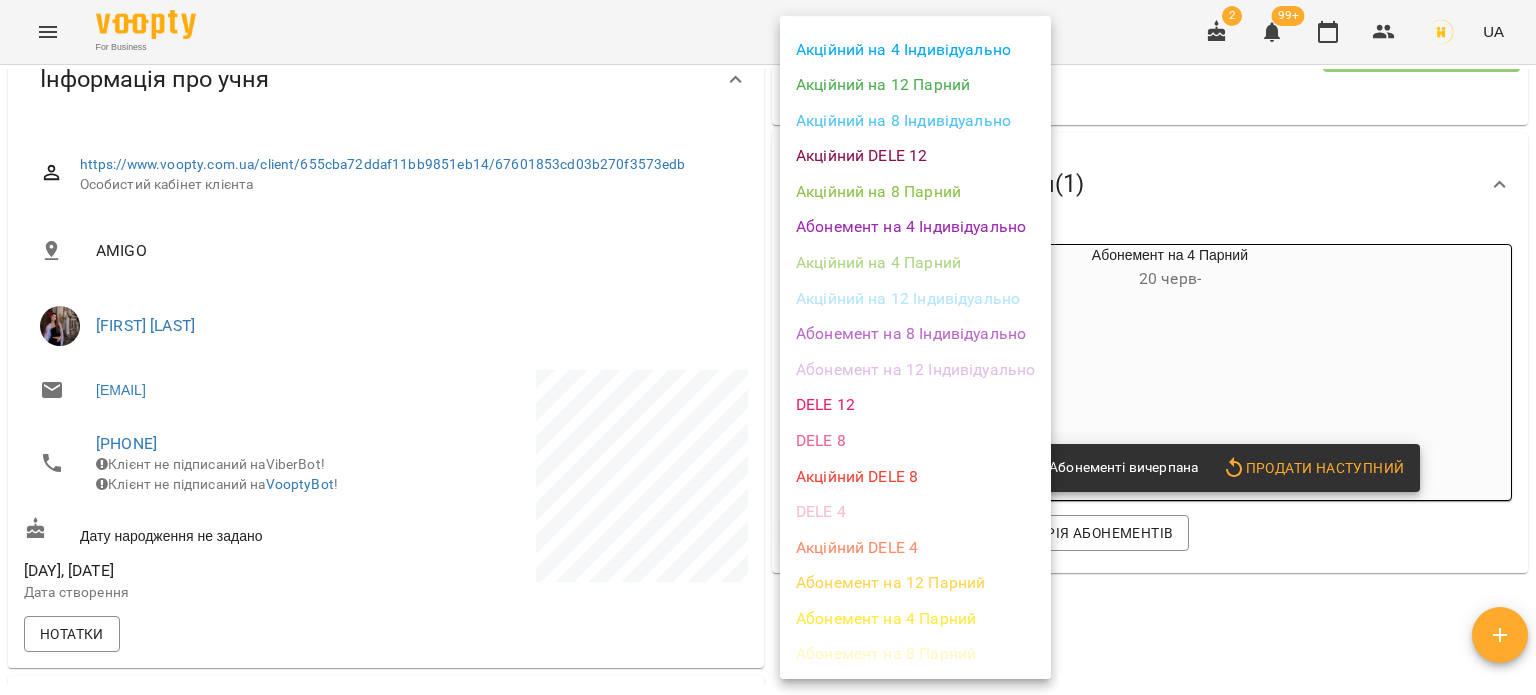 click on "Абонемент на 4 Парний" at bounding box center [915, 619] 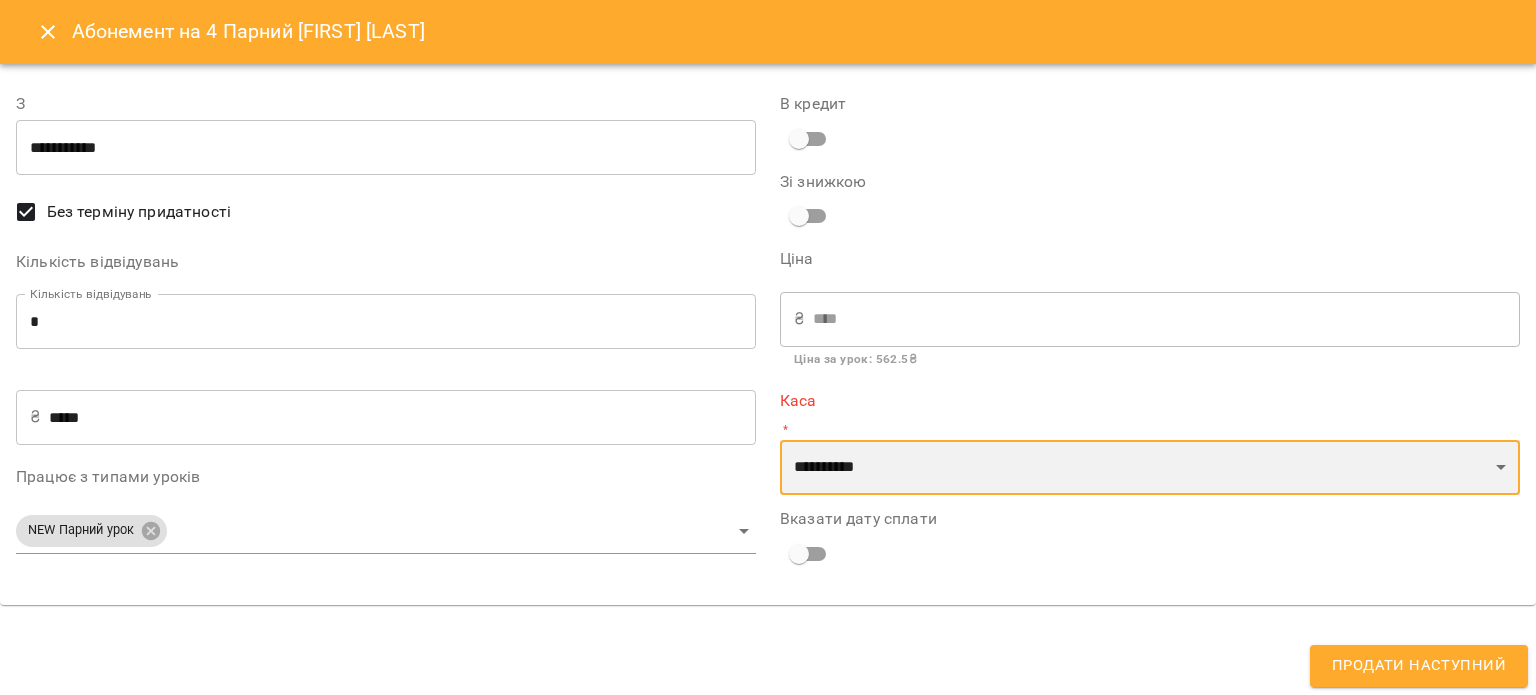click on "**********" at bounding box center (1150, 468) 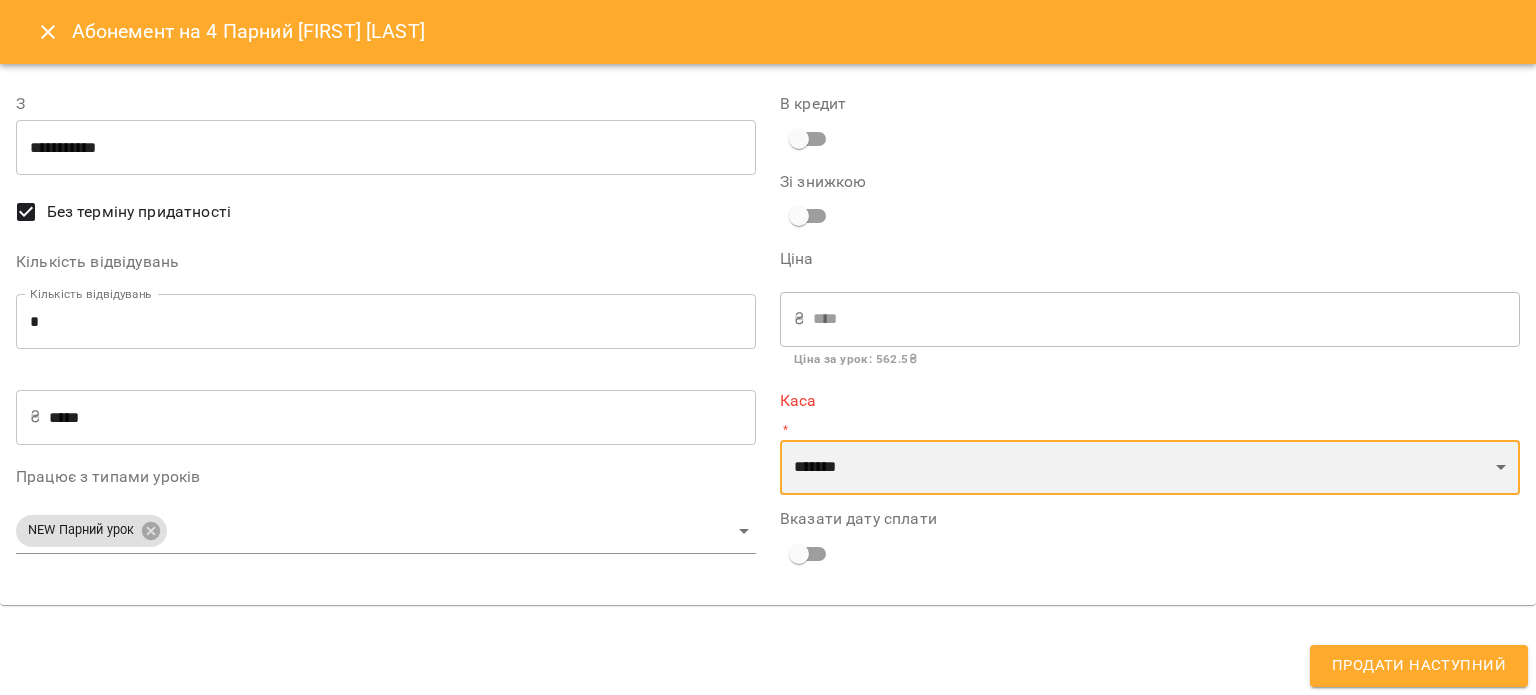 click on "**********" at bounding box center (1150, 468) 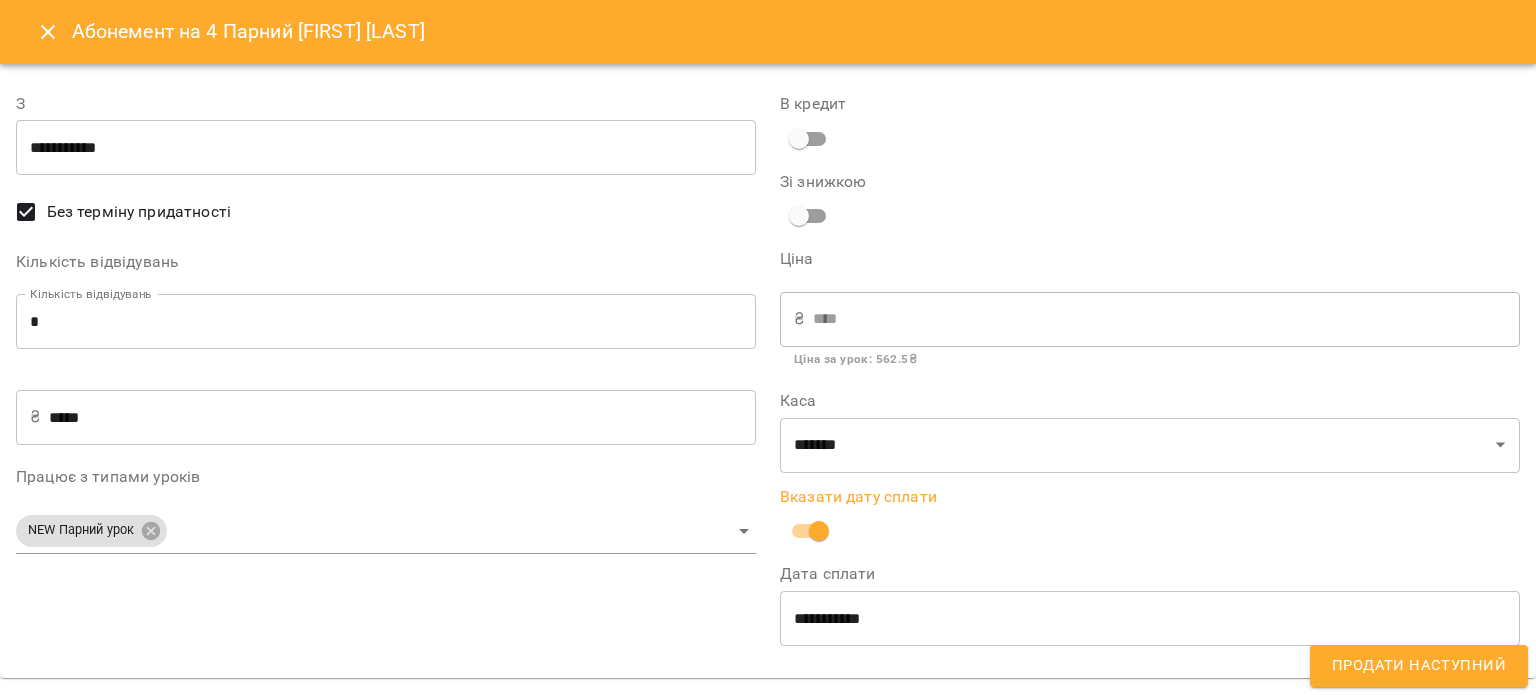click on "For Business 2 99+ UA Мої клієнти / [FIRST] [LAST]  [FIRST] [LAST]  [FIRST] y [FIRST] 0 ₴ Баланс Поповнити рахунок Актуальні абонементи ( 1 ) Абонемент на 4 Парний 20 черв  -   Ціна 2250 ₴ NEW Парний урок Парний урок Заняття 4 0 Кількість відвідувань на поточному Абонементі вичерпана Продати наступний Додати Абонемент Історія абонементів Інформація про учня https://www.voopty.com.ua/client/655cba72ddaf11bb9851eb14/67601853cd03b270f3573edb Особистий кабінет клієнта AMIGO [FIRST] [LAST] [EMAIL] [PHONE] Клієнт не підписаний на  ViberBot! Клієнт не підписаний на  VooptyBot ! [DAY], [DATE] Нотатки" at bounding box center [768, 380] 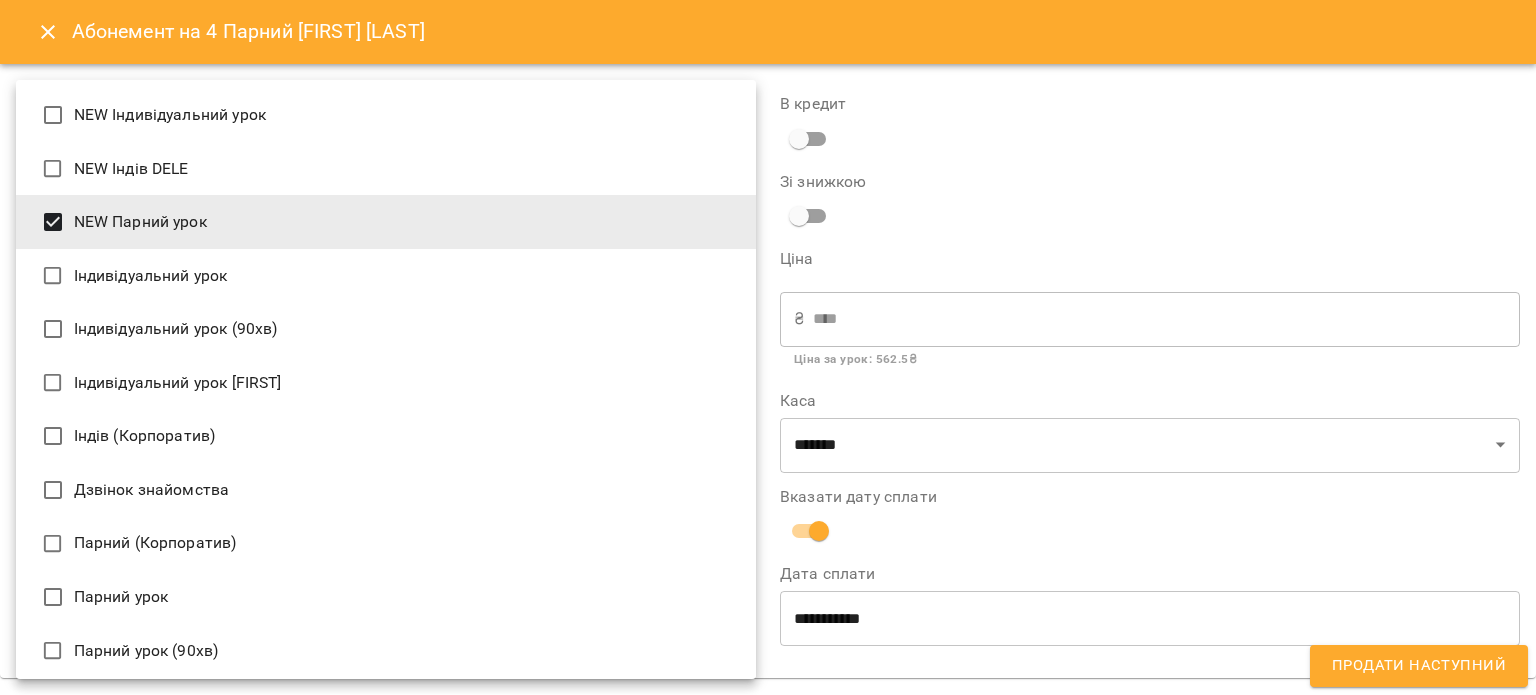 click on "Парний урок" at bounding box center [386, 597] 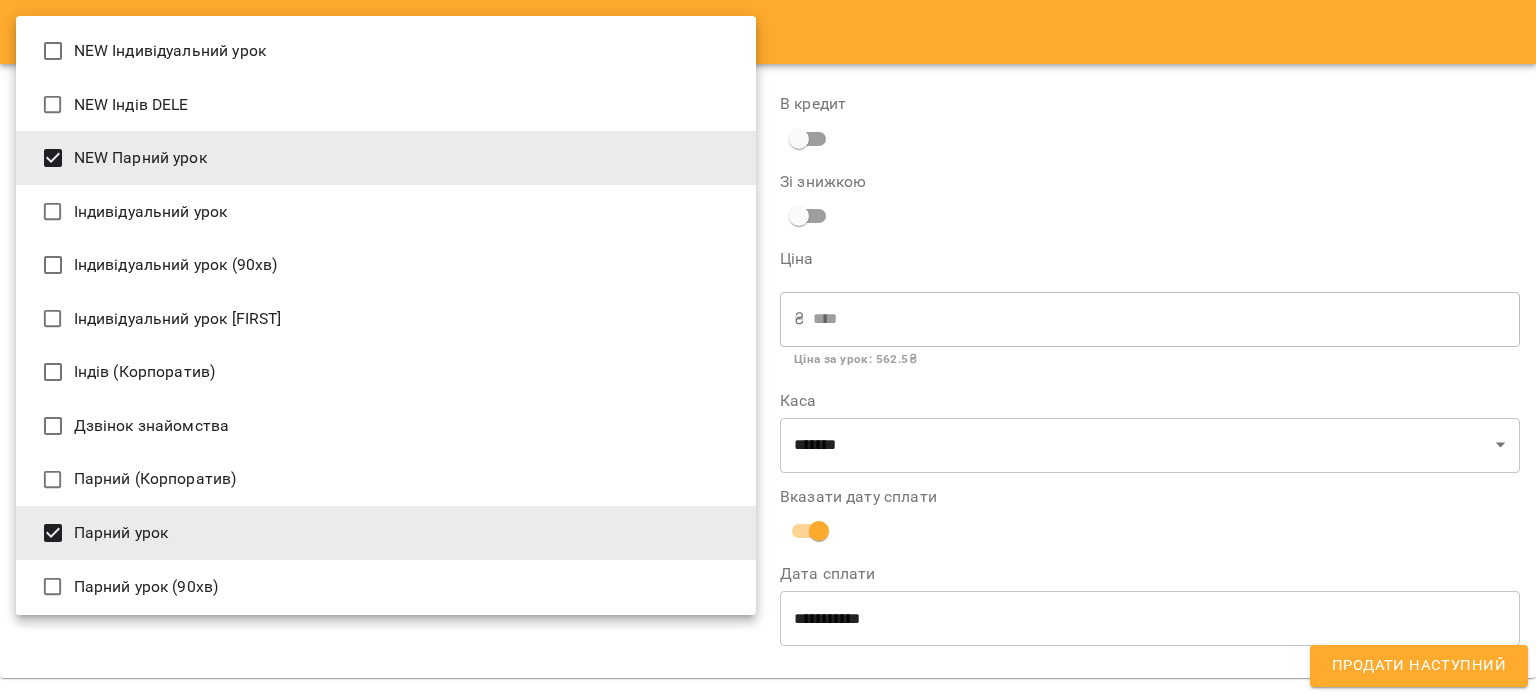 click at bounding box center (768, 347) 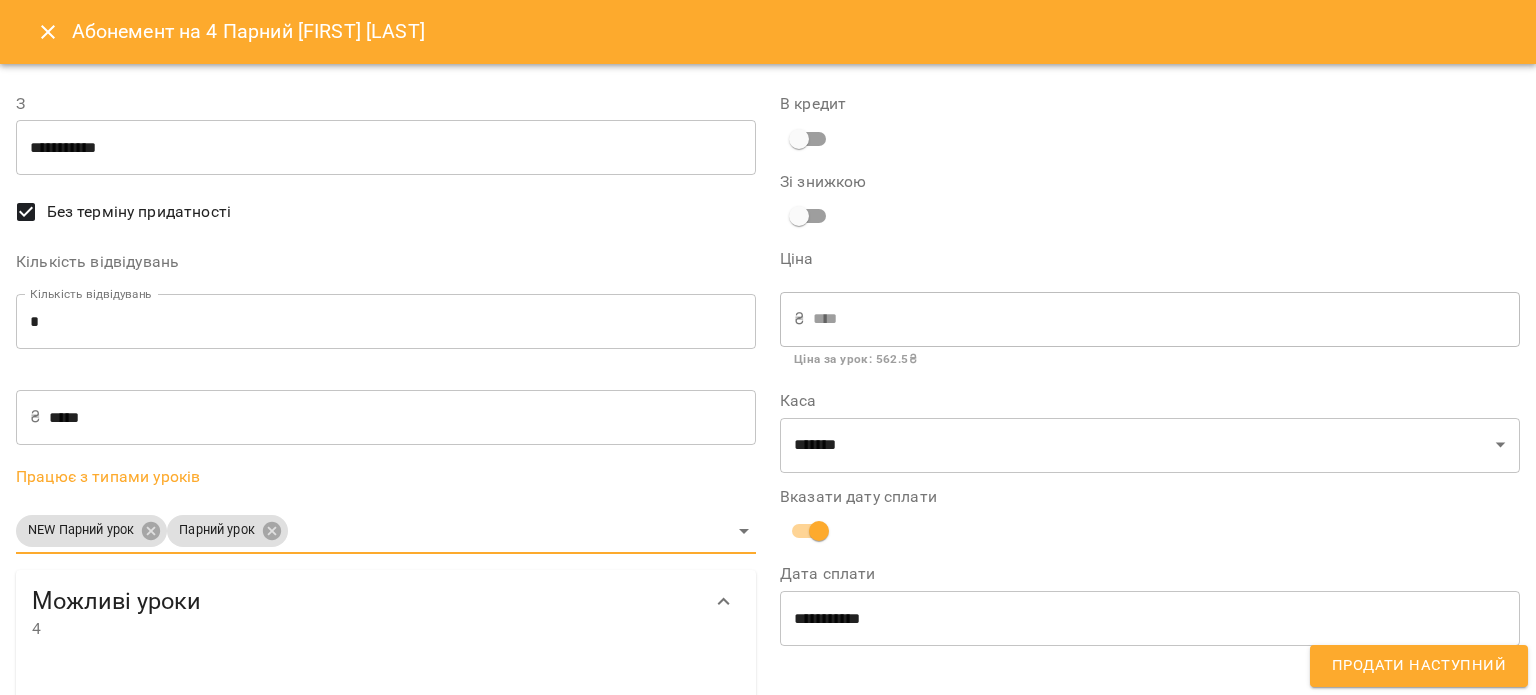 click on "Продати наступний" at bounding box center (1419, 666) 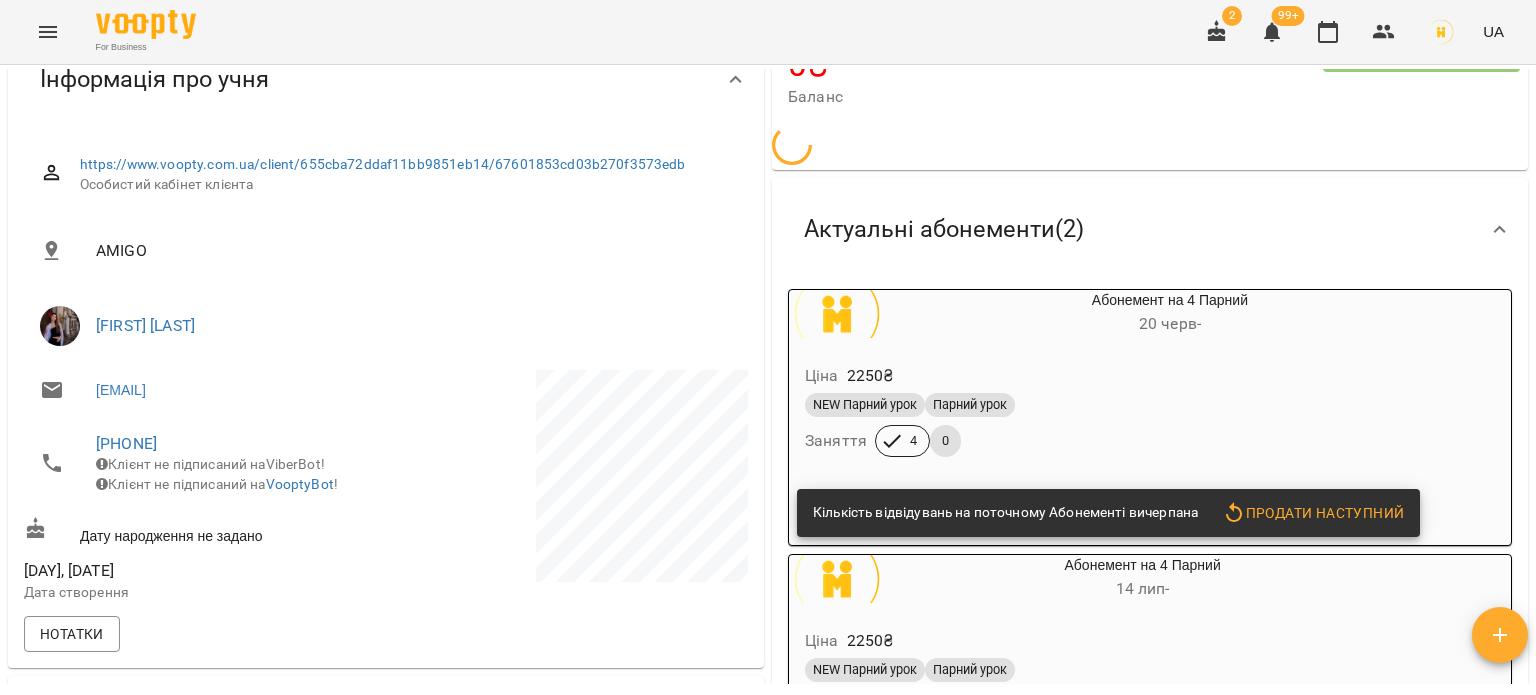 scroll, scrollTop: 0, scrollLeft: 0, axis: both 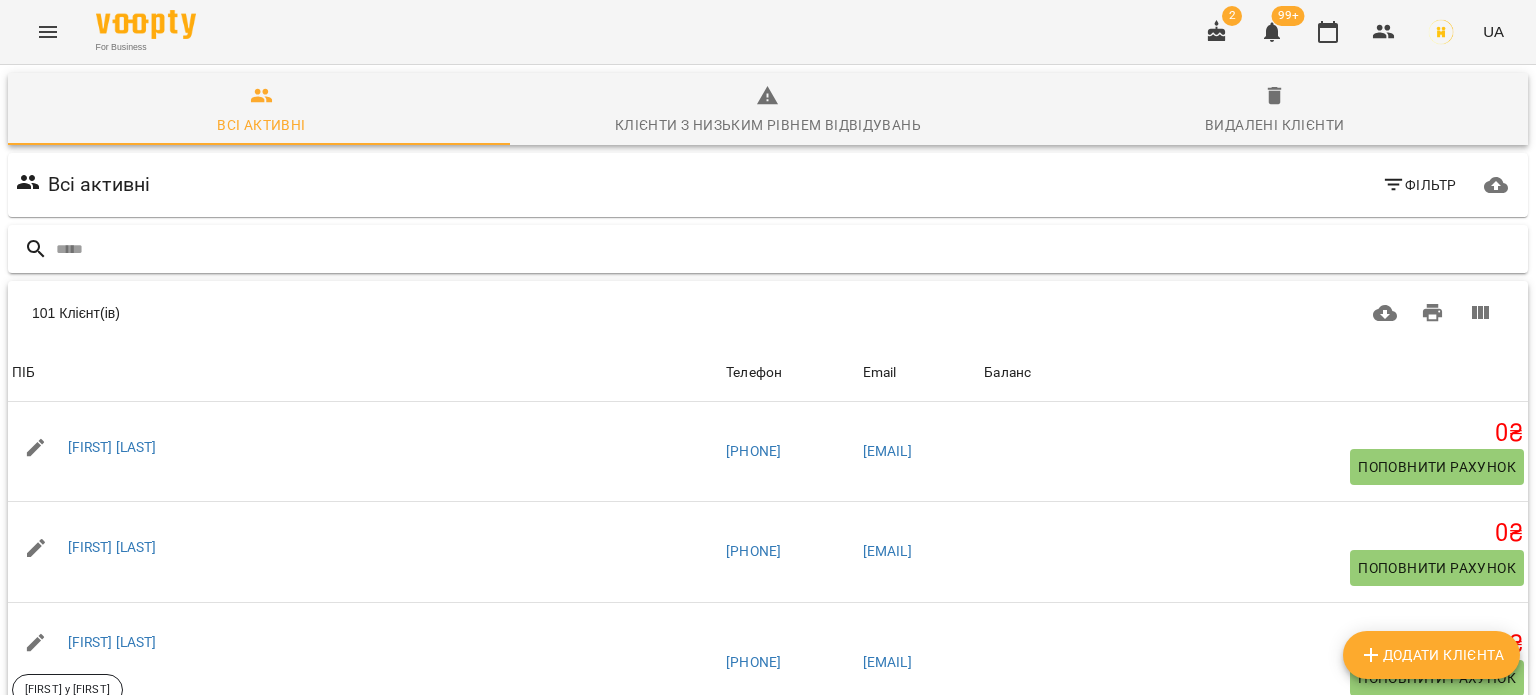 click at bounding box center (788, 249) 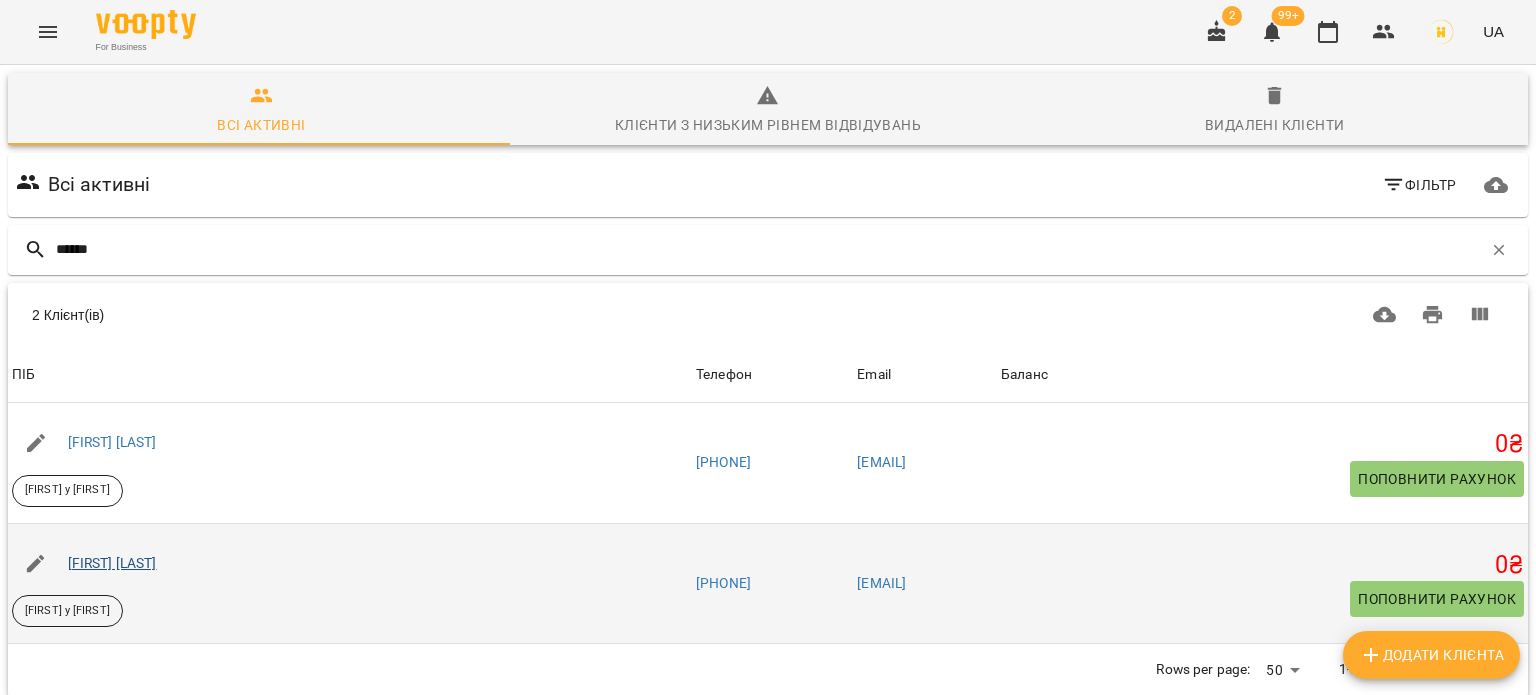 type on "******" 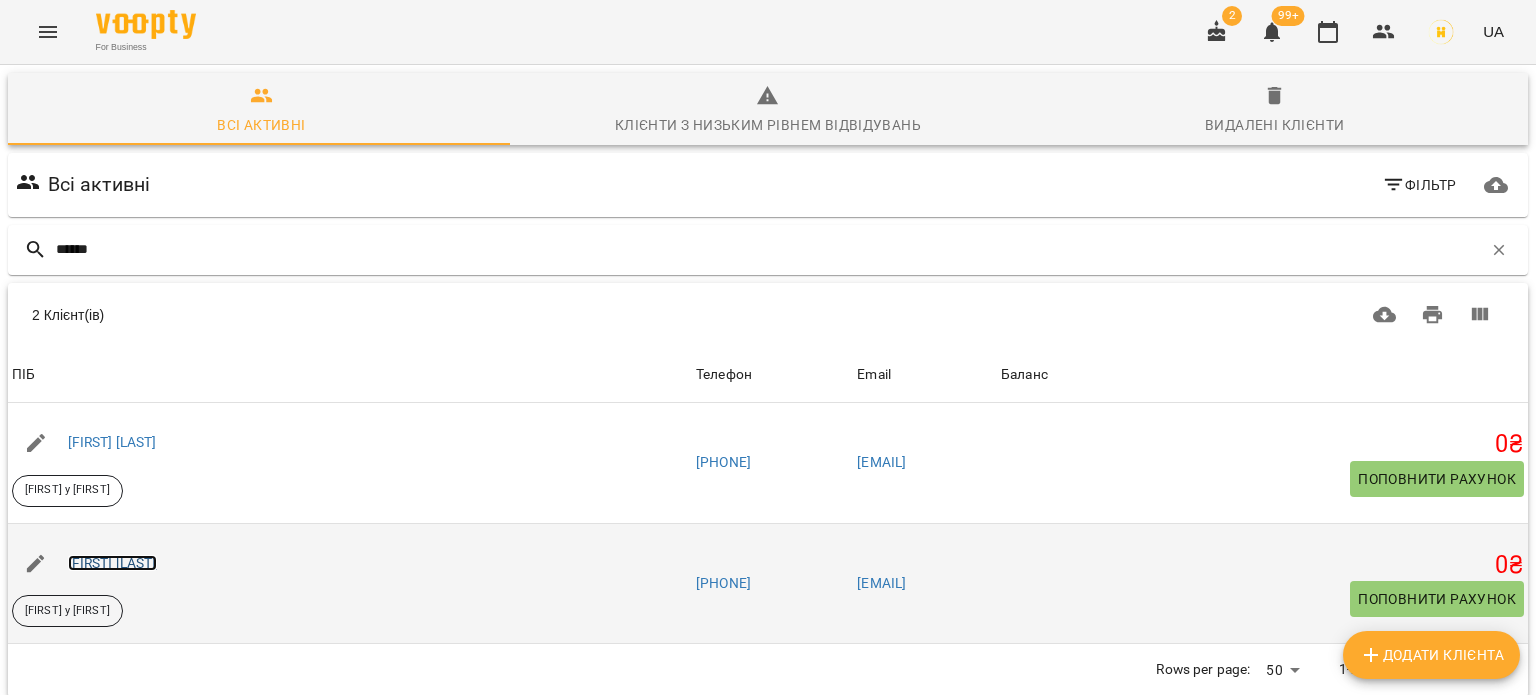 click on "[FIRST] [LAST]" at bounding box center (112, 563) 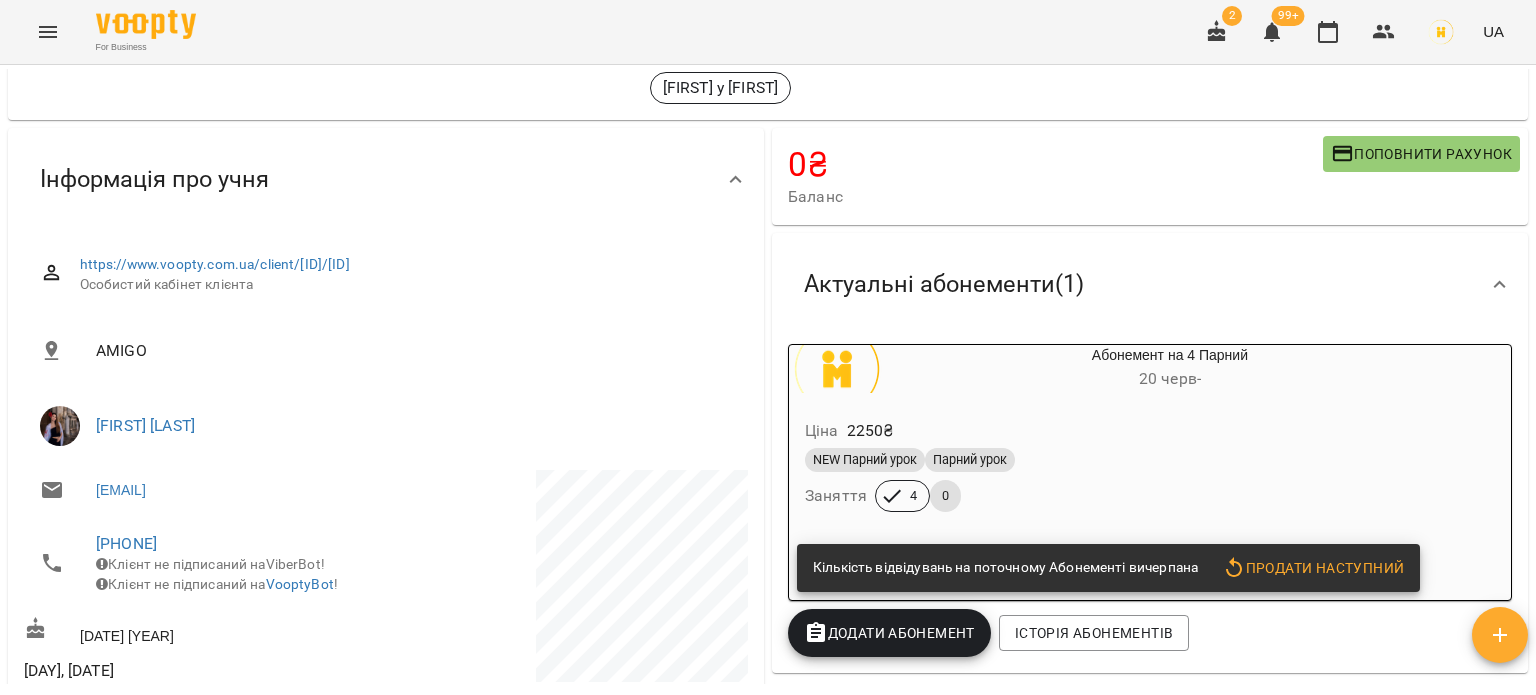 scroll, scrollTop: 200, scrollLeft: 0, axis: vertical 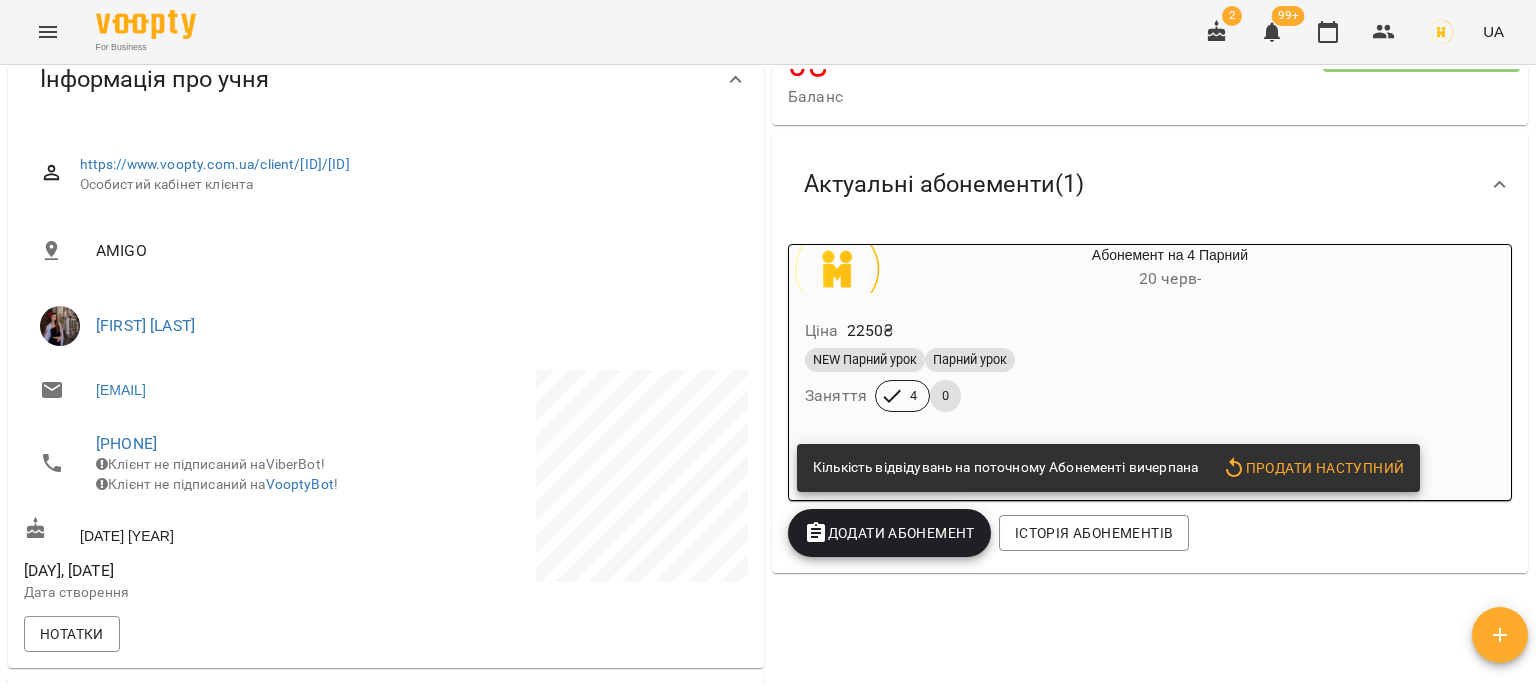 click on "Додати Абонемент" at bounding box center [889, 533] 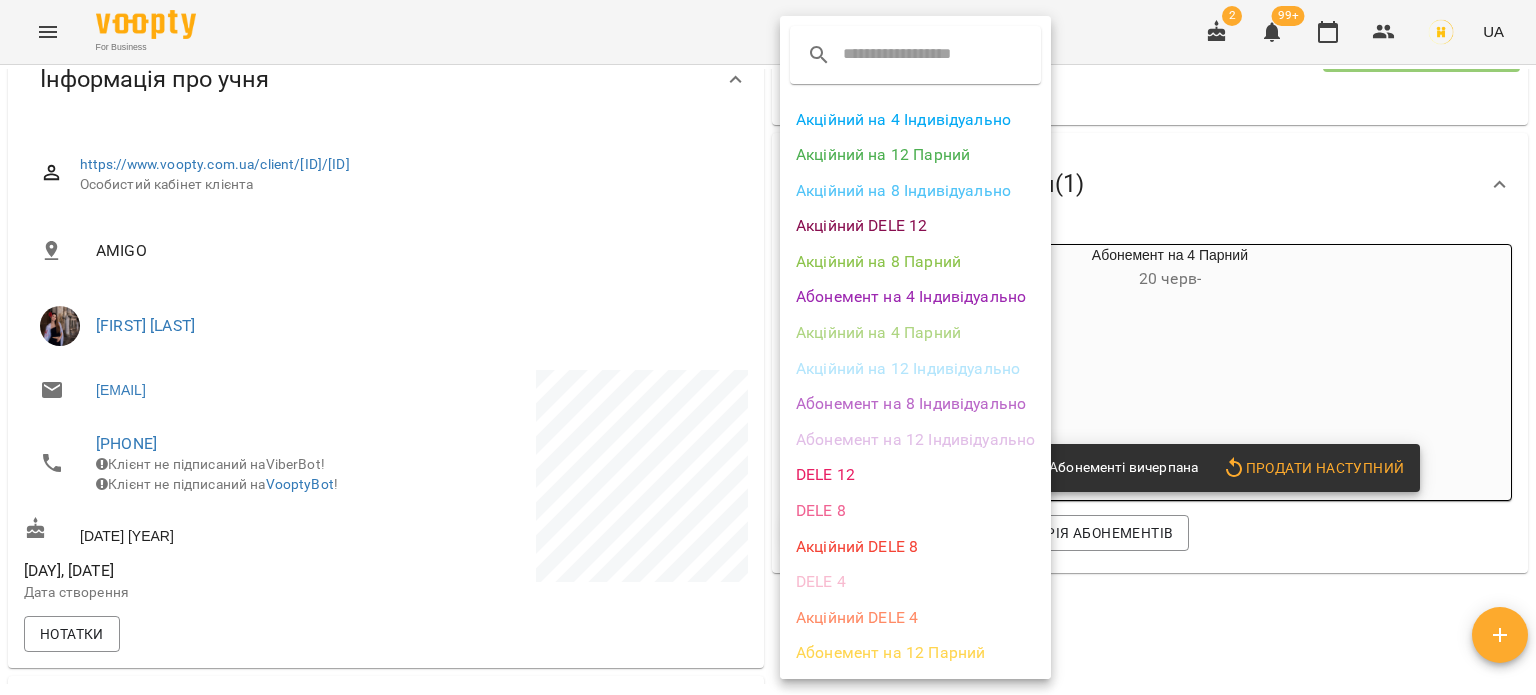 scroll, scrollTop: 70, scrollLeft: 0, axis: vertical 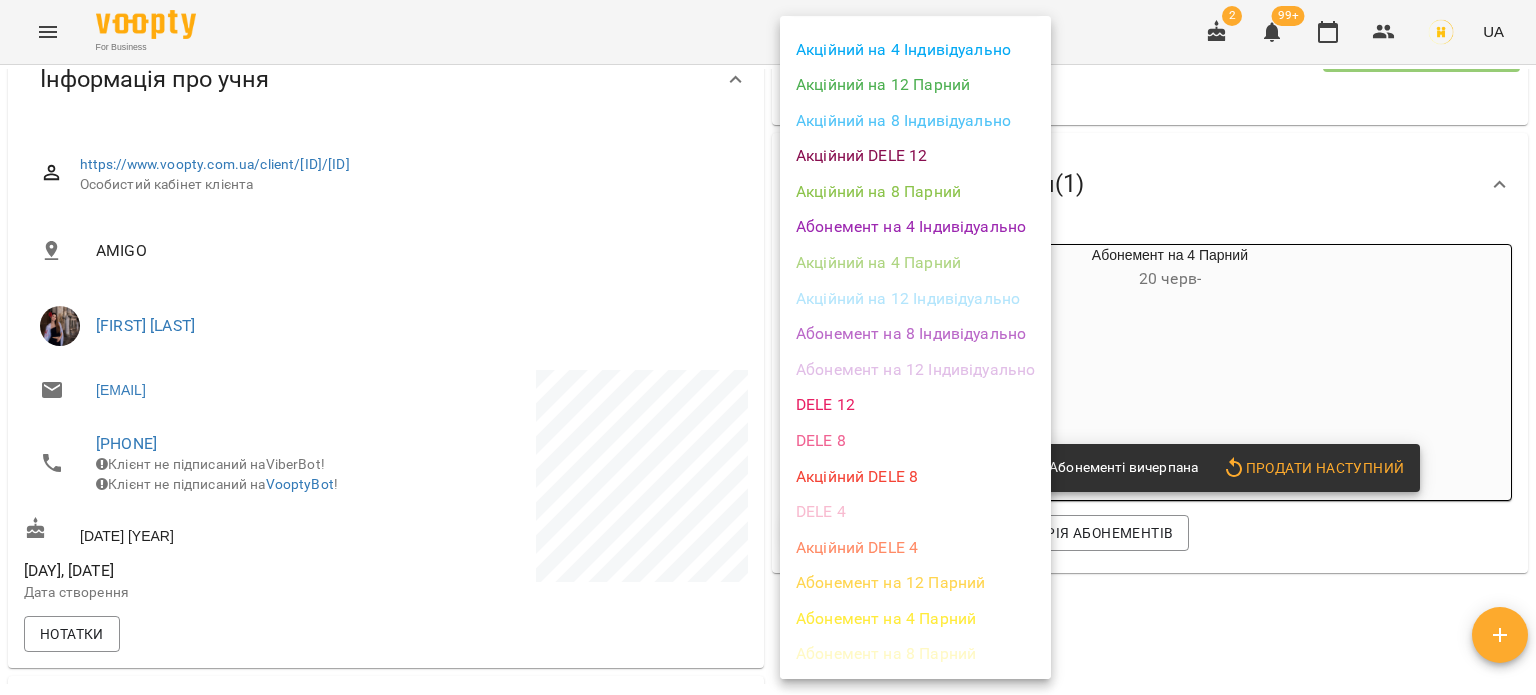 click on "Абонемент на 4 Парний" at bounding box center (915, 619) 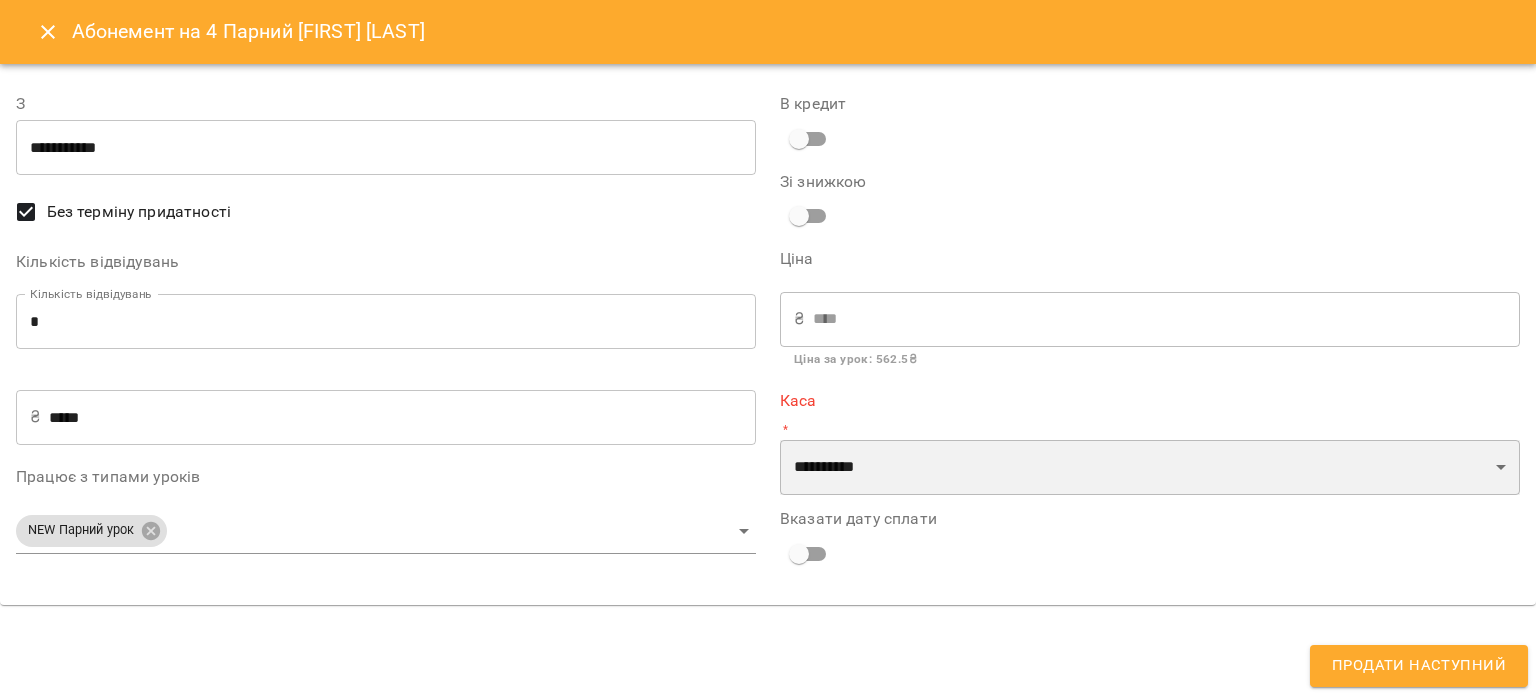 click on "**********" at bounding box center (1150, 468) 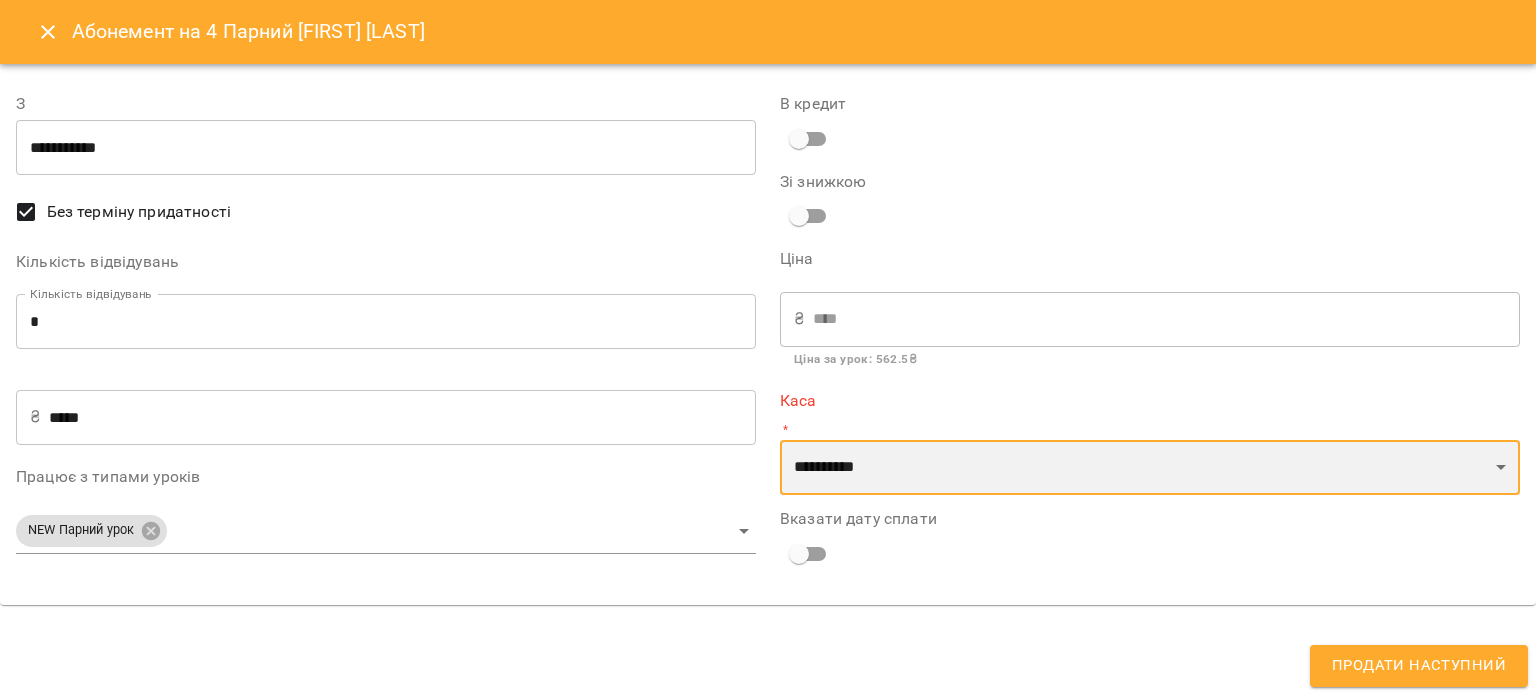 select on "****" 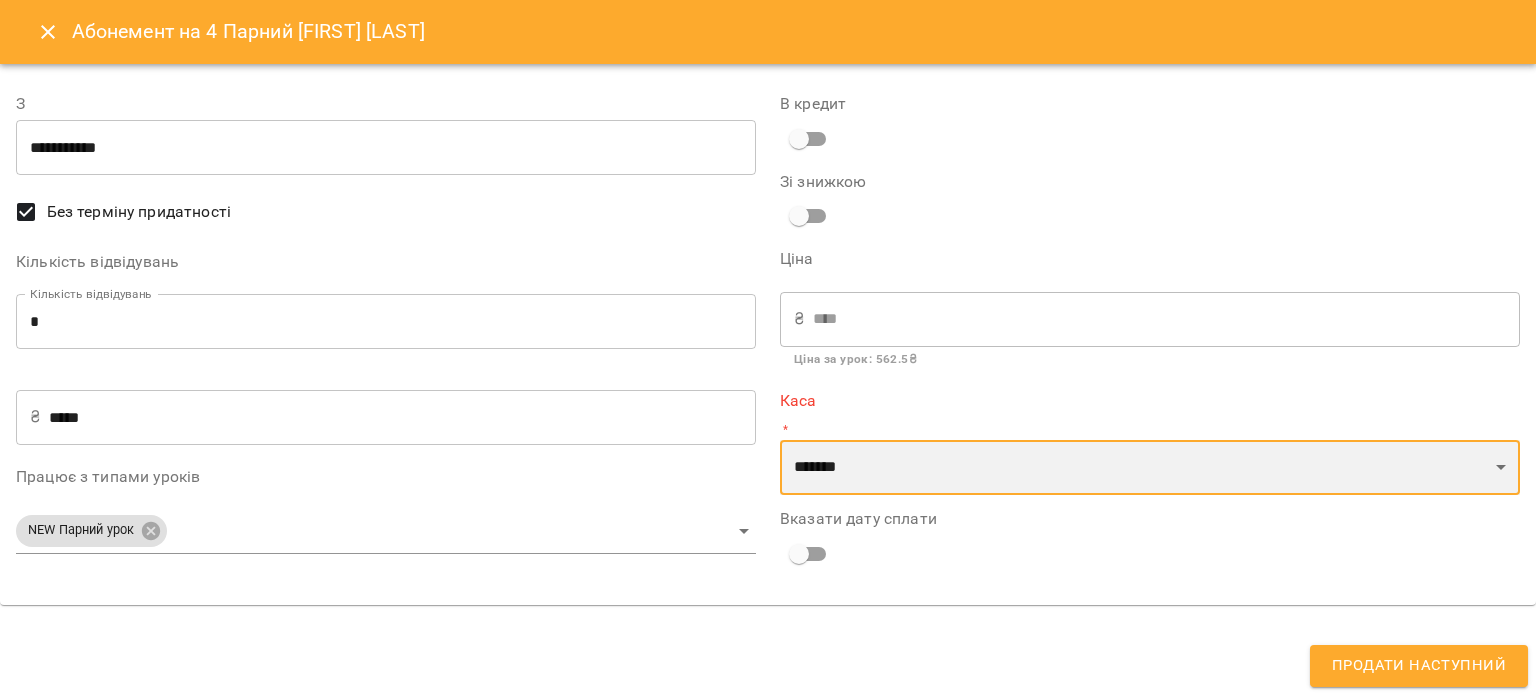 click on "**********" at bounding box center (1150, 468) 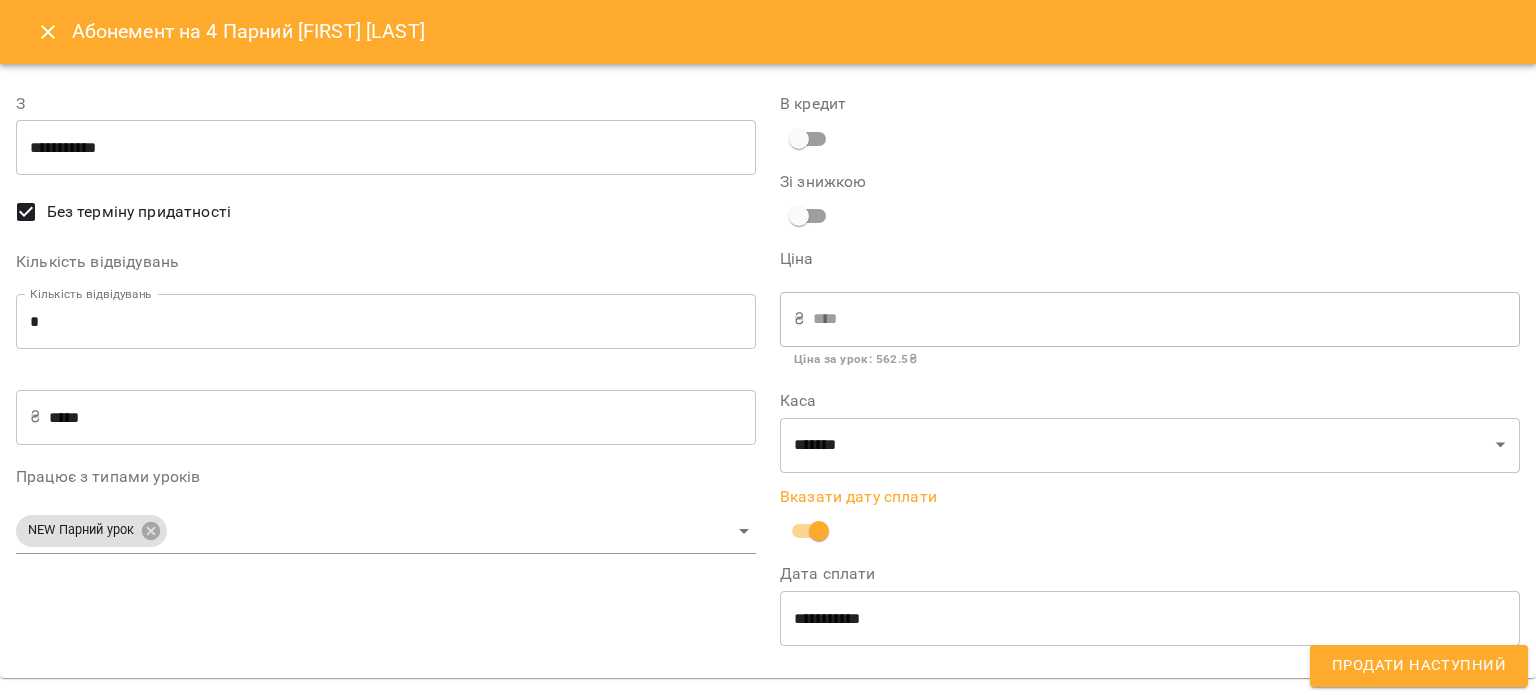 click on "Продати наступний" at bounding box center [1419, 666] 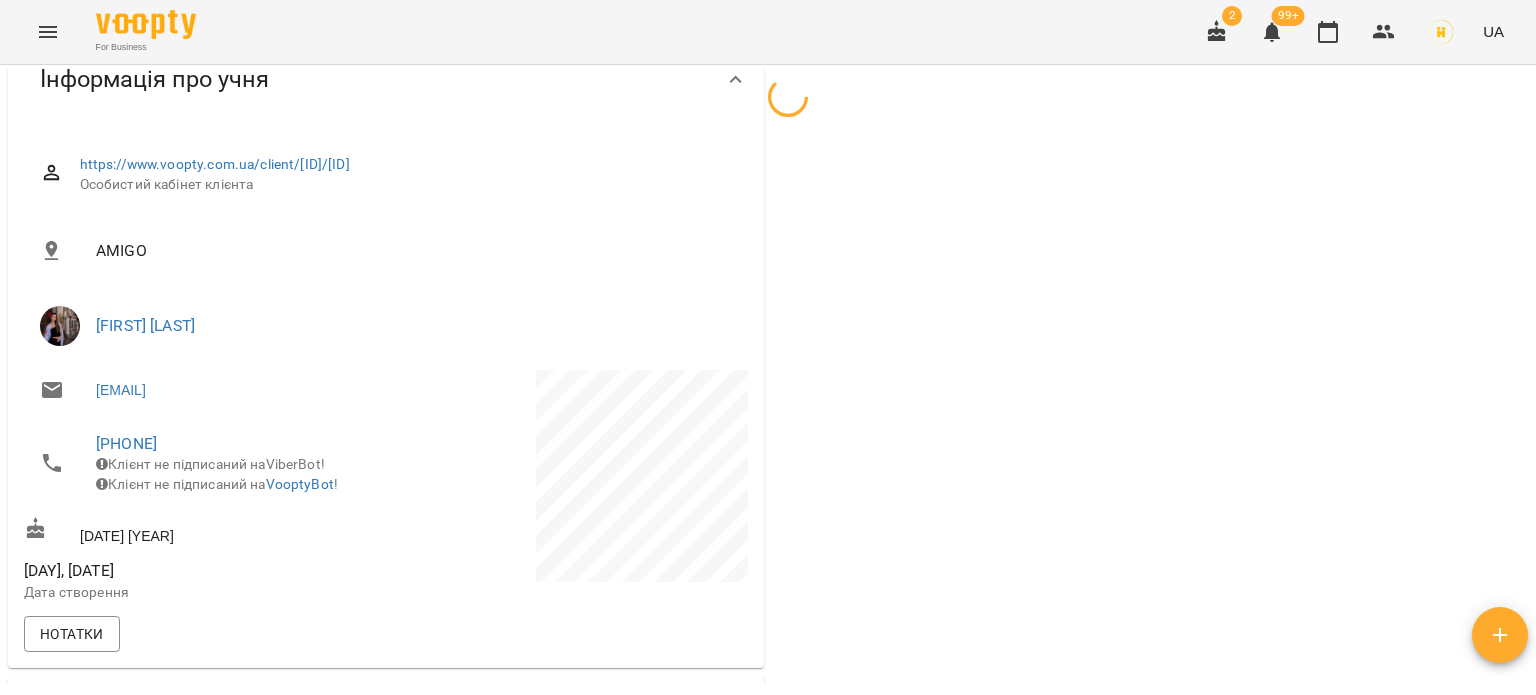 scroll, scrollTop: 0, scrollLeft: 0, axis: both 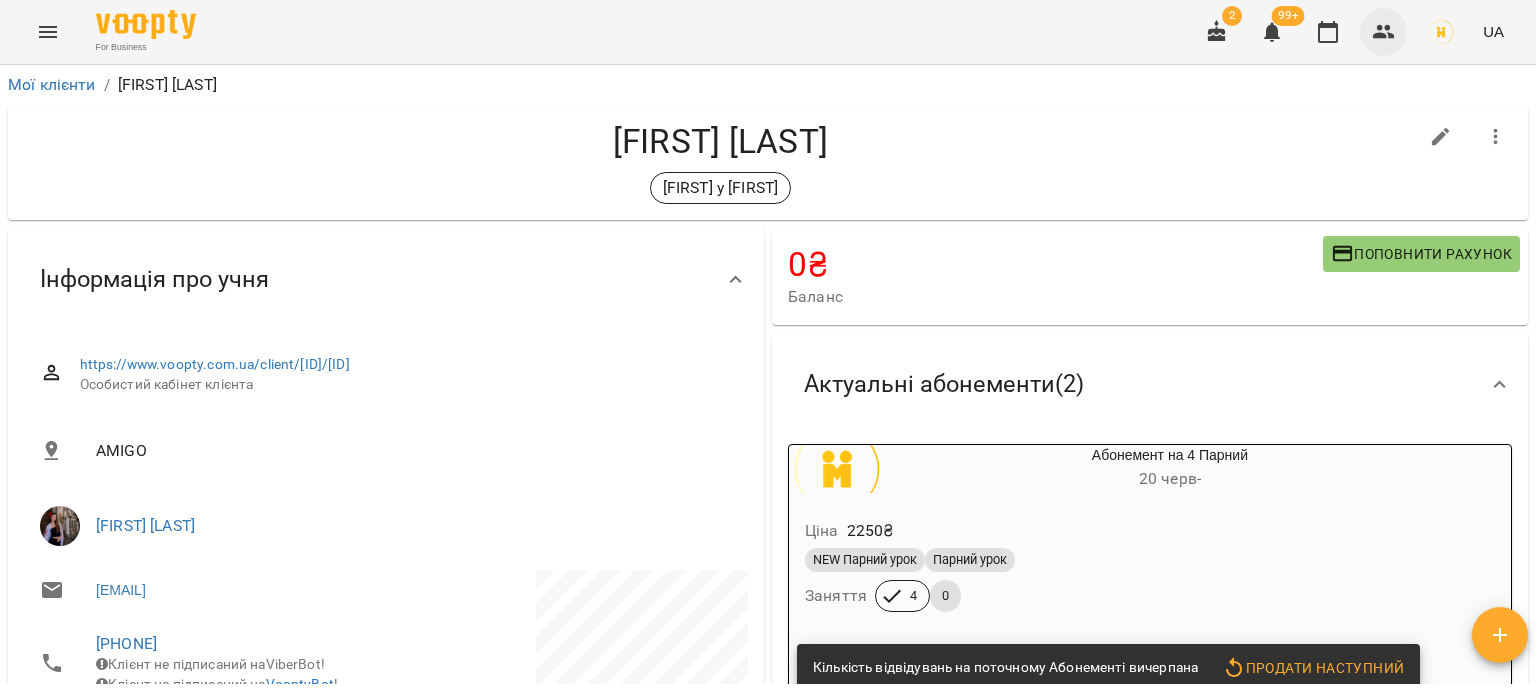 click 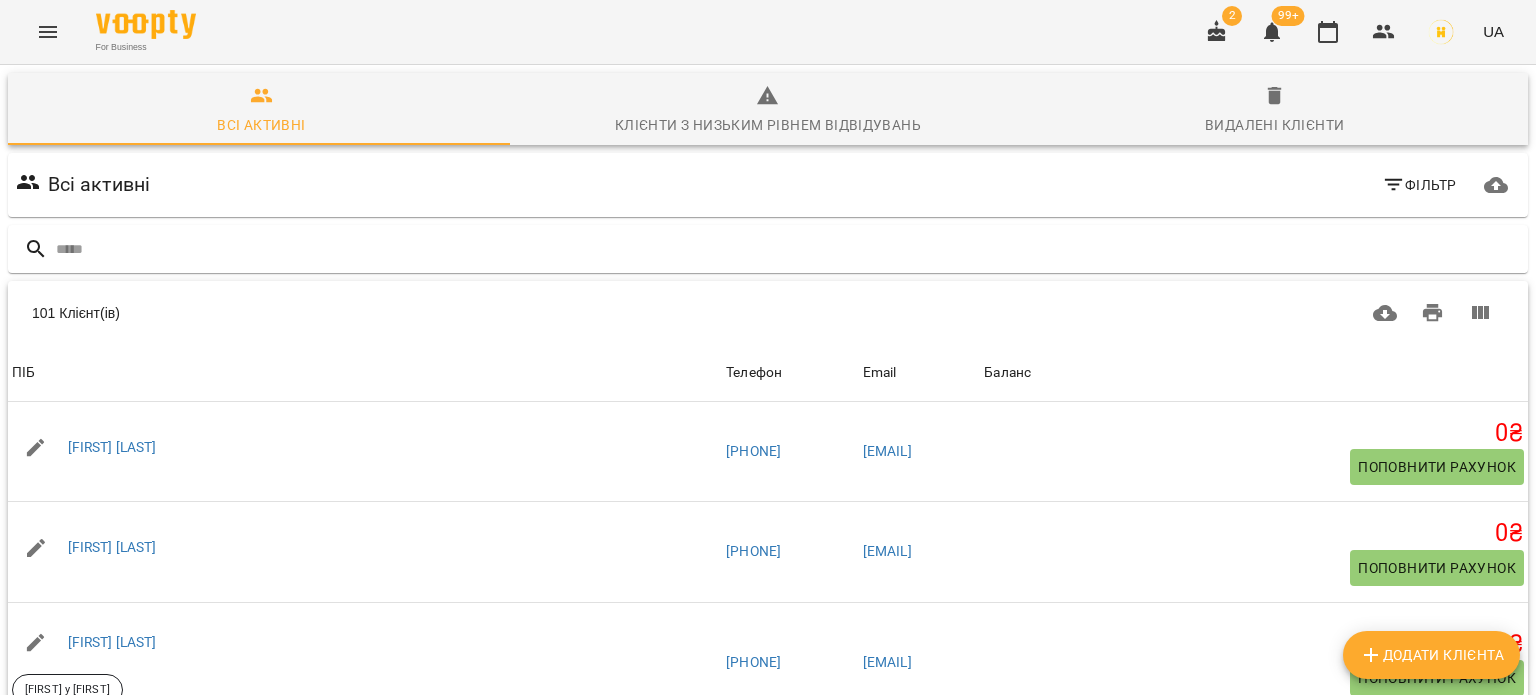 click at bounding box center (768, 249) 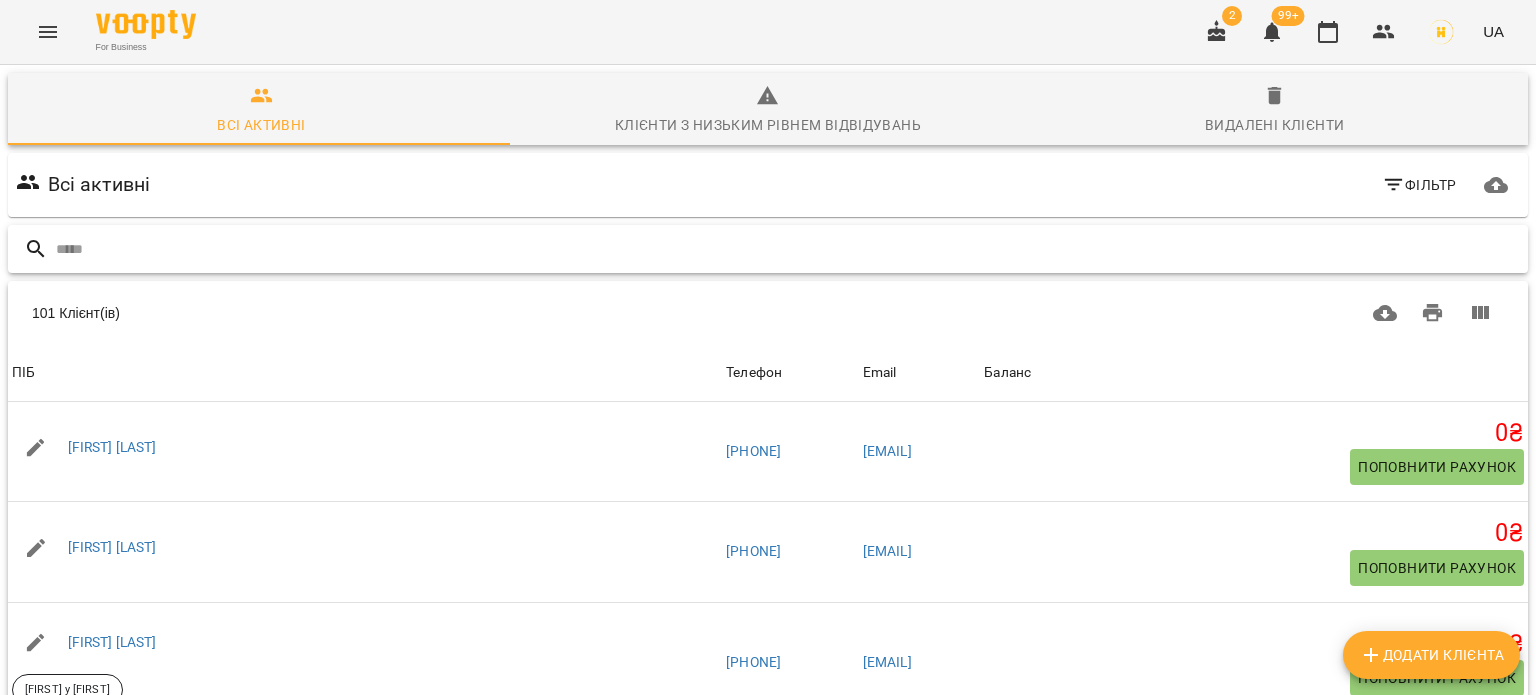 click at bounding box center [788, 249] 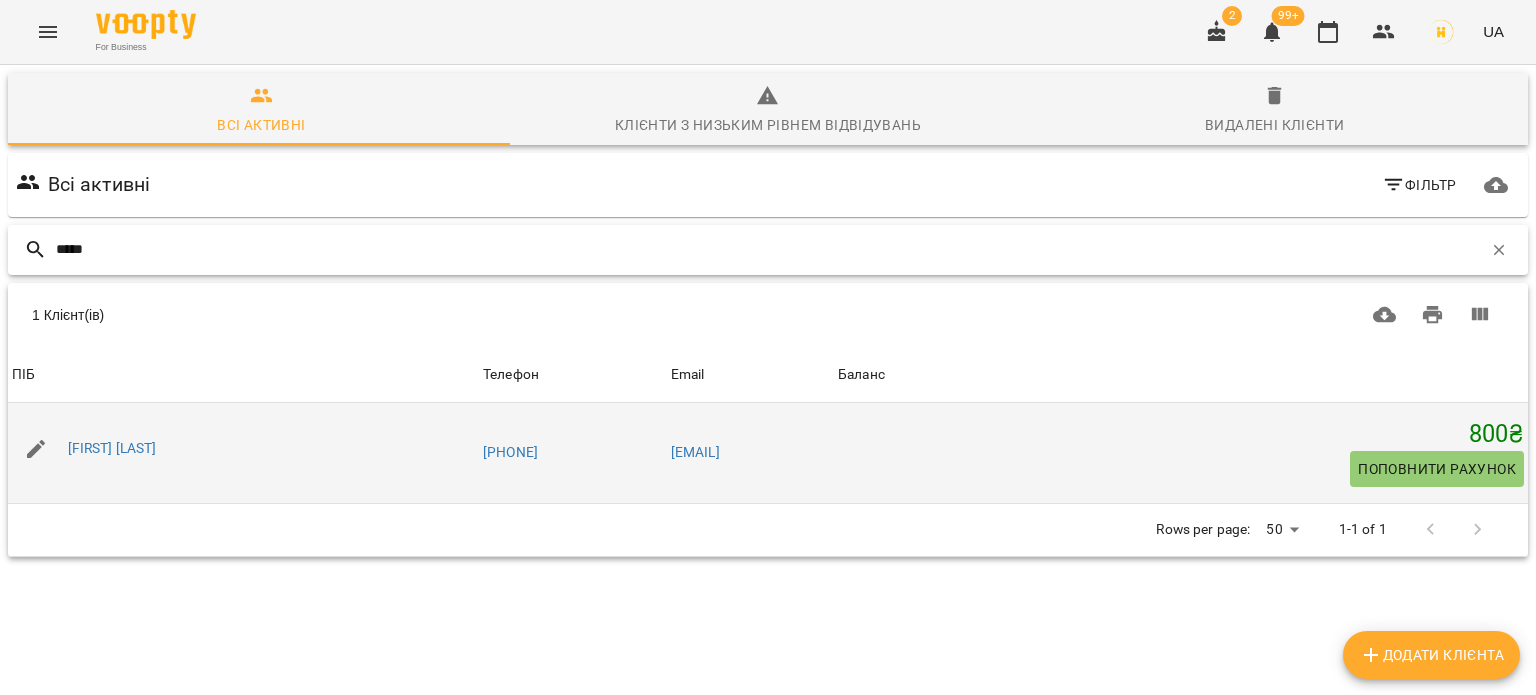 type on "*****" 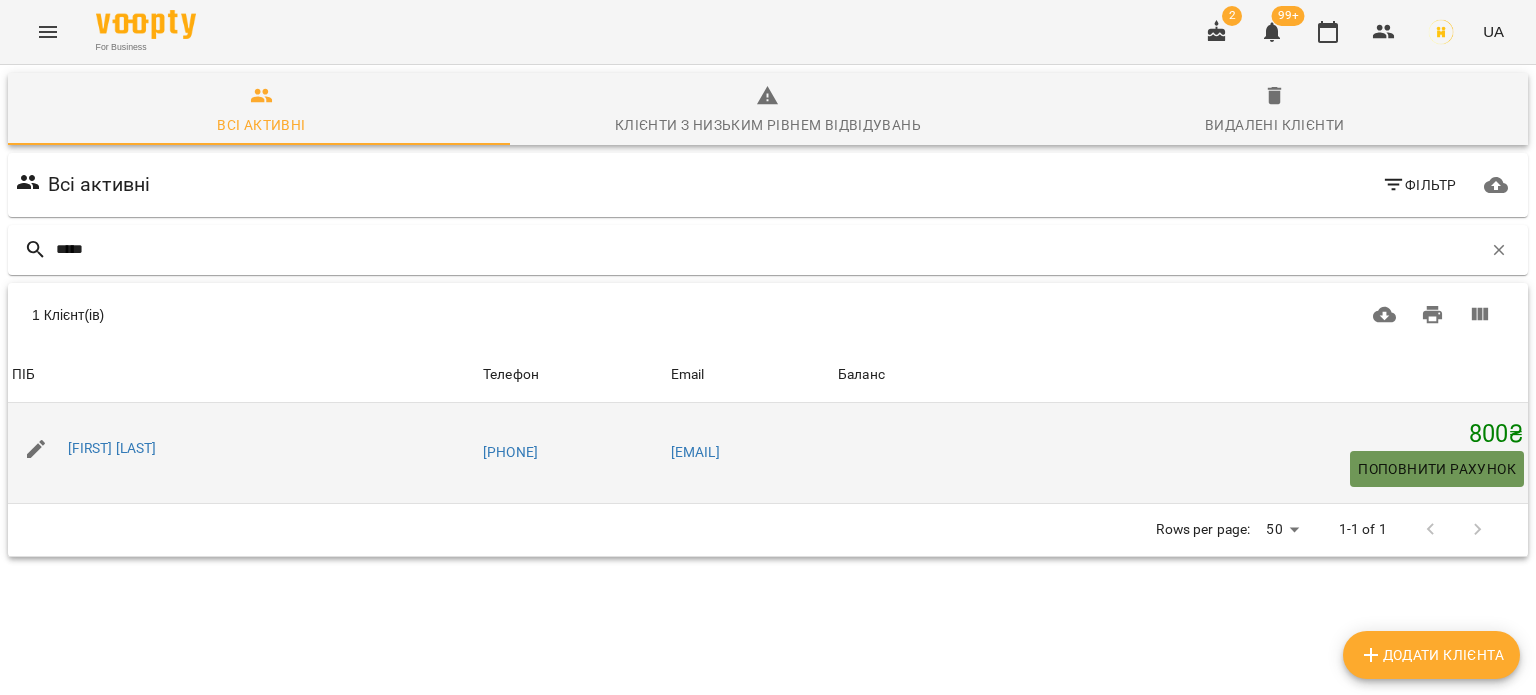 click on "Поповнити рахунок" at bounding box center [1437, 469] 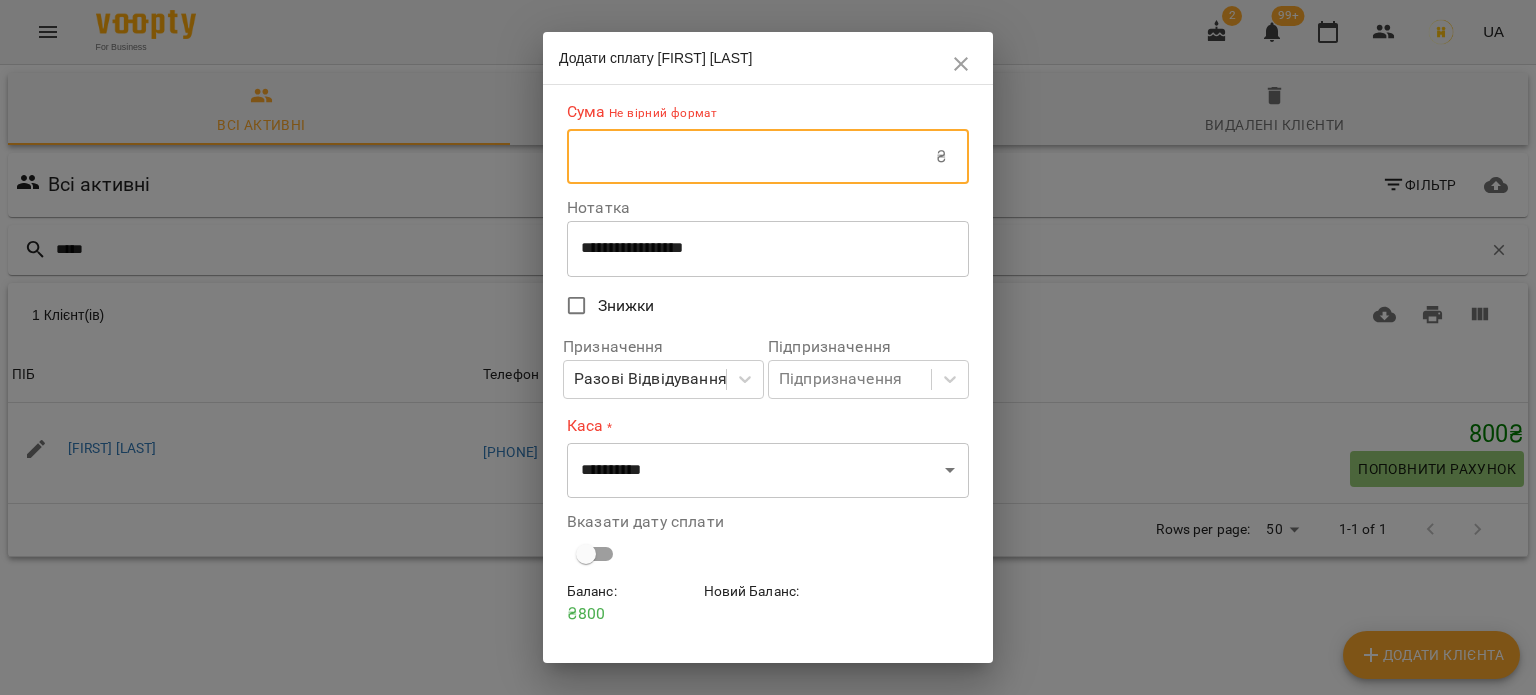 click at bounding box center [751, 157] 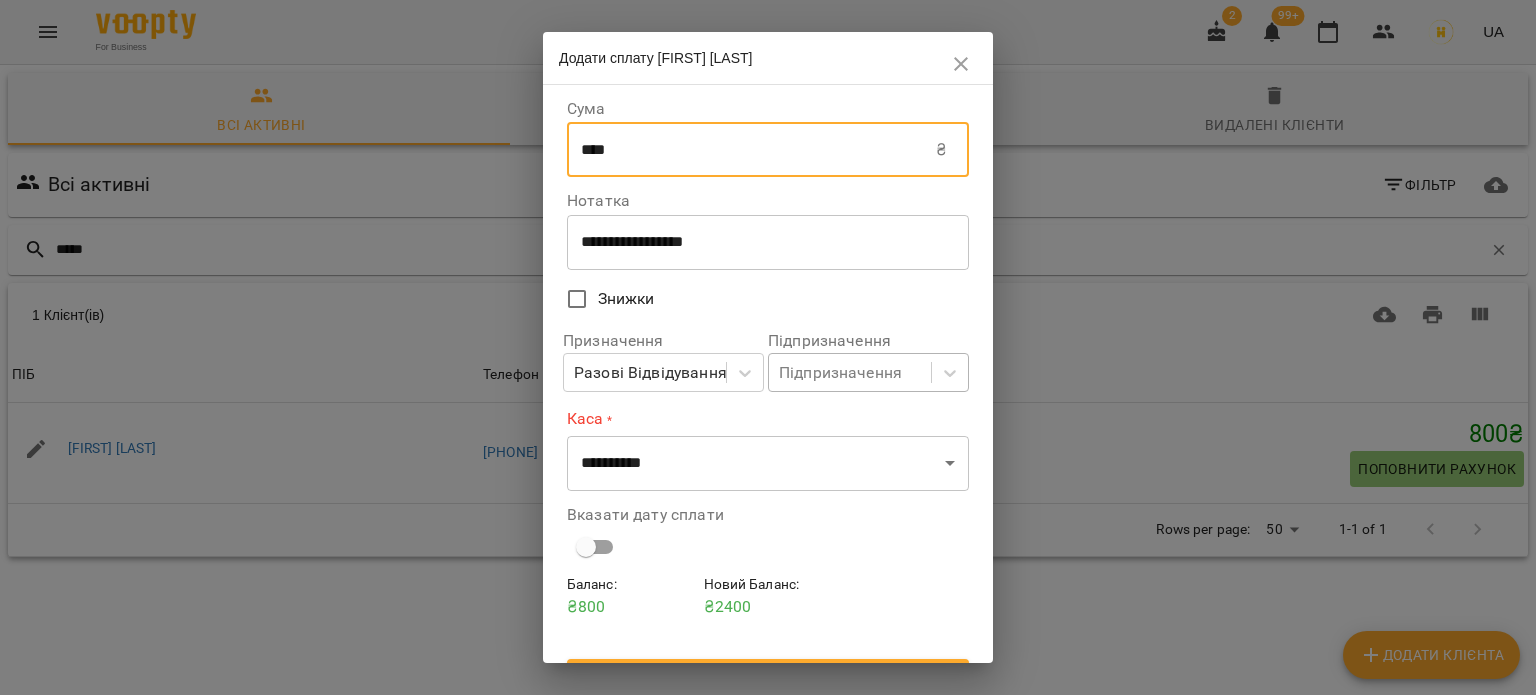 type on "****" 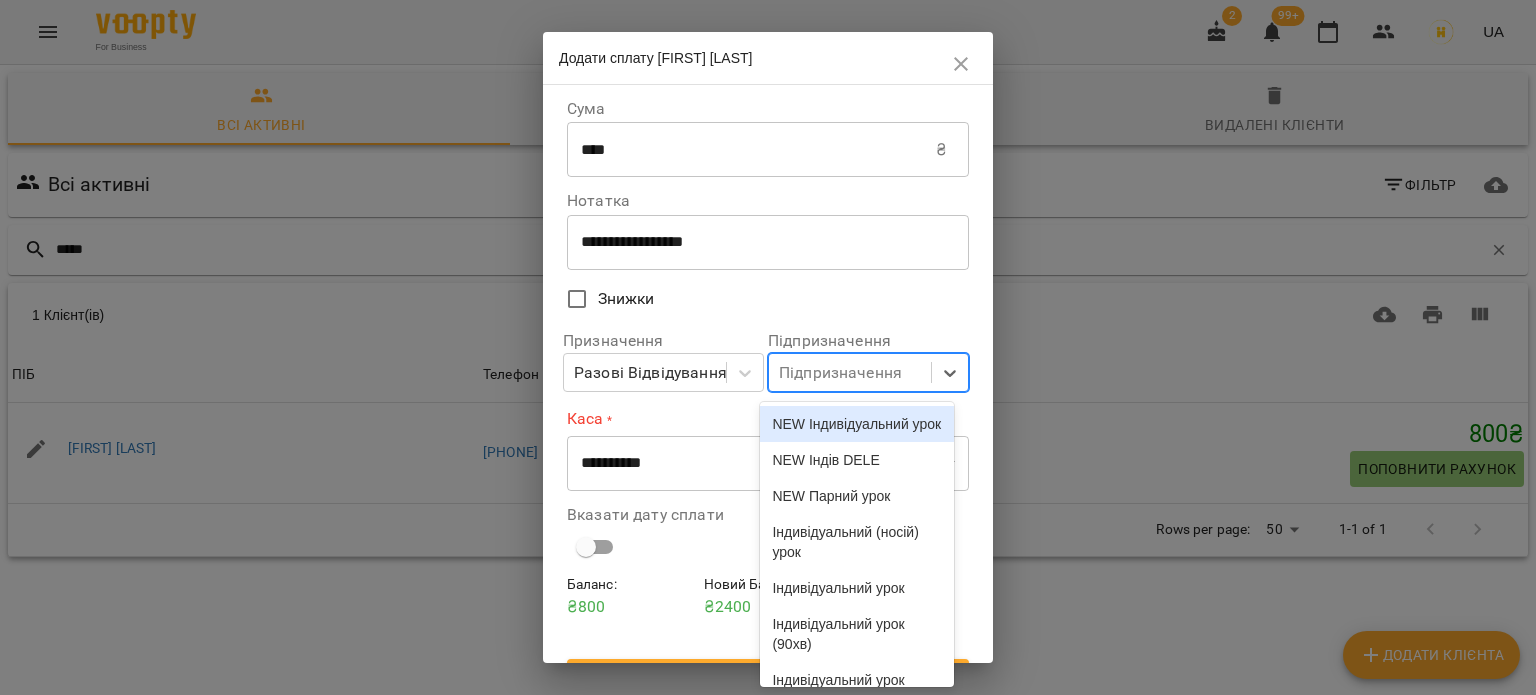 click on "Підпризначення" at bounding box center (840, 373) 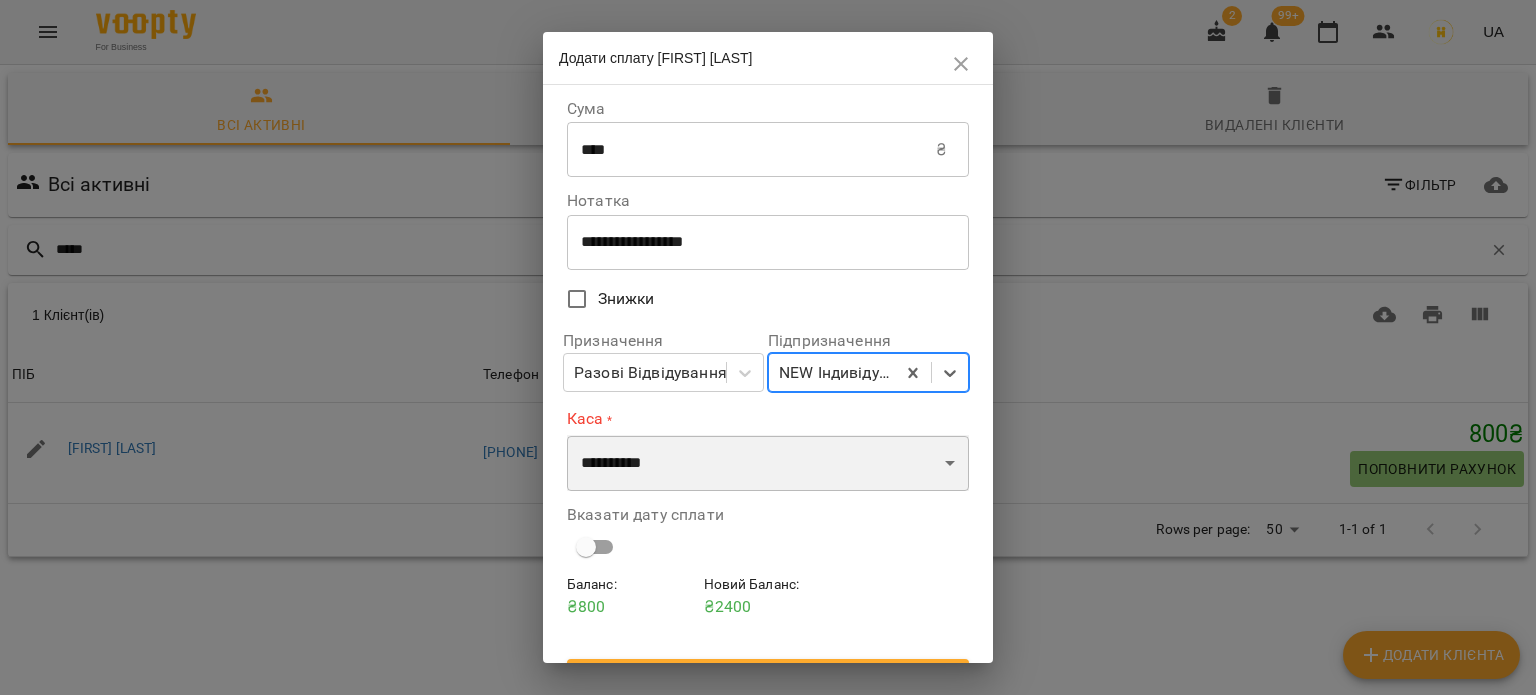 click on "**********" at bounding box center [768, 463] 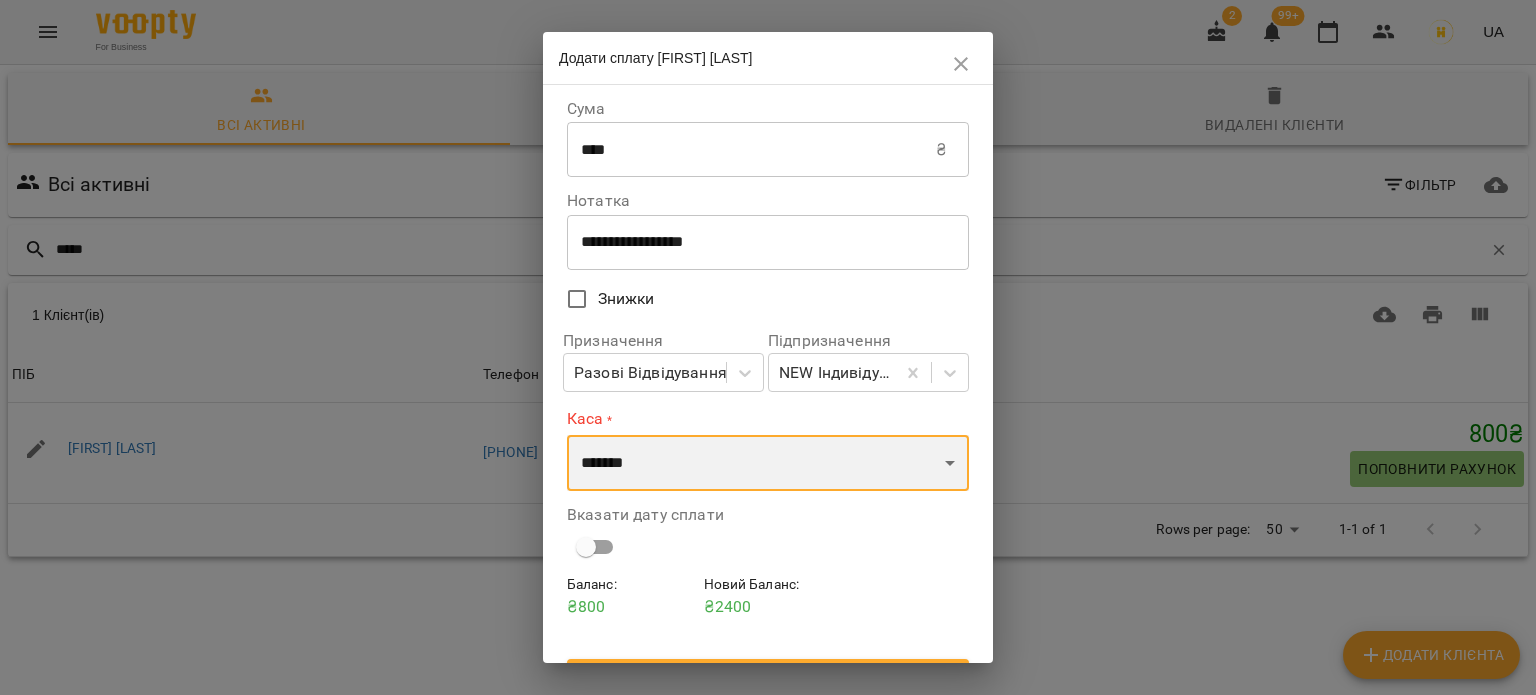click on "**********" at bounding box center [768, 463] 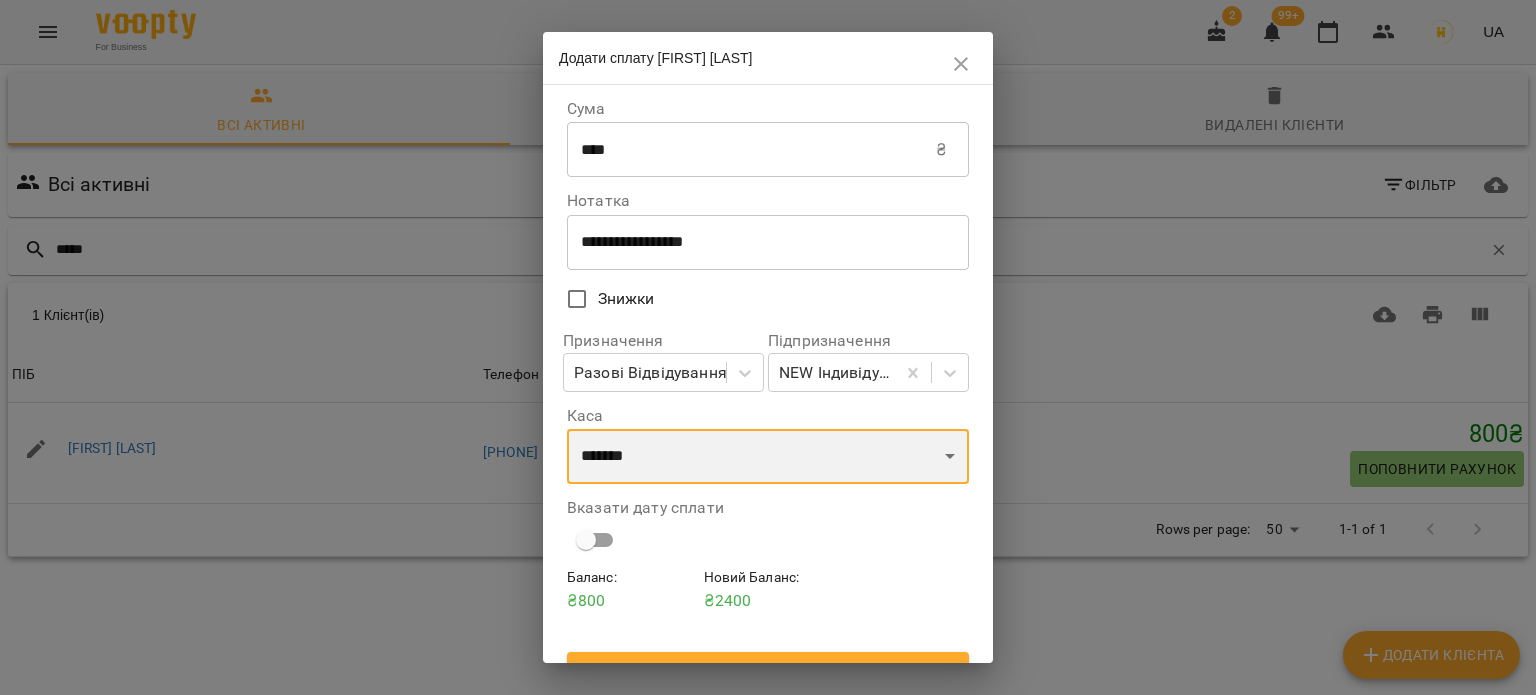 click on "**********" at bounding box center (768, 457) 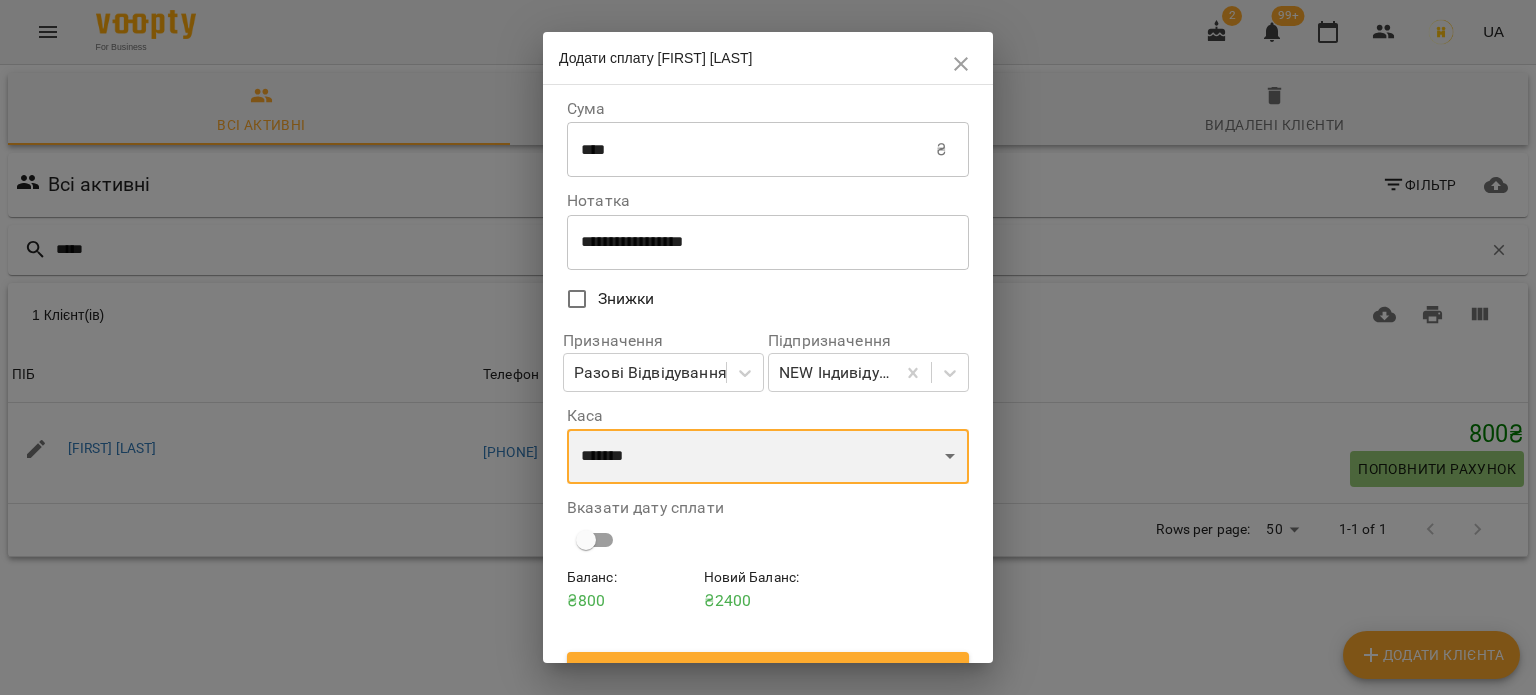 click on "**********" at bounding box center (768, 457) 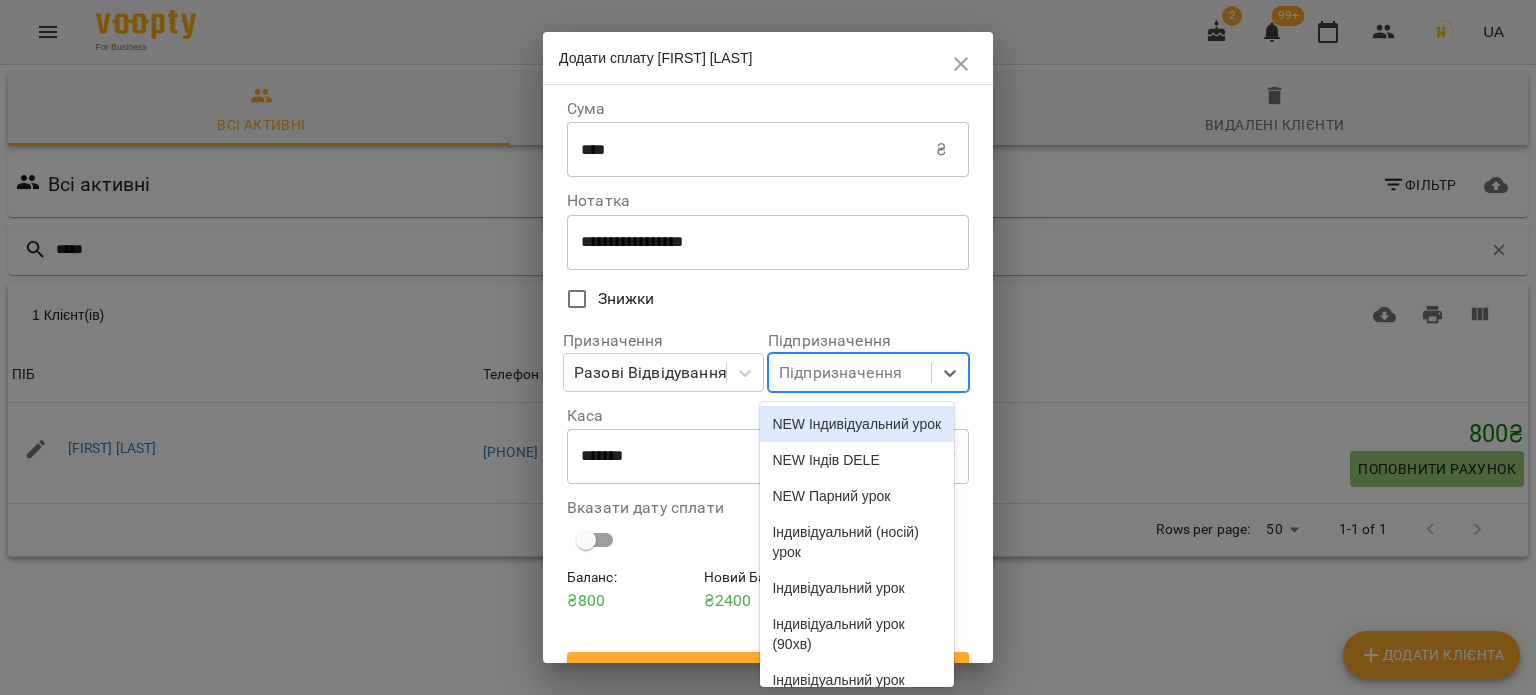 click on "Підпризначення" at bounding box center (850, 372) 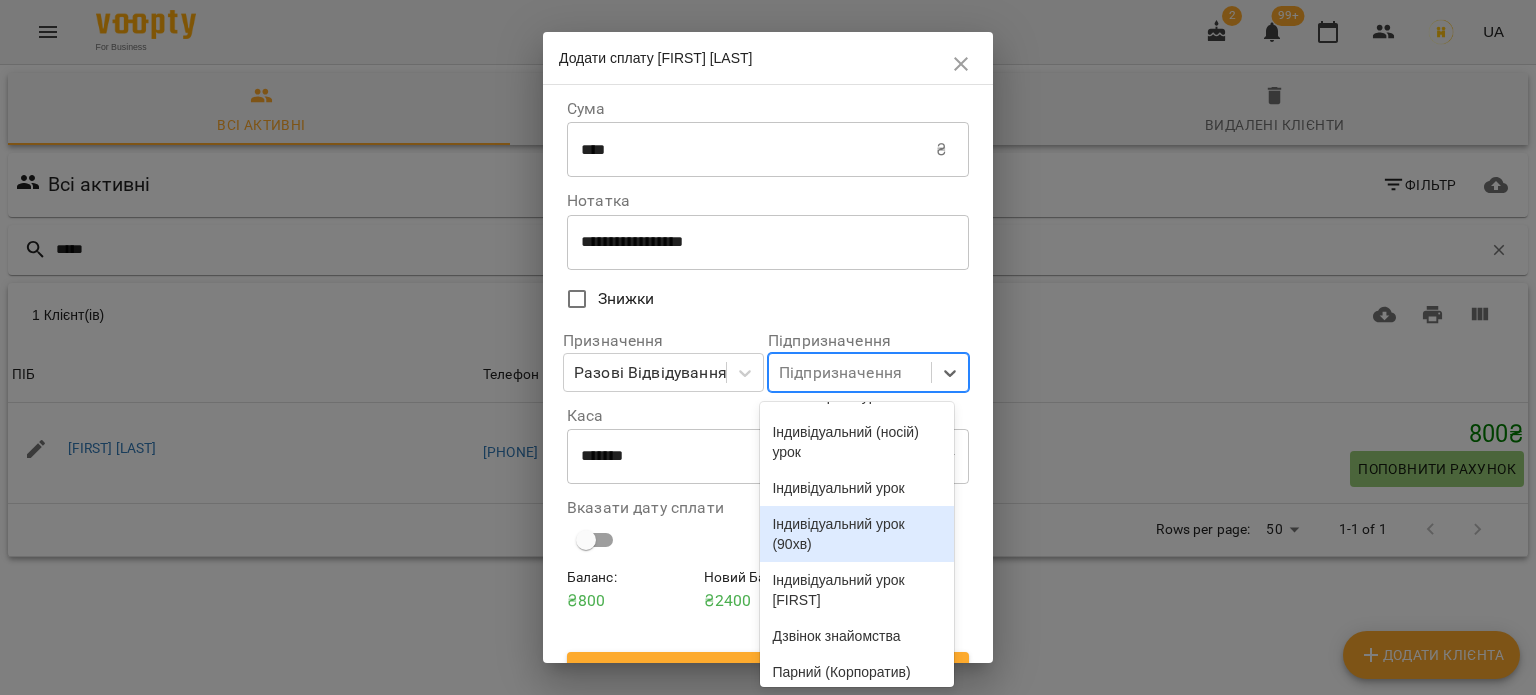 scroll, scrollTop: 200, scrollLeft: 0, axis: vertical 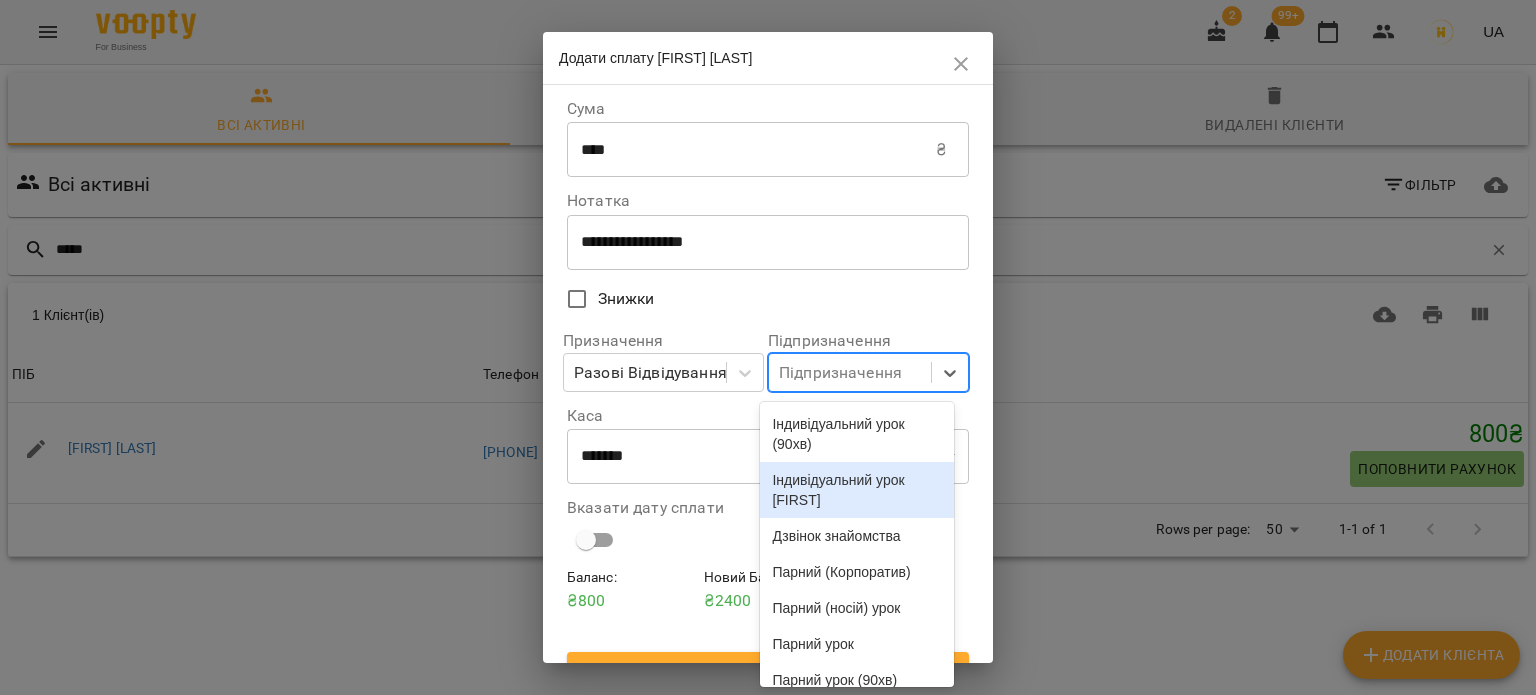 click on "Індивідуальний урок [FIRST]" at bounding box center (856, 490) 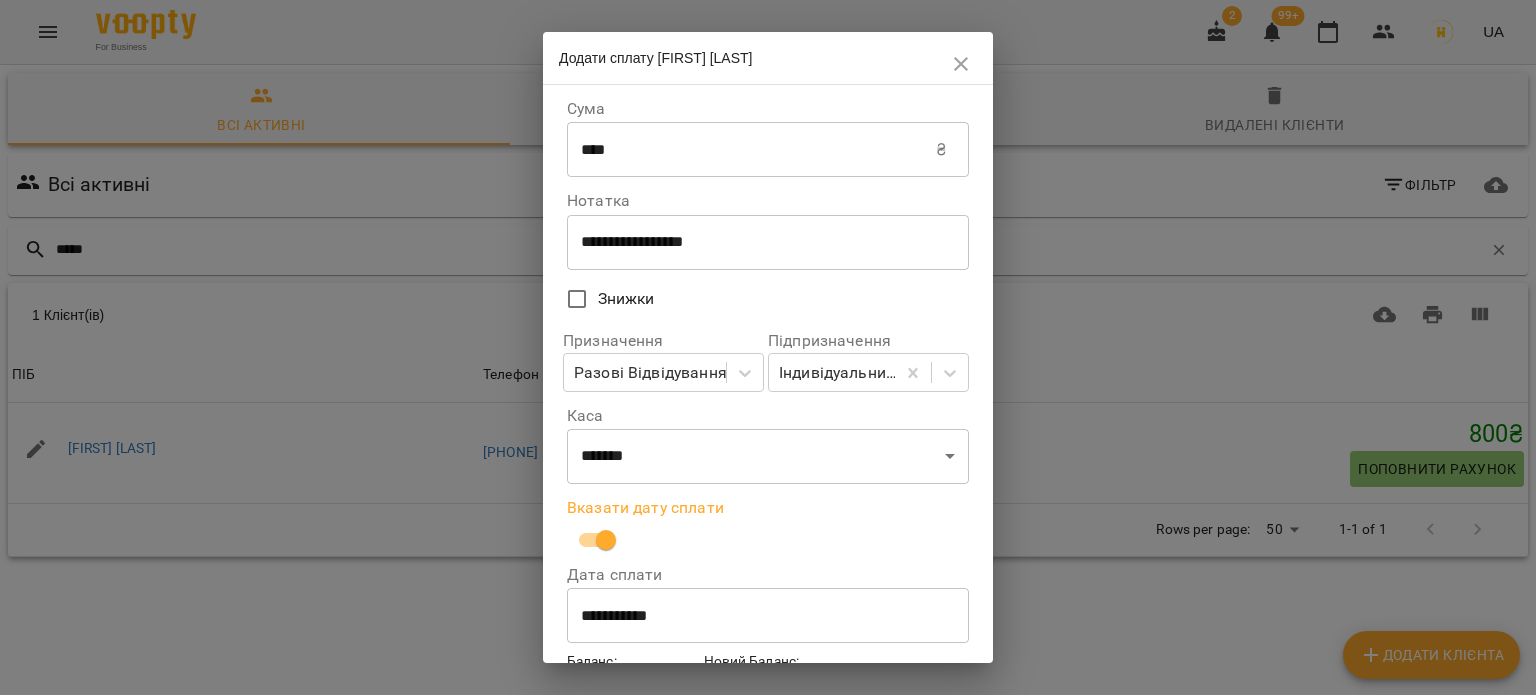 scroll, scrollTop: 119, scrollLeft: 0, axis: vertical 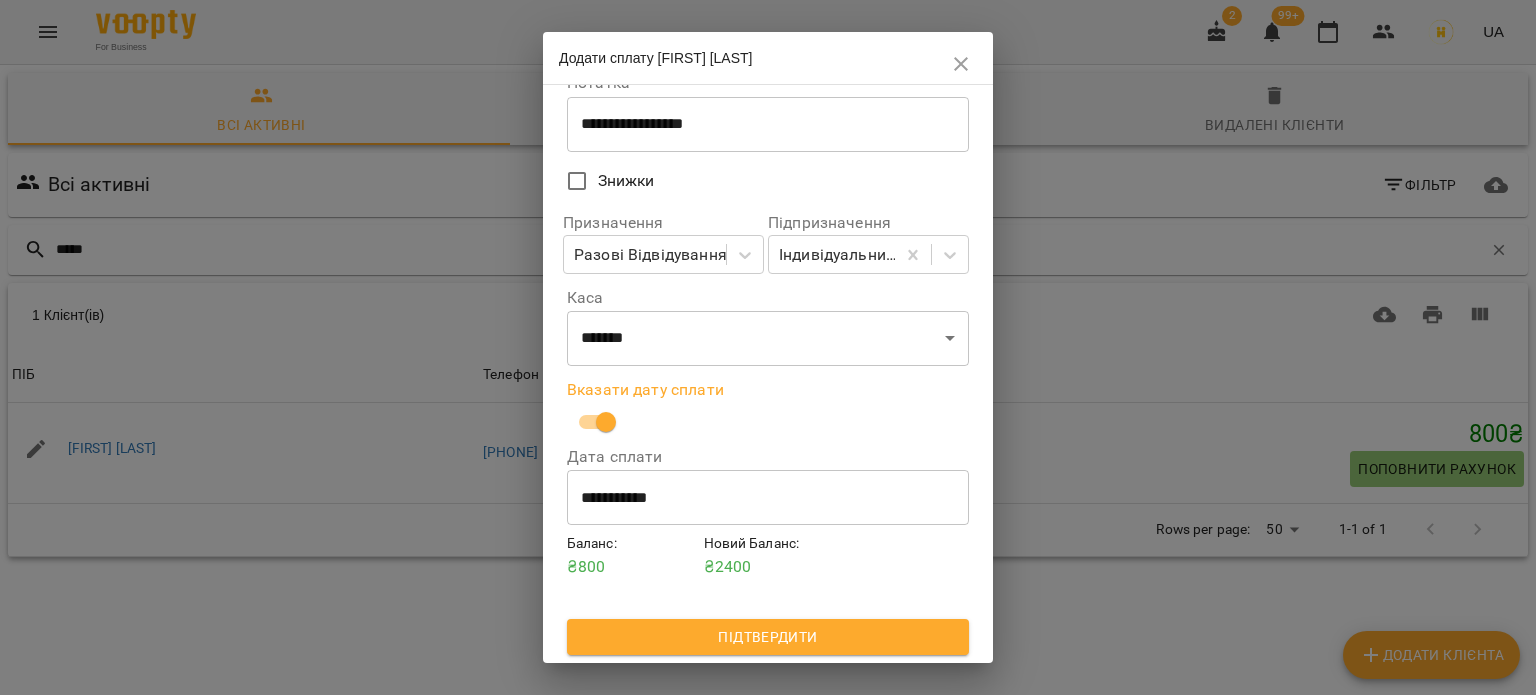 click on "Підтвердити" at bounding box center [768, 637] 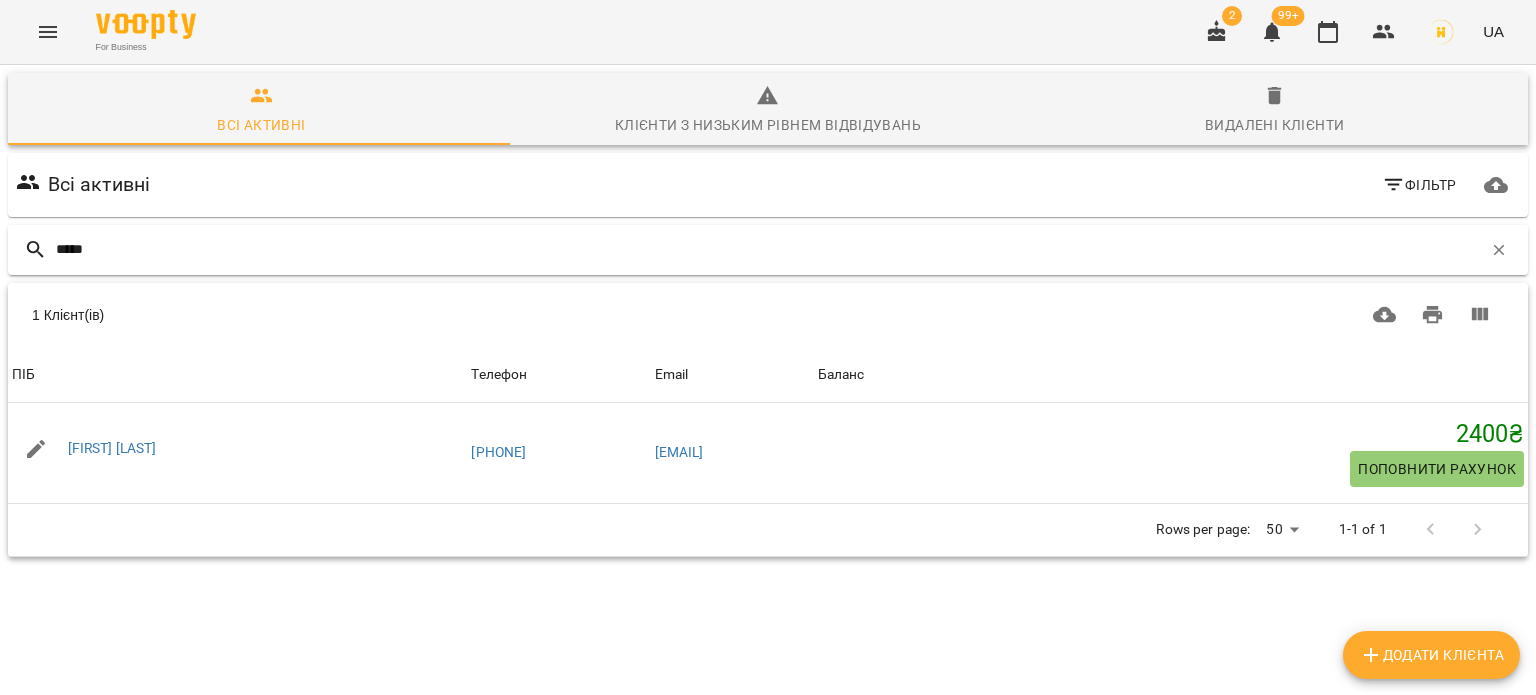 click on "*****" at bounding box center (768, 250) 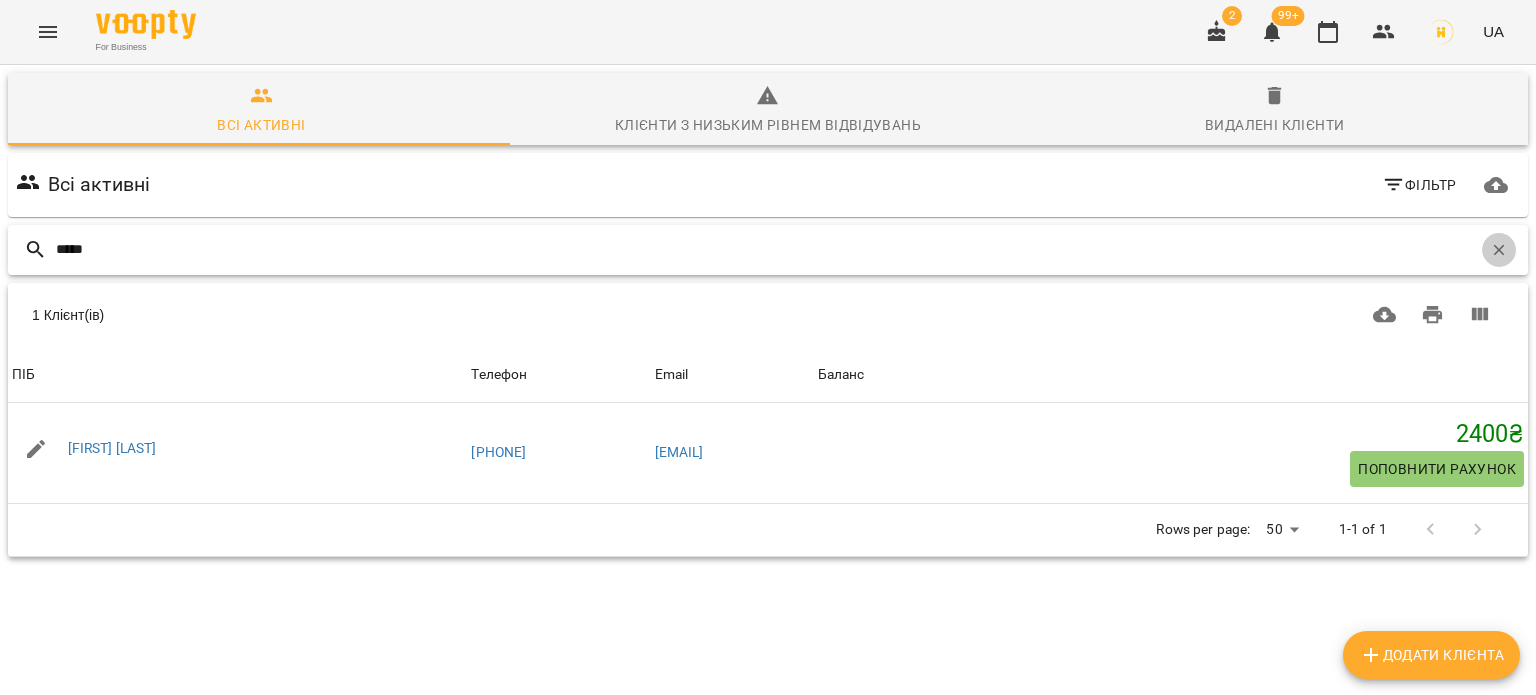 click 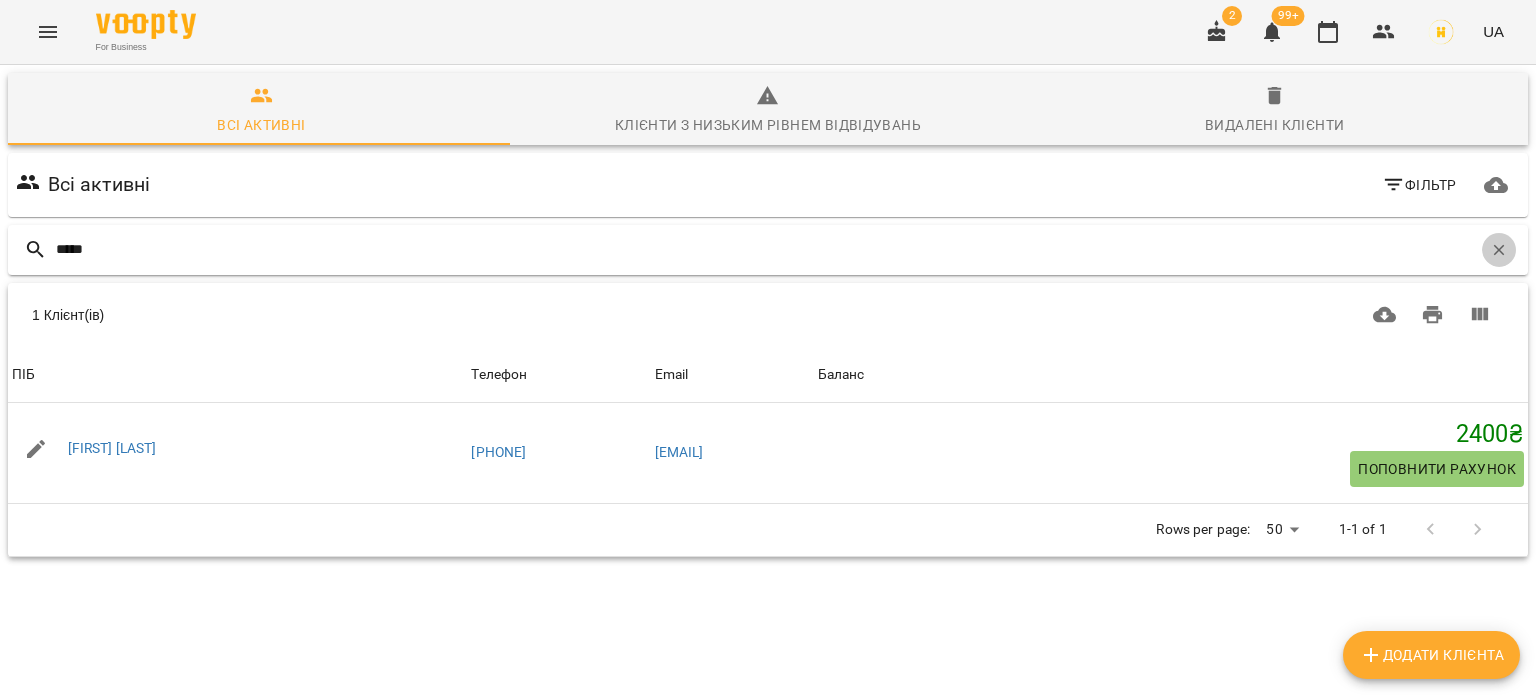 type 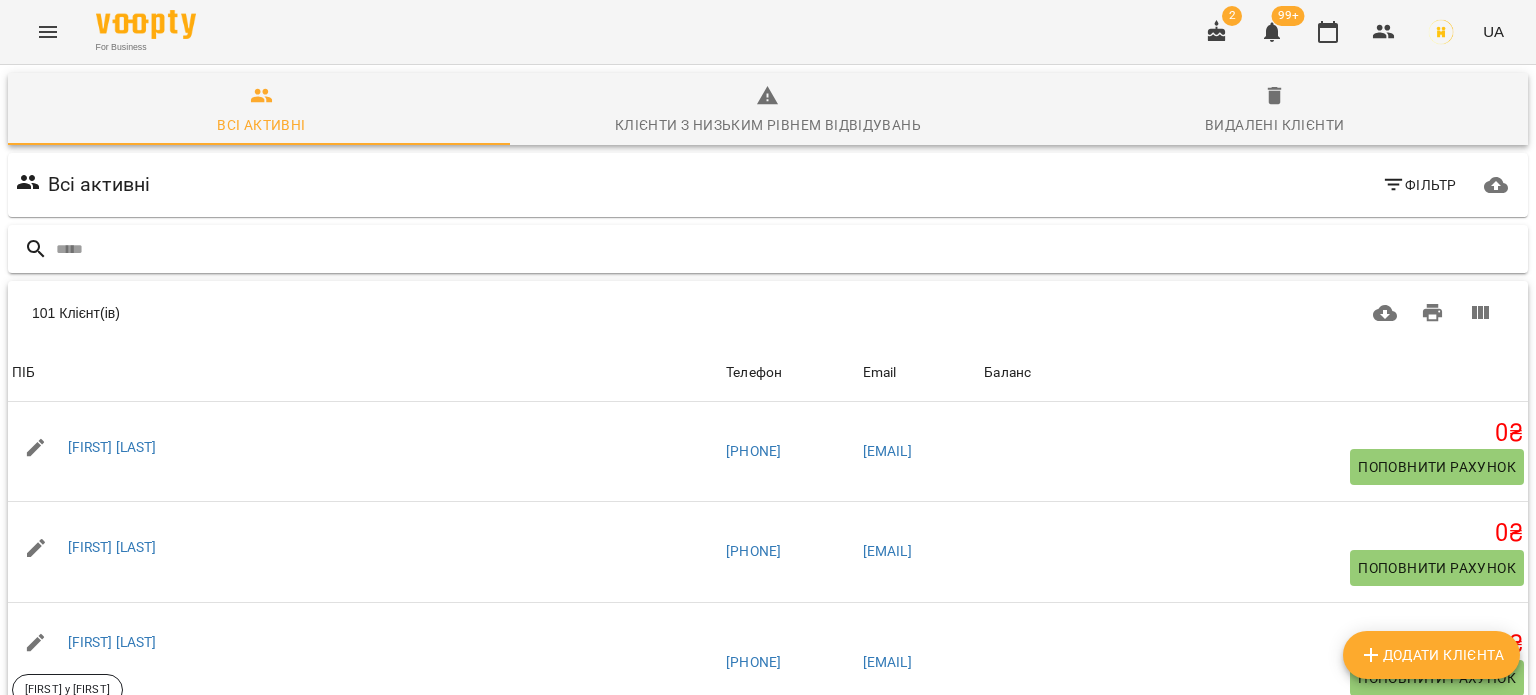 click on "Фільтр" at bounding box center [1419, 185] 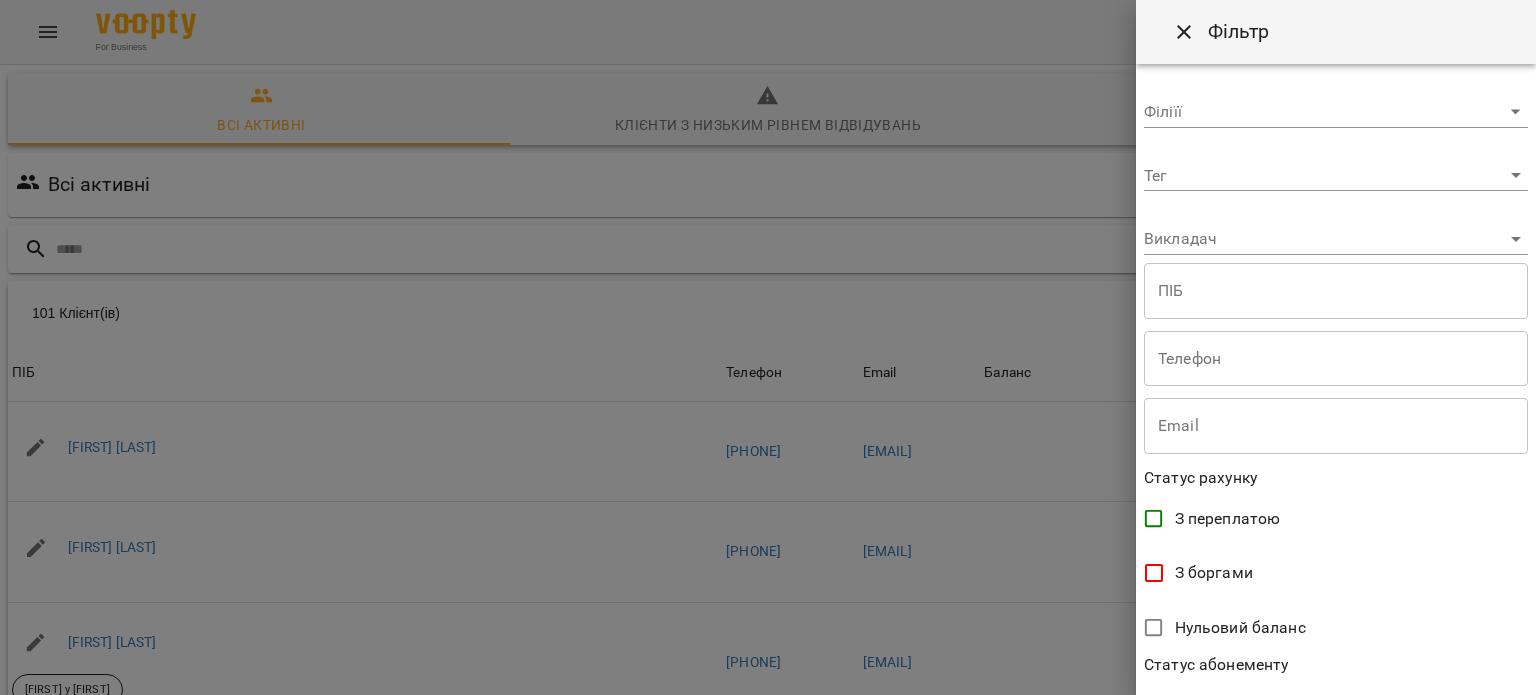 scroll, scrollTop: 100, scrollLeft: 0, axis: vertical 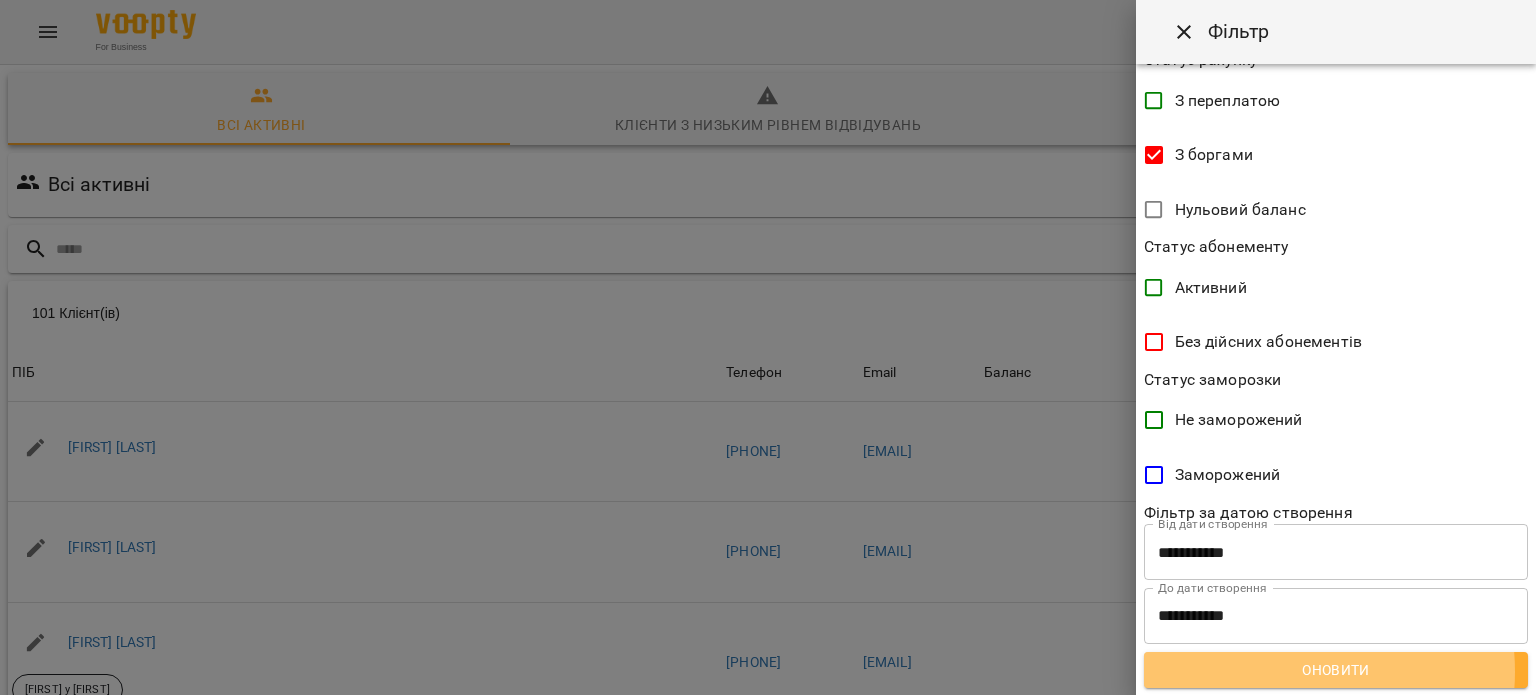 click on "Оновити" at bounding box center [1336, 670] 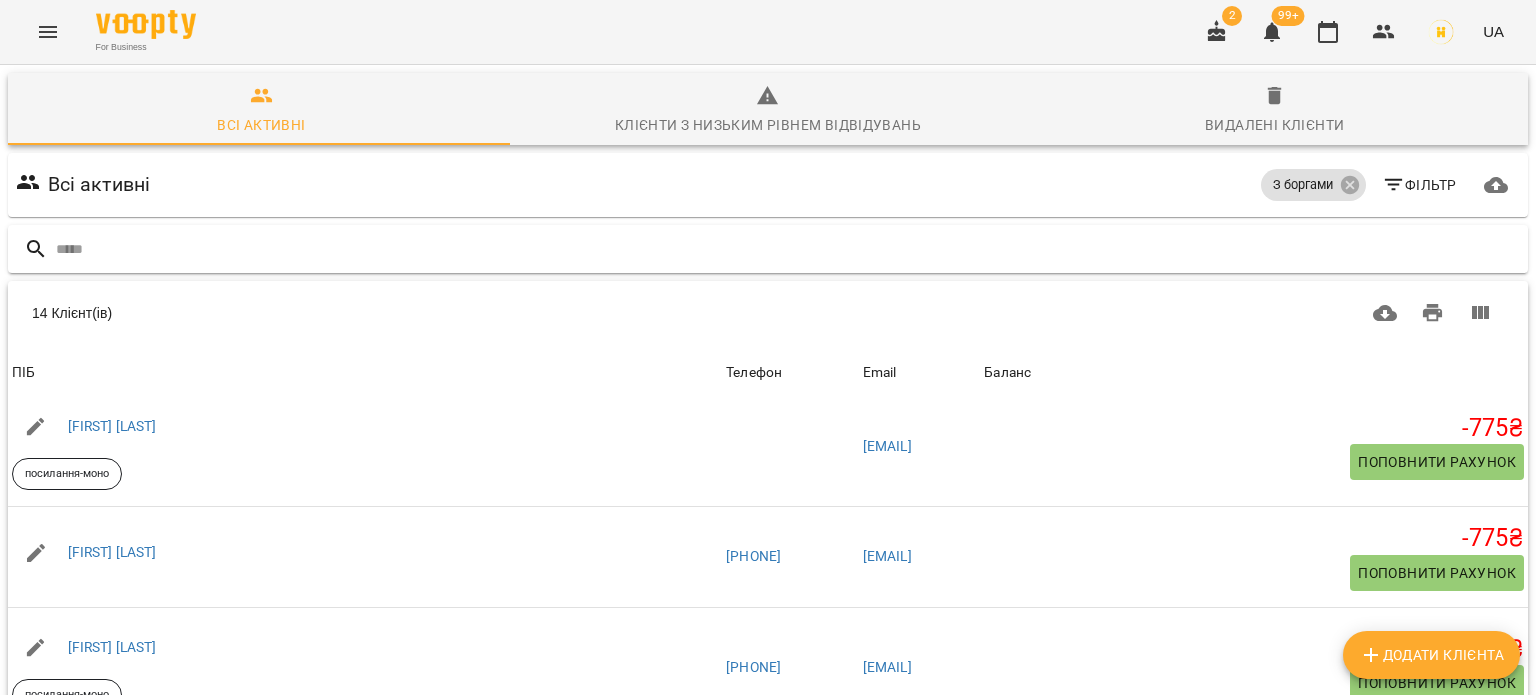 scroll, scrollTop: 1081, scrollLeft: 0, axis: vertical 